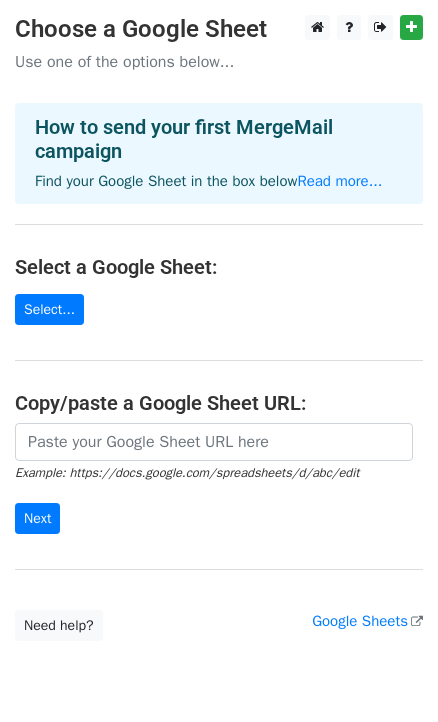 click on "Choose a Google Sheet
Use one of the options below...
How to send your first MergeMail campaign
Find your Google Sheet in the box below  Read more...
Select a Google Sheet:
Select...
Copy/paste a Google Sheet URL:
Example:
https://docs.google.com/spreadsheets/d/abc/edit
Next
Google Sheets
Need help?
Help
×
Why do I need to copy/paste a Google Sheet URL?
Normally, MergeMail would show you a list of your Google Sheets to choose from, but because you didn't allow MergeMail access to your Google Drive, it cannot show you a list of your Google Sheets. You can read more about permissions in our  support pages .
If you'd like to see a list of your Google Sheets, you'll need to  sign out of MergeMail  and then sign back in and allow access to your Google Drive.
Are your recipients in a CSV or Excel file?
Import your CSV or Excel file into a Google Sheet  then try again.
Read our" at bounding box center (219, 328) 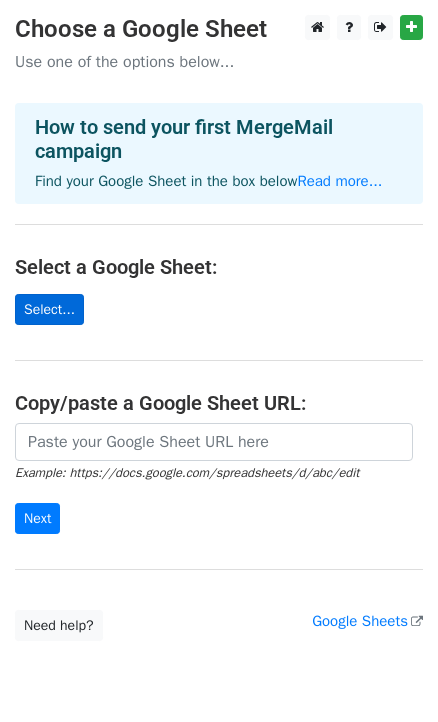 scroll, scrollTop: 60, scrollLeft: 0, axis: vertical 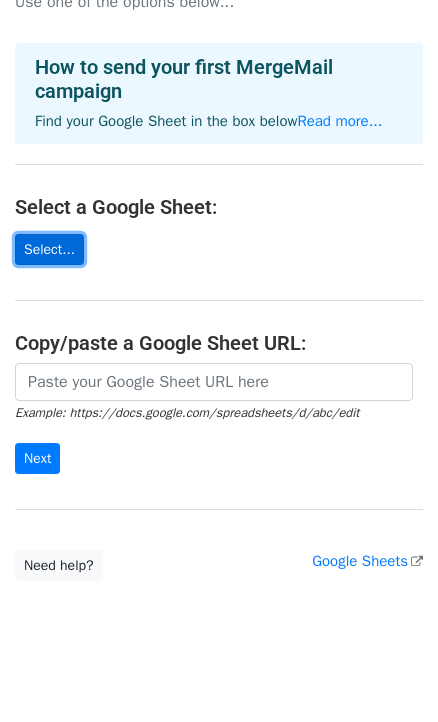click on "Select..." at bounding box center (49, 249) 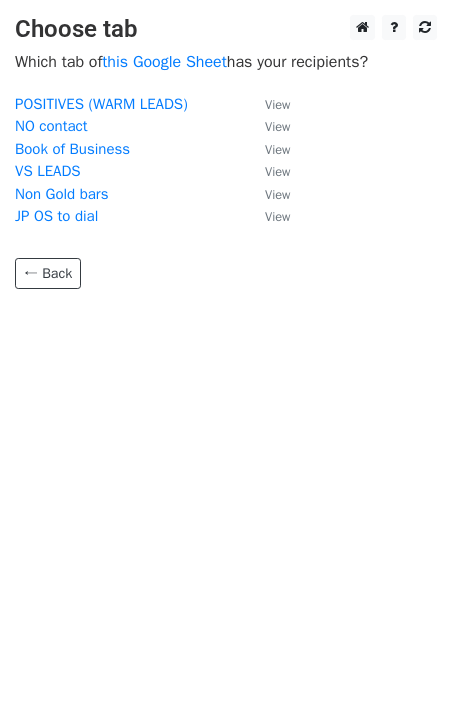 scroll, scrollTop: 0, scrollLeft: 0, axis: both 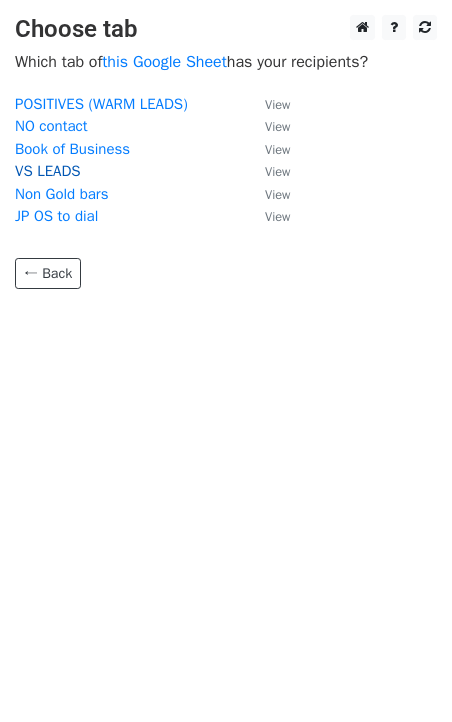 click on "VS LEADS" at bounding box center (48, 171) 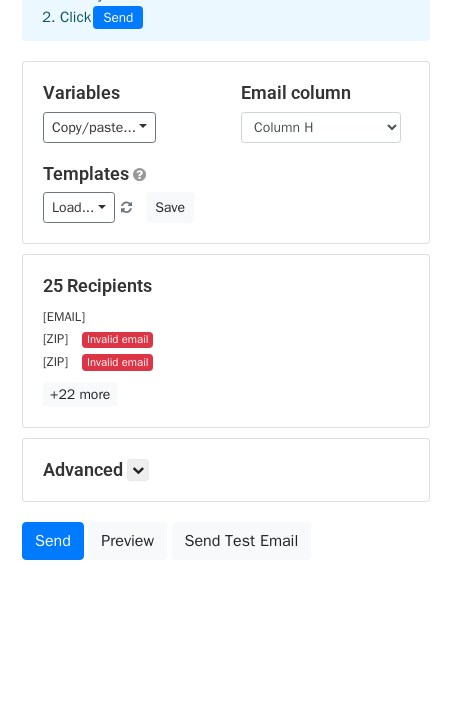 scroll, scrollTop: 204, scrollLeft: 0, axis: vertical 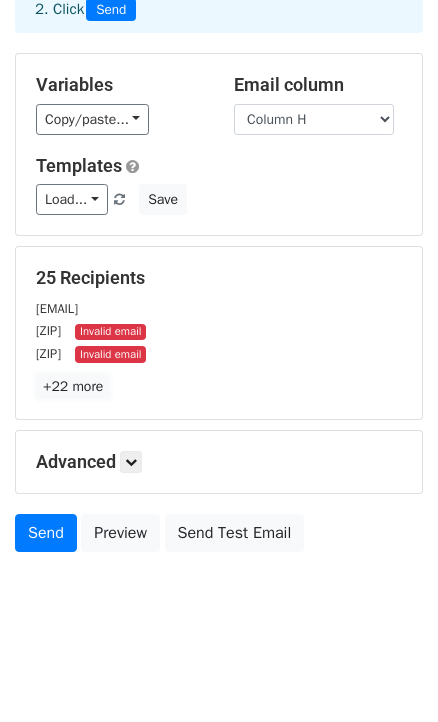 click on "+22 more" at bounding box center [73, 386] 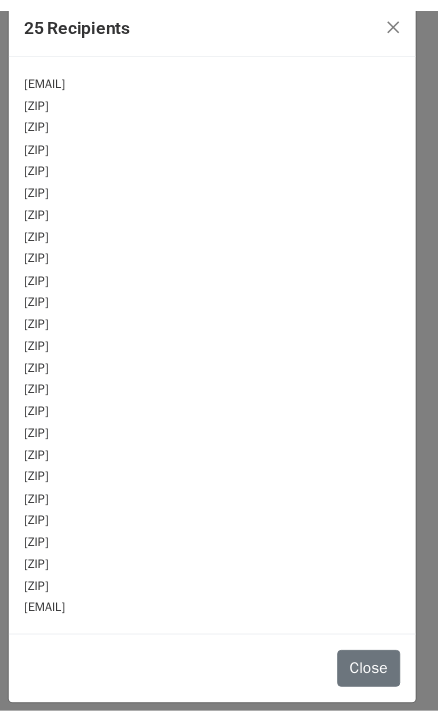 scroll, scrollTop: 0, scrollLeft: 0, axis: both 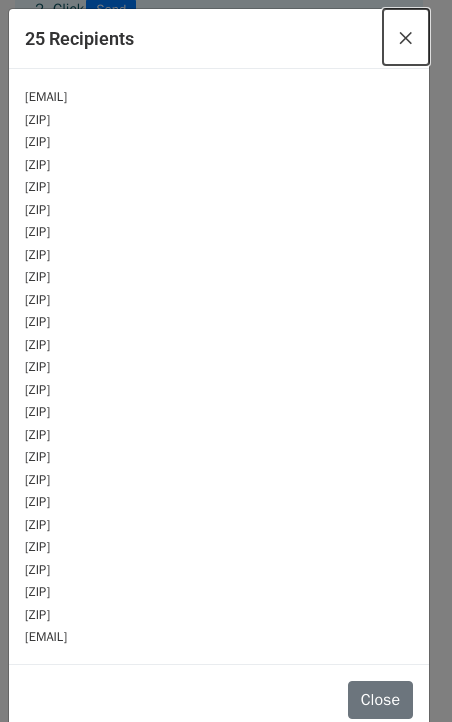 click on "×" at bounding box center (406, 37) 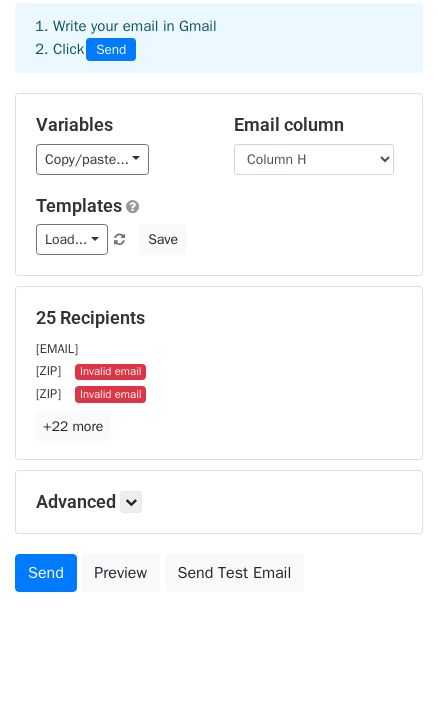 scroll, scrollTop: 0, scrollLeft: 0, axis: both 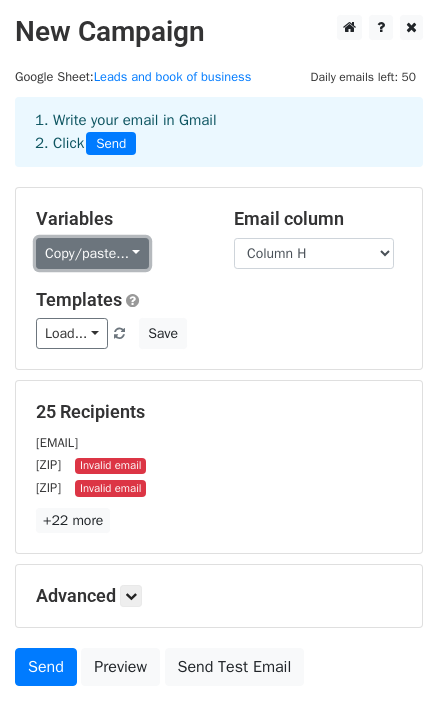 click on "Copy/paste..." at bounding box center [92, 253] 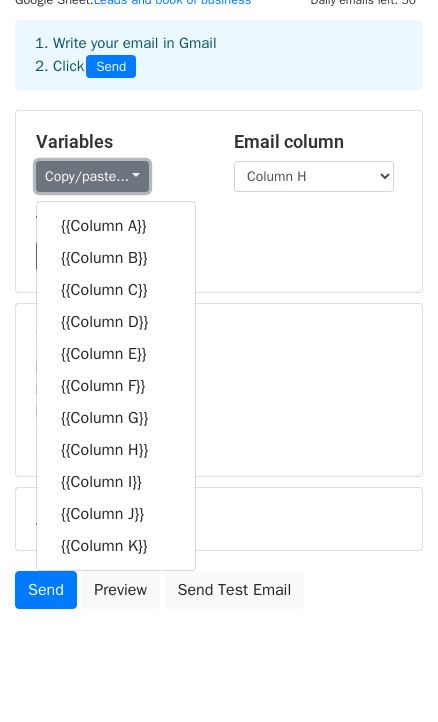 scroll, scrollTop: 0, scrollLeft: 0, axis: both 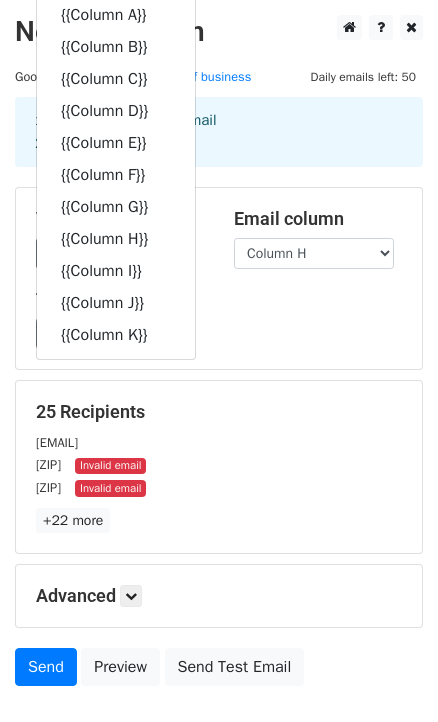 click on "Email column" at bounding box center [318, 219] 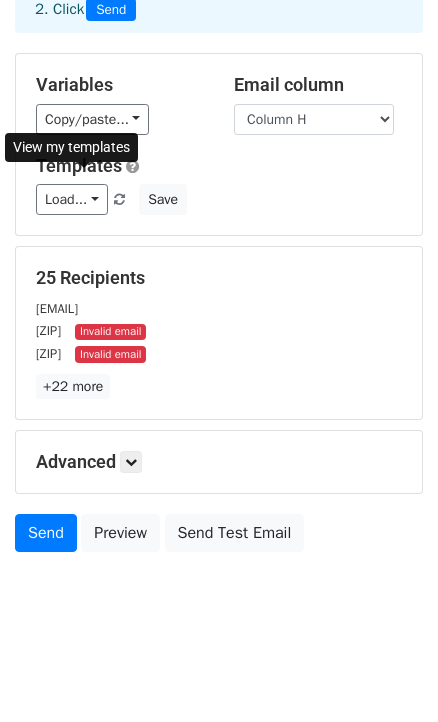 scroll, scrollTop: 0, scrollLeft: 0, axis: both 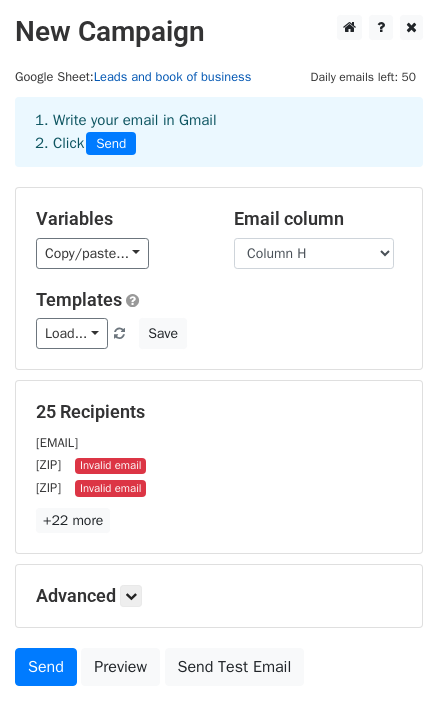 click on "Leads and book of business" at bounding box center [173, 77] 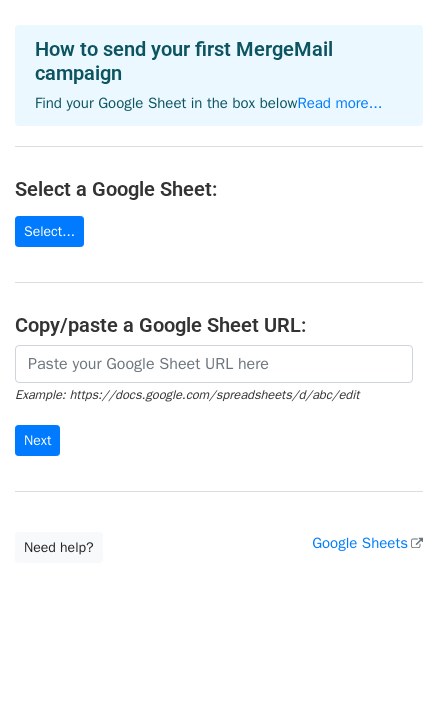 scroll, scrollTop: 80, scrollLeft: 0, axis: vertical 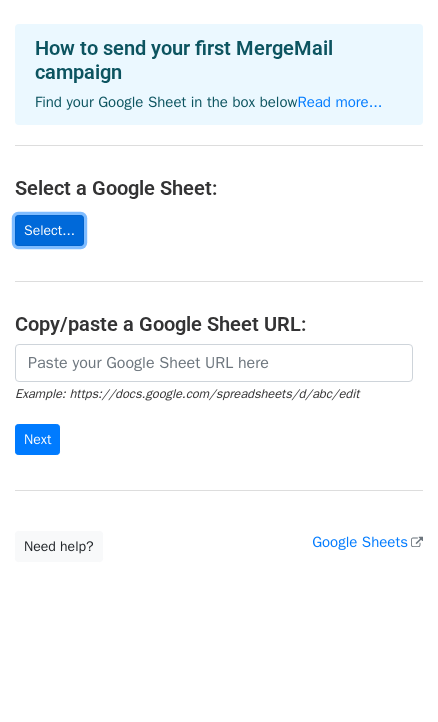 click on "Select..." at bounding box center [49, 230] 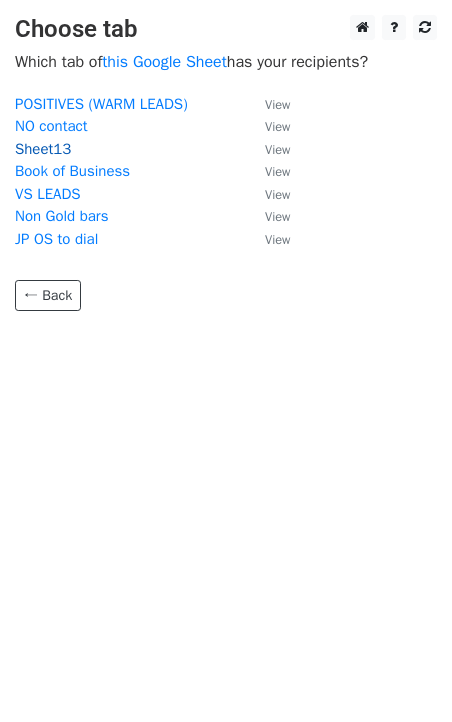scroll, scrollTop: 0, scrollLeft: 0, axis: both 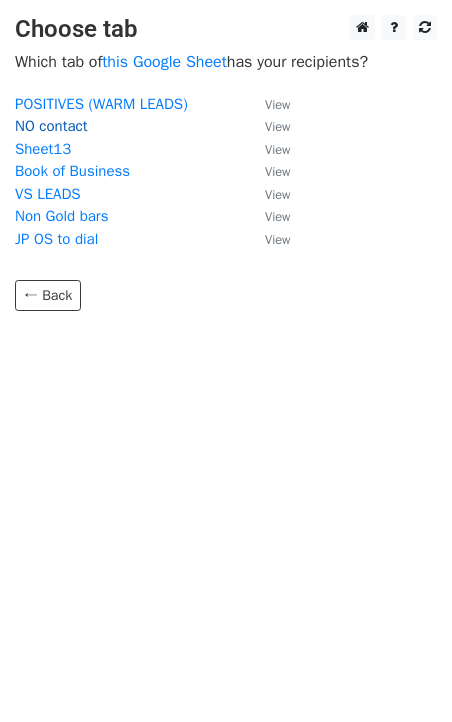 drag, startPoint x: 39, startPoint y: 130, endPoint x: 43, endPoint y: 166, distance: 36.221542 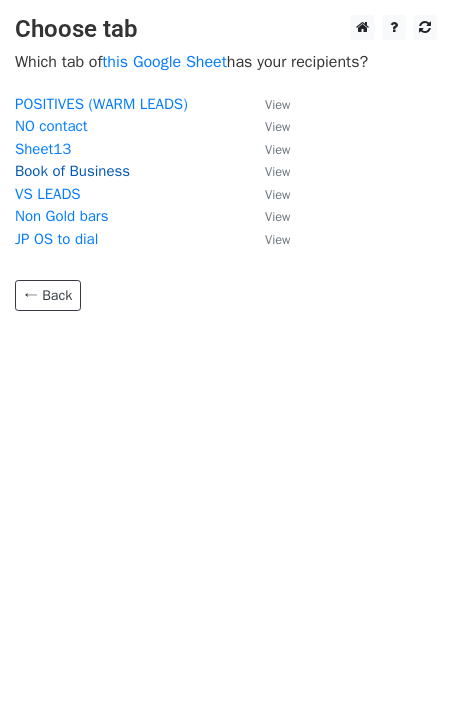 click on "NO contact" at bounding box center [51, 126] 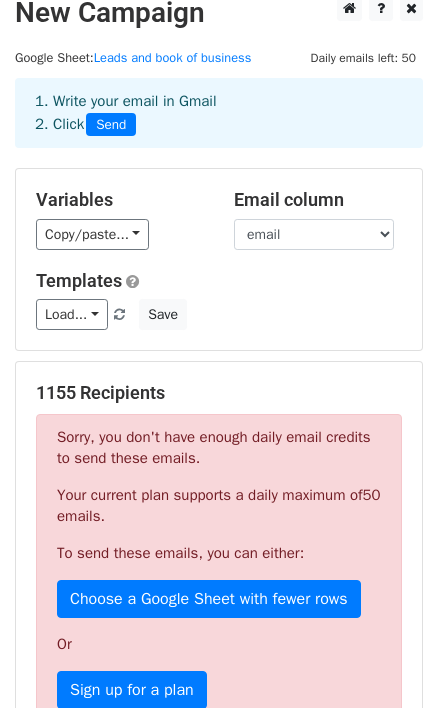 scroll, scrollTop: 16, scrollLeft: 0, axis: vertical 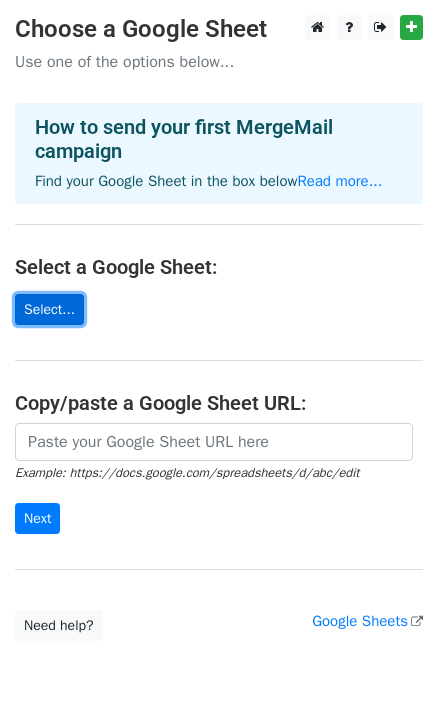 click on "Select..." at bounding box center [49, 309] 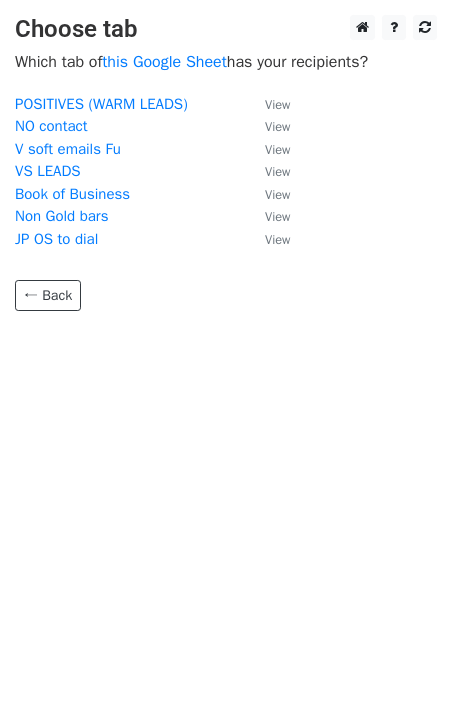 scroll, scrollTop: 0, scrollLeft: 0, axis: both 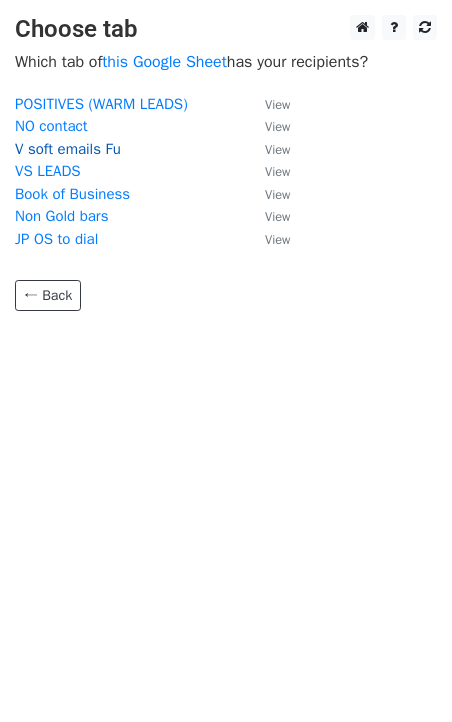 click on "V soft emails Fu" at bounding box center [68, 149] 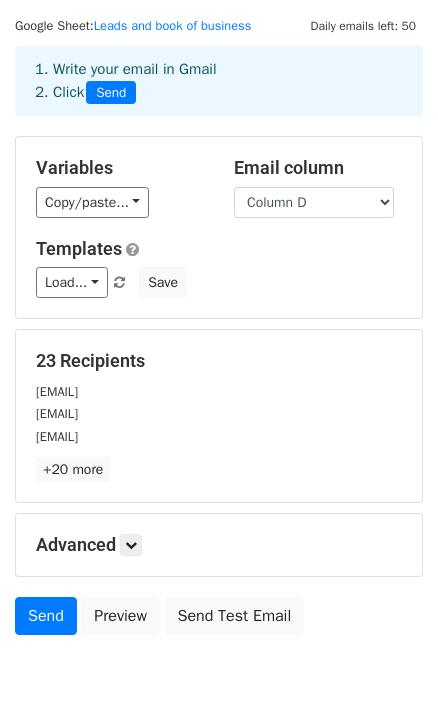 scroll, scrollTop: 55, scrollLeft: 0, axis: vertical 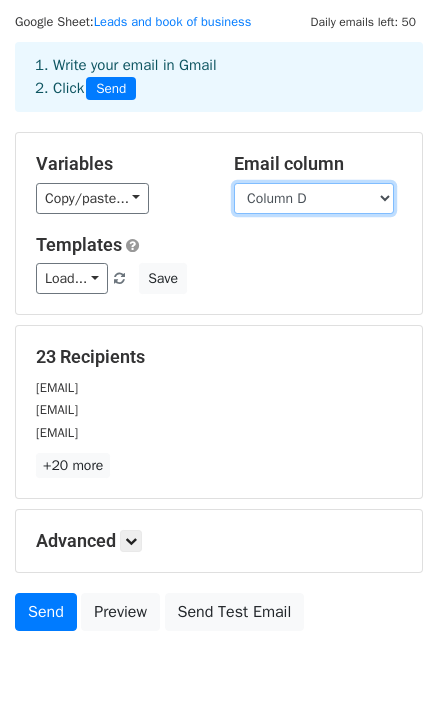 click on "Column A
Column B
Column C
Column D
Column E
Column F" at bounding box center [314, 198] 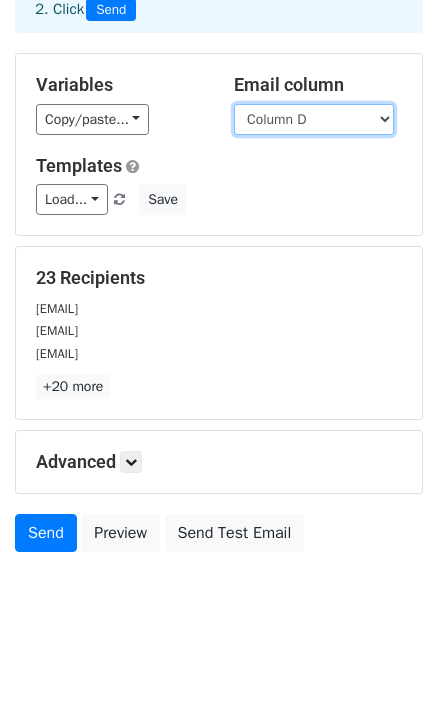 scroll, scrollTop: 204, scrollLeft: 0, axis: vertical 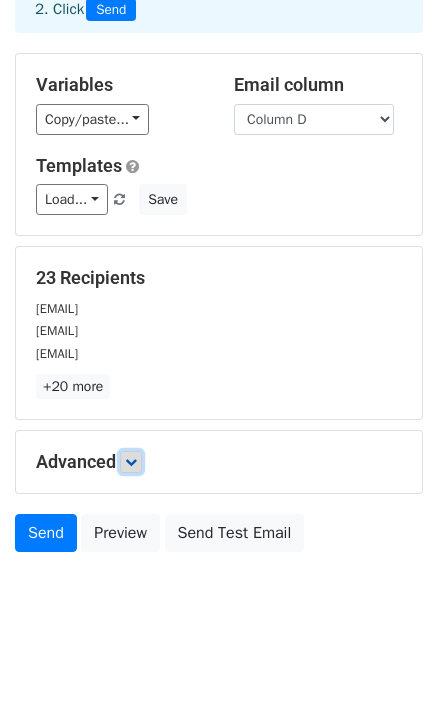 click at bounding box center [131, 462] 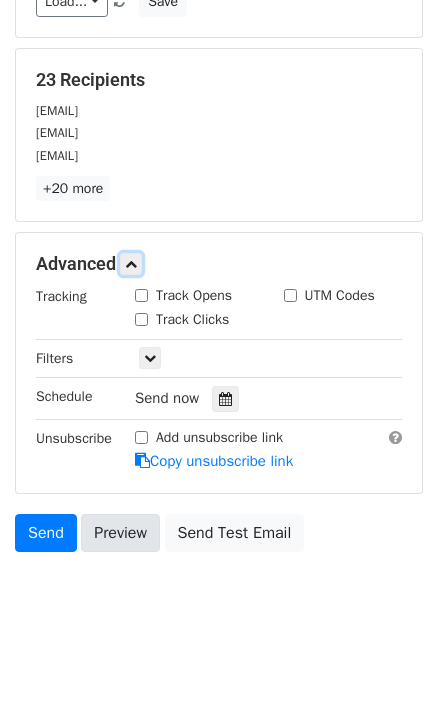 scroll, scrollTop: 402, scrollLeft: 0, axis: vertical 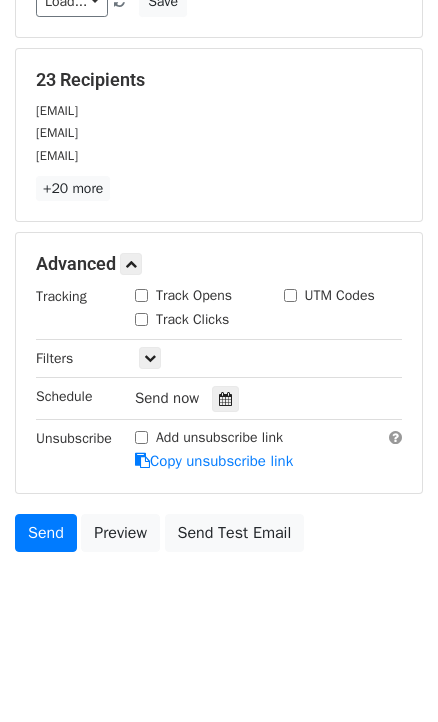 click on "Add unsubscribe link" at bounding box center [141, 437] 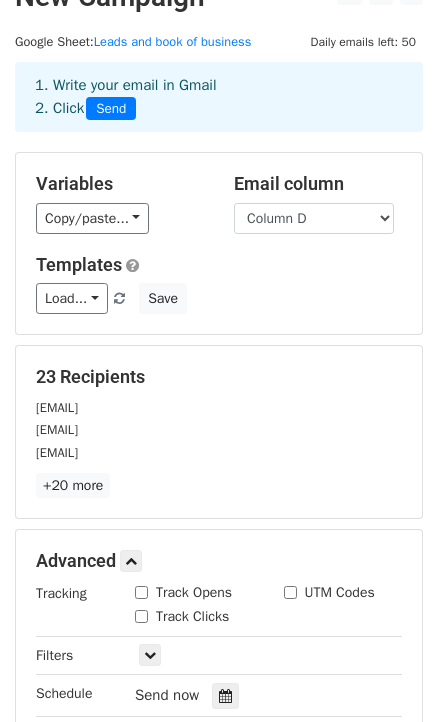 scroll, scrollTop: 0, scrollLeft: 0, axis: both 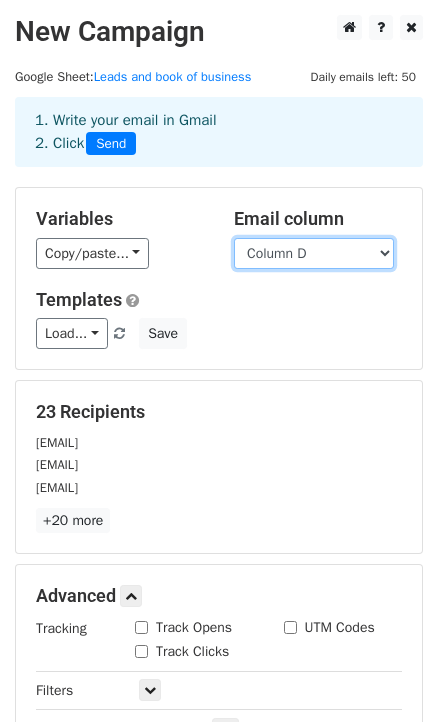click on "Column A
Column B
Column C
Column D
Column E
Column F" at bounding box center [314, 253] 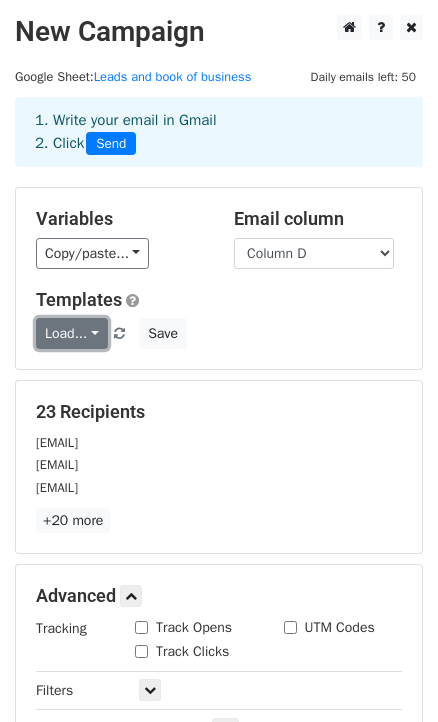 click on "Load..." at bounding box center (72, 333) 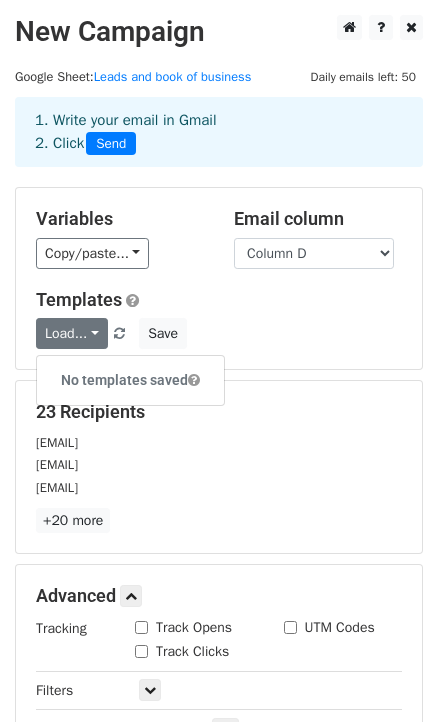 click on "Load...
No templates saved
Save" at bounding box center [219, 333] 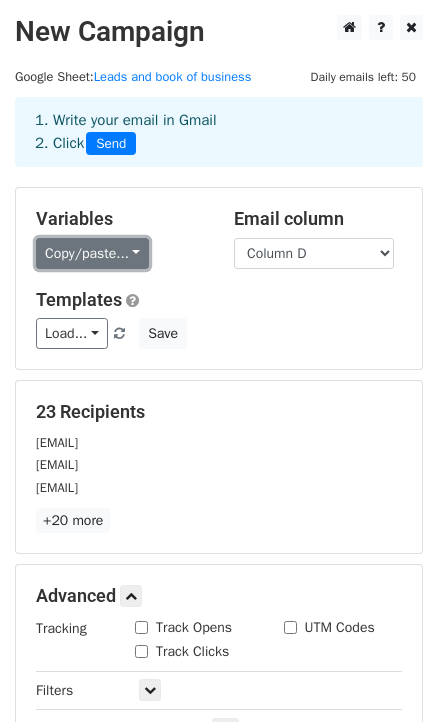 click on "Copy/paste..." at bounding box center [92, 253] 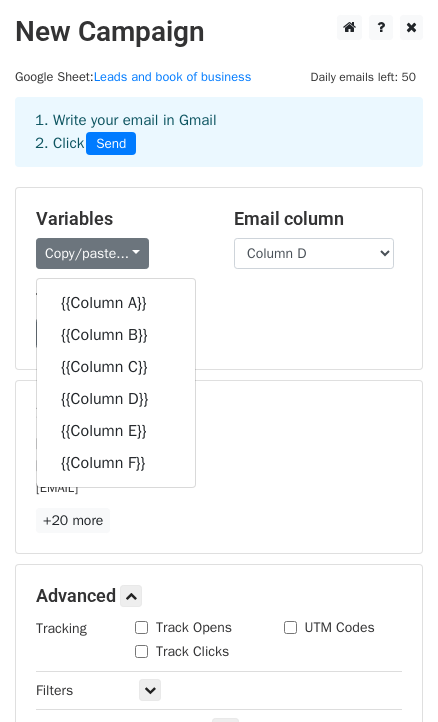click on "Load...
No templates saved
Save" at bounding box center (219, 333) 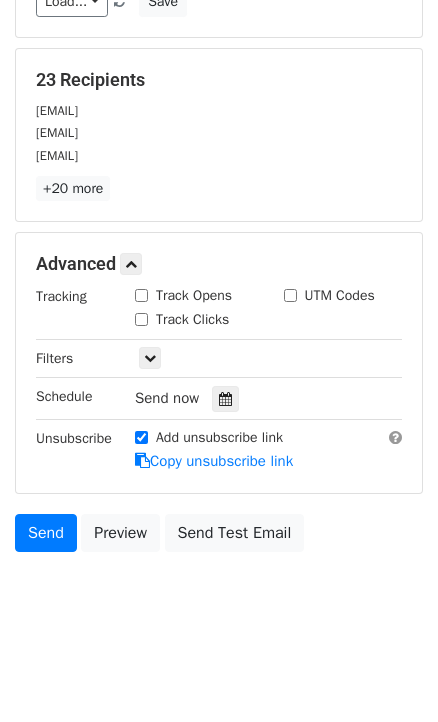 scroll, scrollTop: 402, scrollLeft: 0, axis: vertical 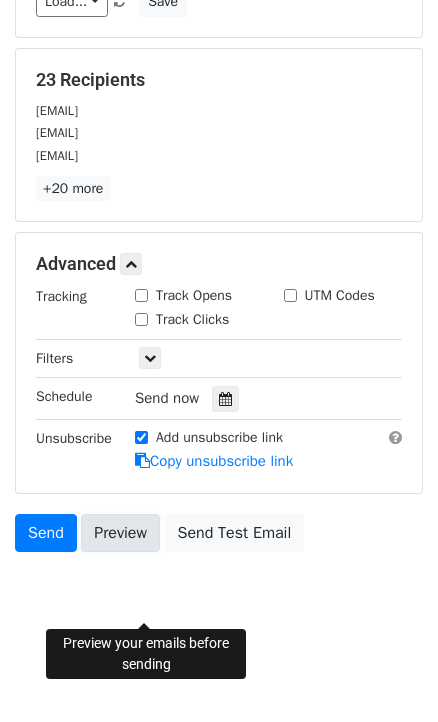 drag, startPoint x: 147, startPoint y: 526, endPoint x: 137, endPoint y: 520, distance: 11.661903 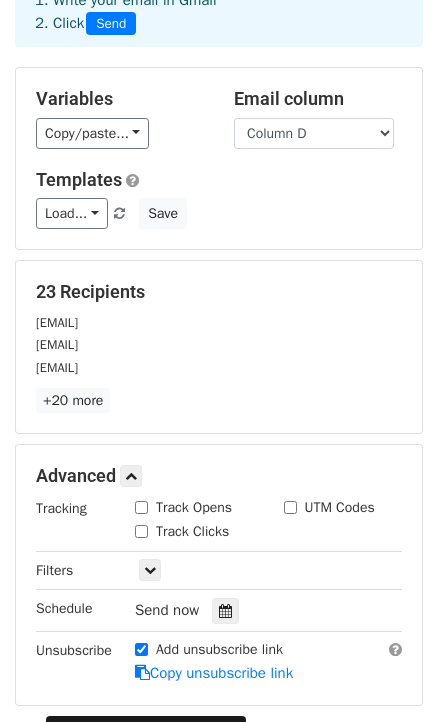scroll, scrollTop: 0, scrollLeft: 0, axis: both 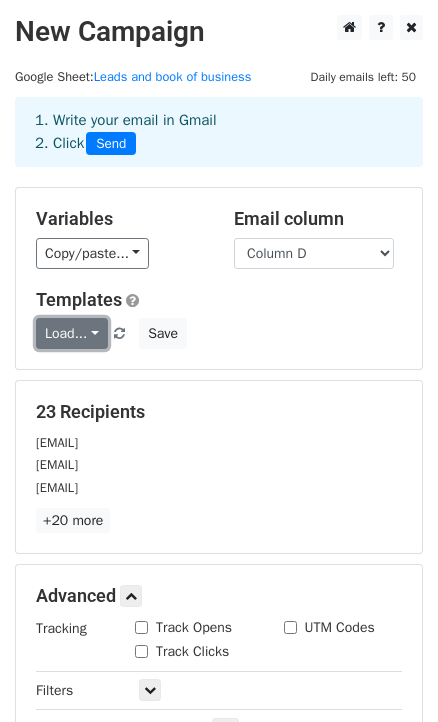 click on "Load..." at bounding box center [72, 333] 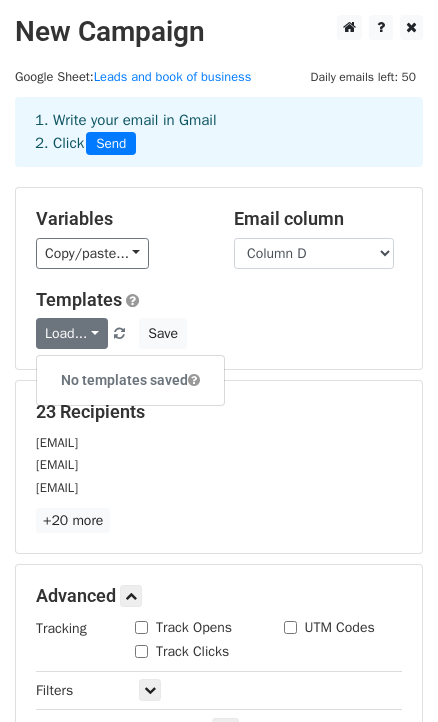 drag, startPoint x: 321, startPoint y: 421, endPoint x: 308, endPoint y: 418, distance: 13.341664 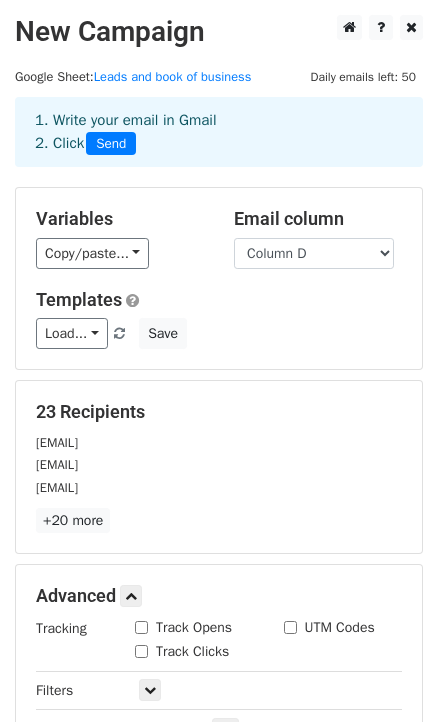 click on "Load...
No templates saved
Save" at bounding box center (219, 333) 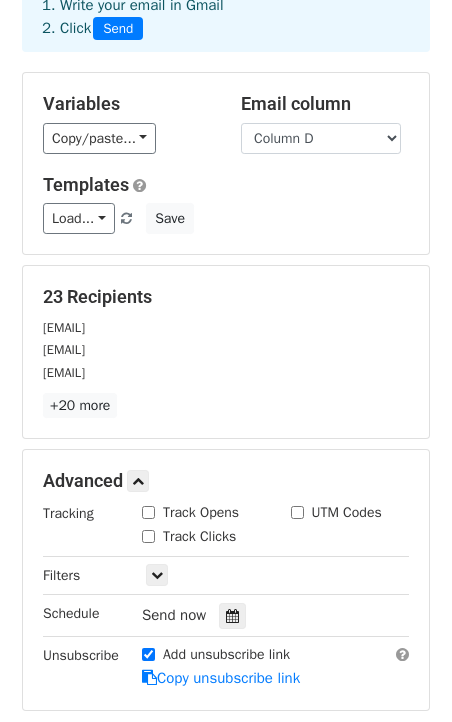 scroll, scrollTop: 138, scrollLeft: 0, axis: vertical 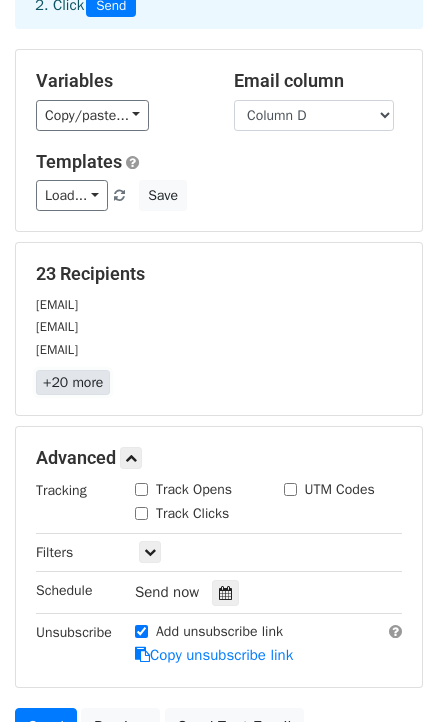click on "+20 more" at bounding box center [73, 382] 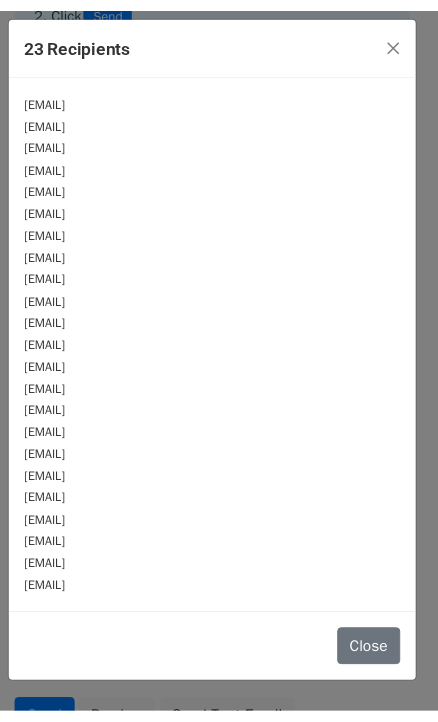 scroll, scrollTop: 16, scrollLeft: 0, axis: vertical 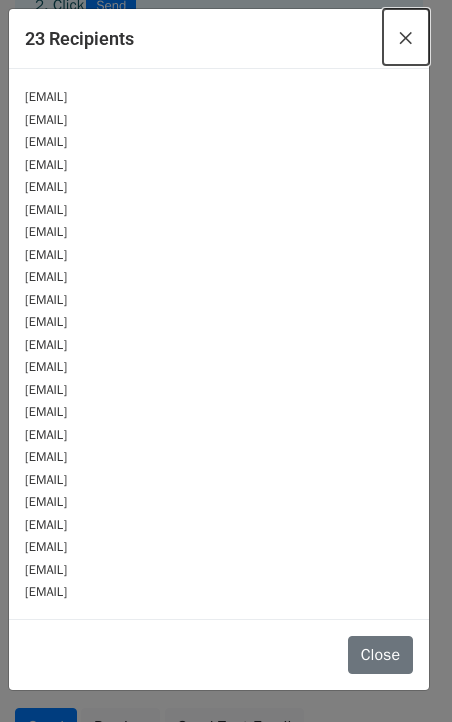 drag, startPoint x: 376, startPoint y: 44, endPoint x: 298, endPoint y: 101, distance: 96.60745 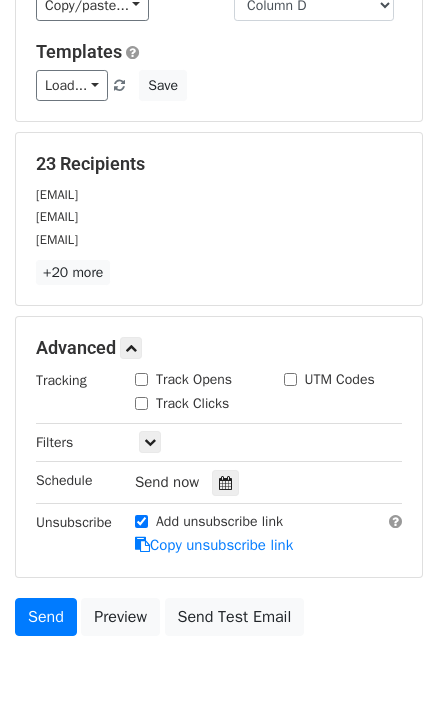 scroll, scrollTop: 402, scrollLeft: 0, axis: vertical 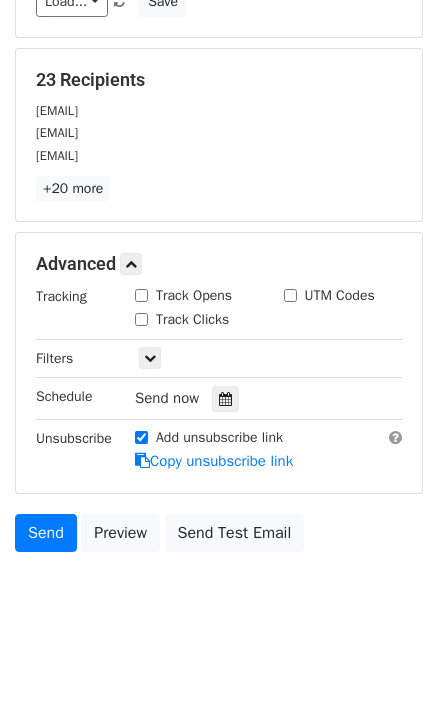 click on "Send a test email to yourself" at bounding box center (281, 643) 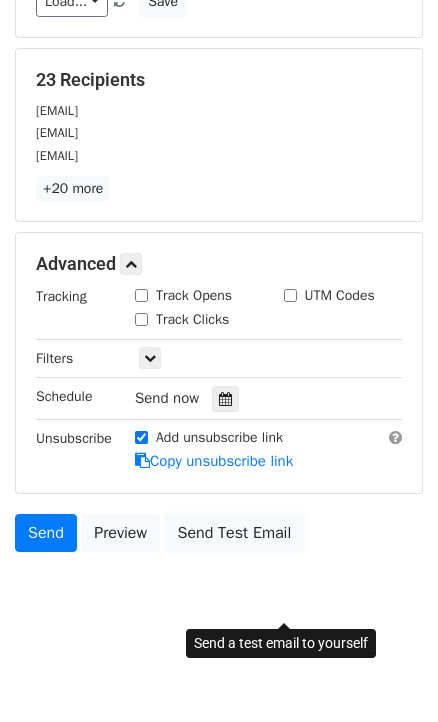 click on "Send Test Email" at bounding box center [235, 533] 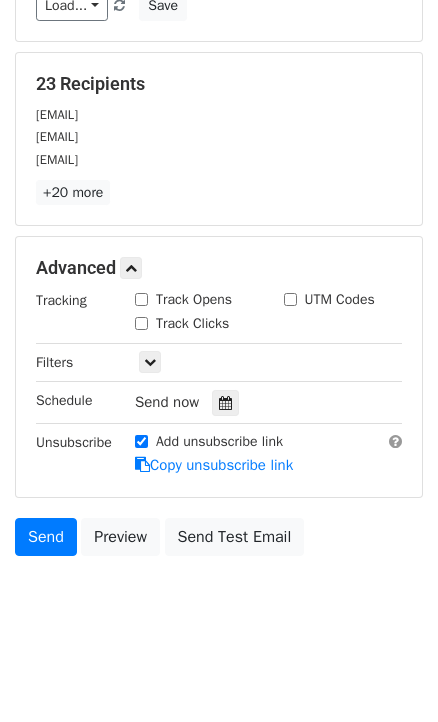 scroll, scrollTop: 402, scrollLeft: 0, axis: vertical 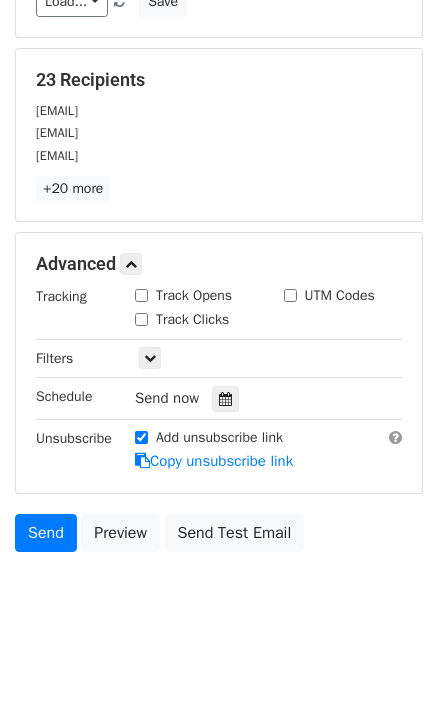 click on "Track Clicks" at bounding box center (182, 319) 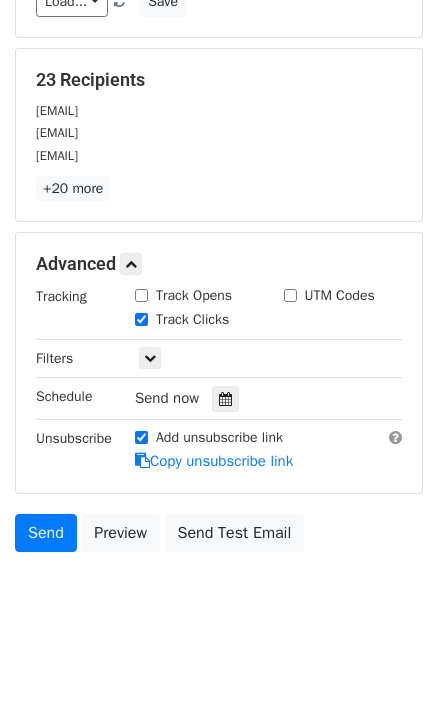 click on "Track Opens" at bounding box center [141, 295] 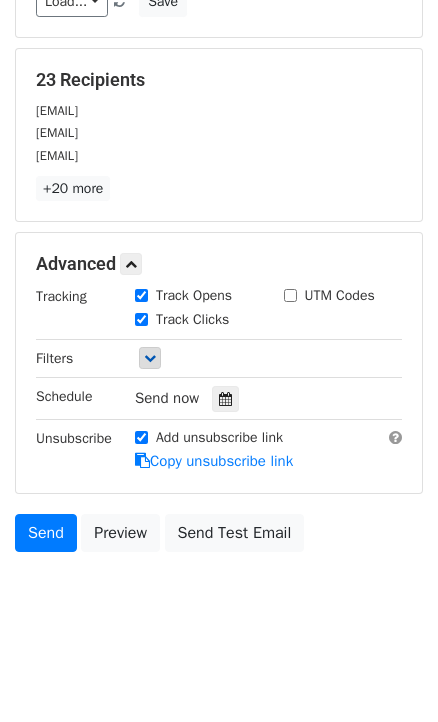 drag, startPoint x: 133, startPoint y: 347, endPoint x: 144, endPoint y: 342, distance: 12.083046 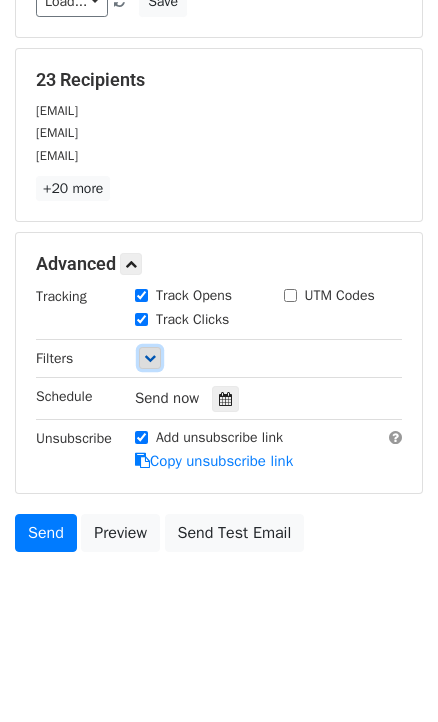 click at bounding box center [150, 358] 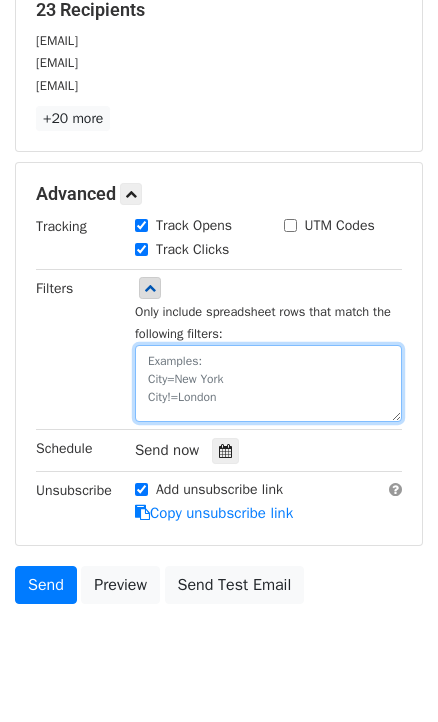 click at bounding box center [268, 383] 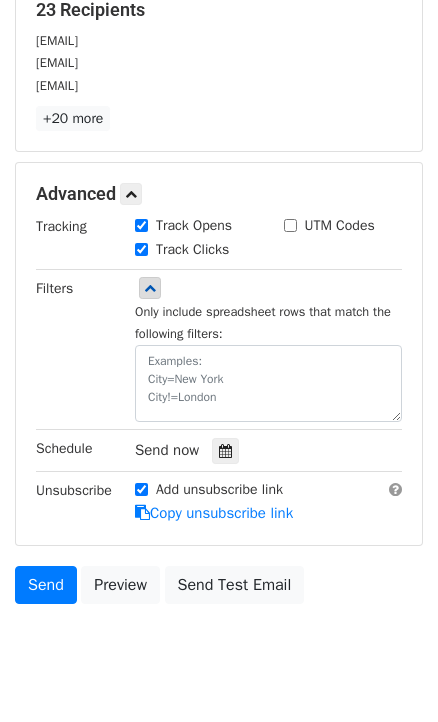 drag, startPoint x: 230, startPoint y: 383, endPoint x: 290, endPoint y: 391, distance: 60.530983 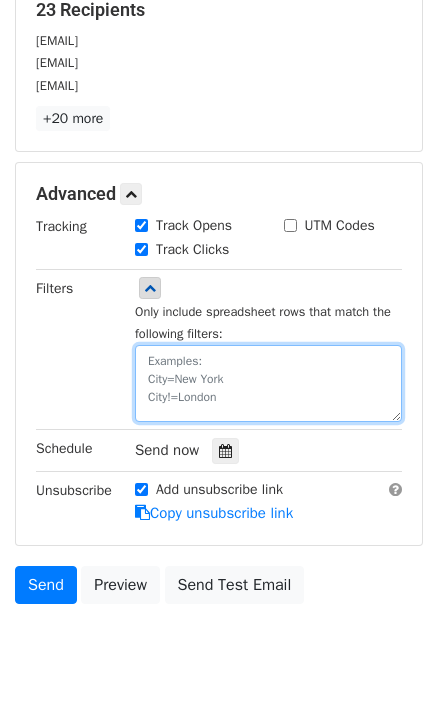 click at bounding box center (268, 383) 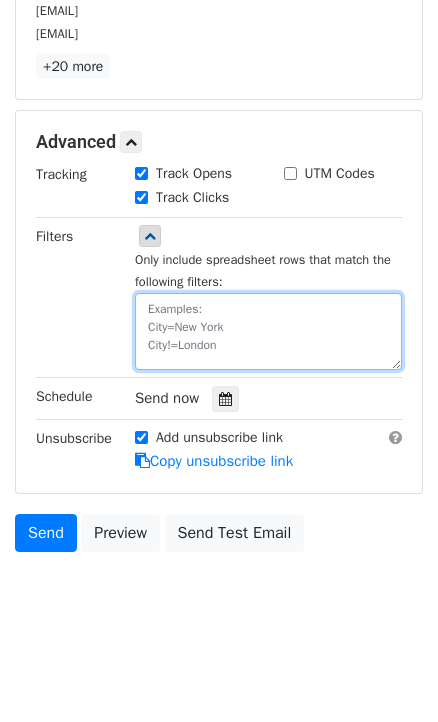 scroll, scrollTop: 525, scrollLeft: 0, axis: vertical 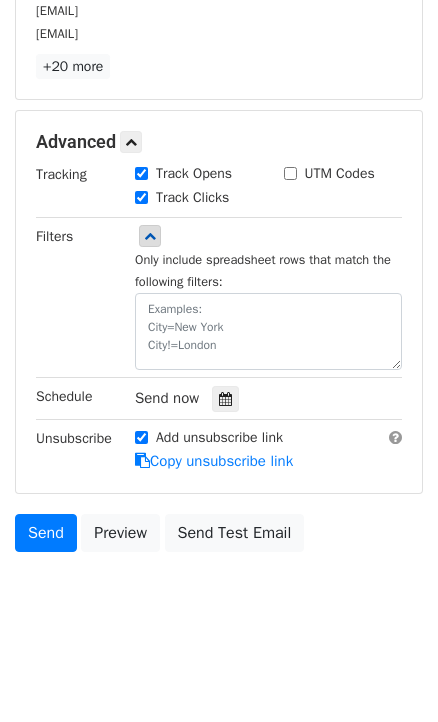 click on "Send now" at bounding box center [167, 398] 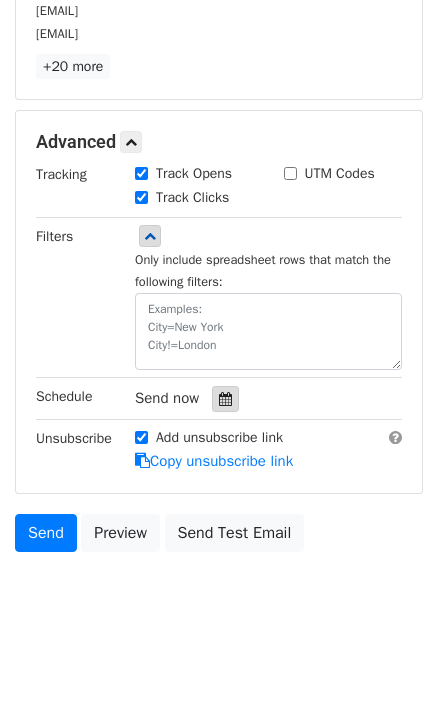 click at bounding box center [225, 399] 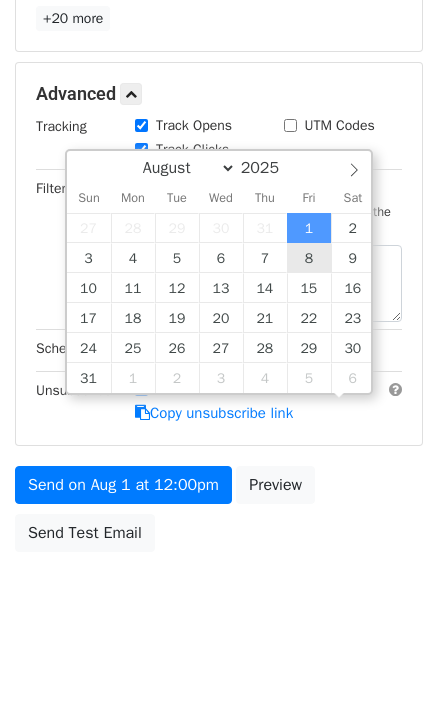 scroll, scrollTop: 0, scrollLeft: 0, axis: both 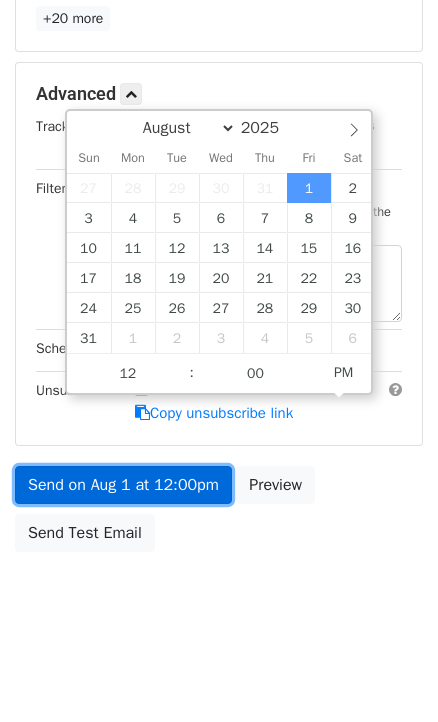 click on "Send on Aug 1 at 12:00pm" at bounding box center (123, 485) 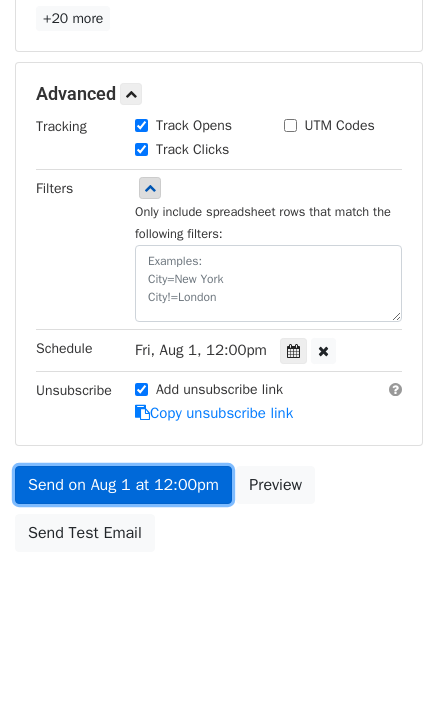 click on "Send on Aug 1 at 12:00pm" at bounding box center (123, 485) 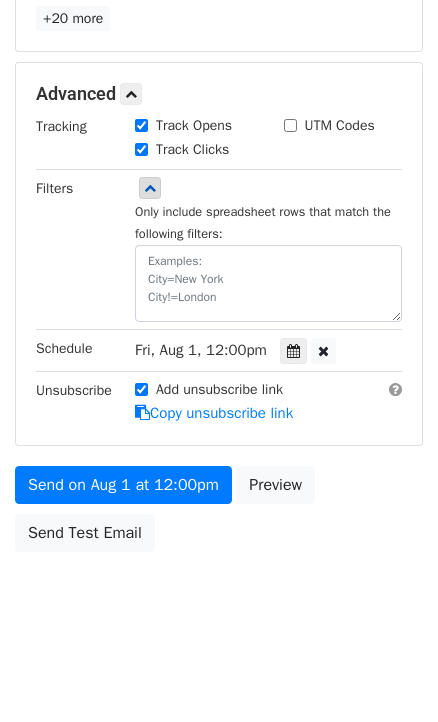 click on "Fri, Aug 1, 12:00pm" at bounding box center (201, 350) 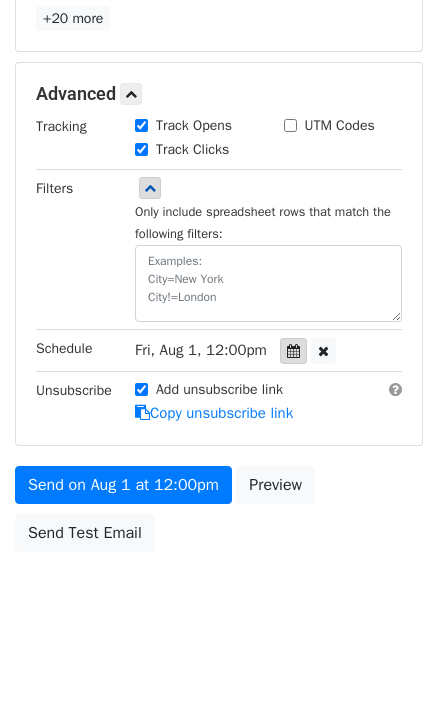 click at bounding box center (293, 351) 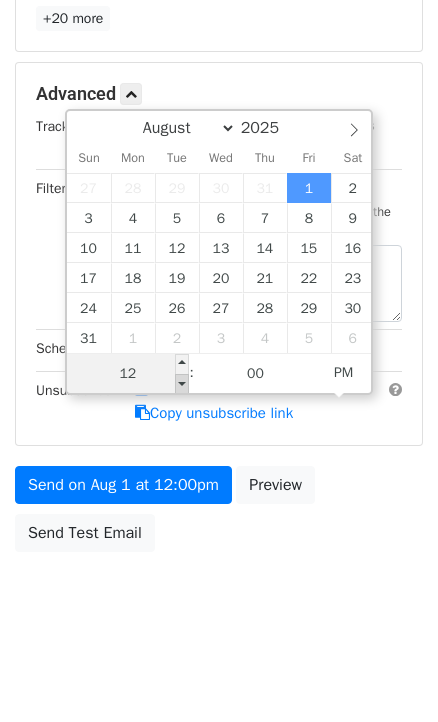 type on "2025-08-01 11:00" 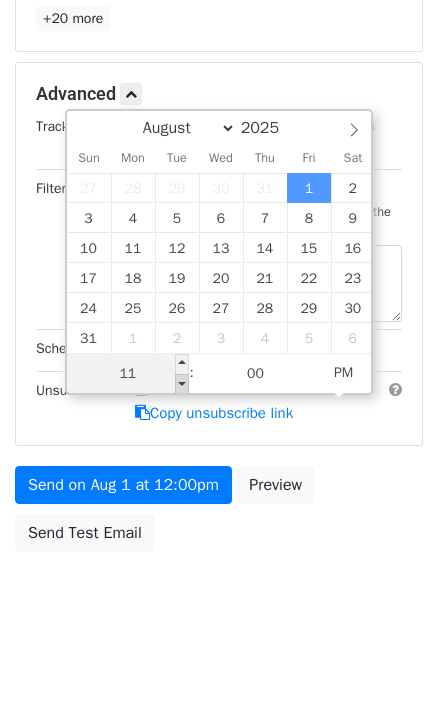 click at bounding box center (182, 384) 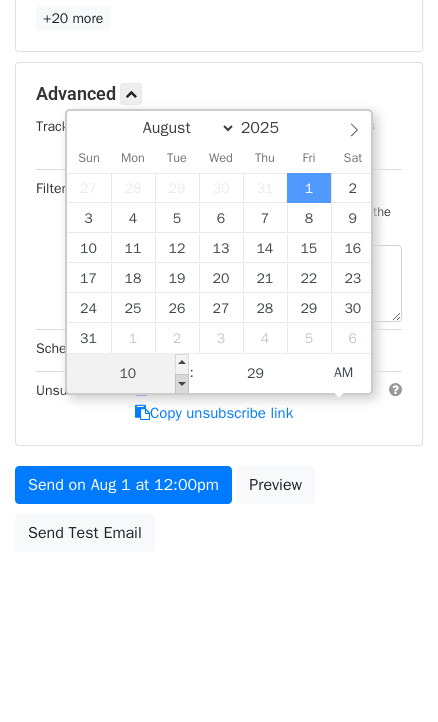 click at bounding box center [182, 384] 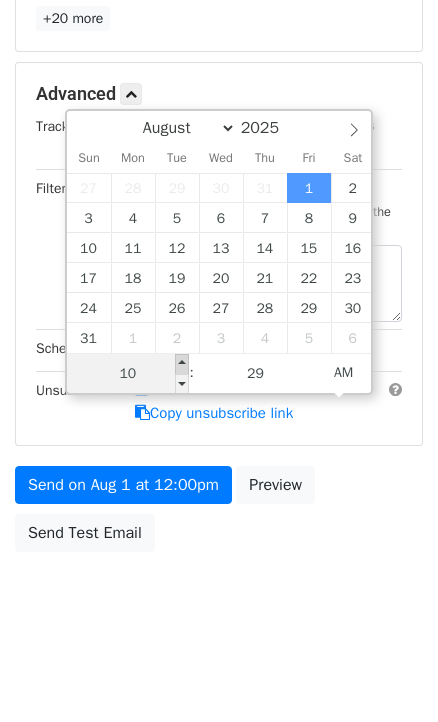 click on "10" at bounding box center (128, 374) 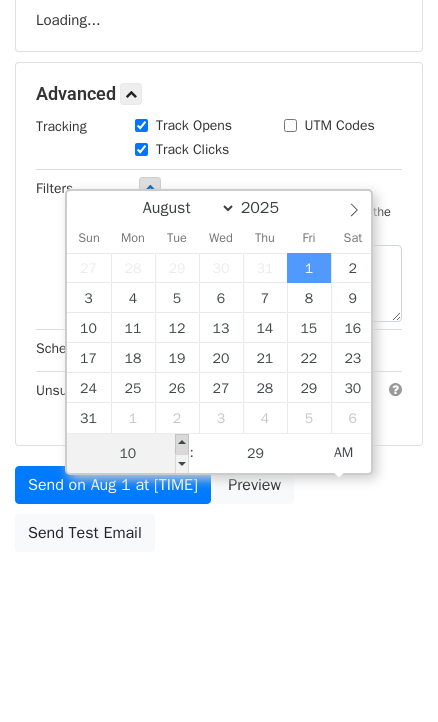 type on "2025-08-01 11:29" 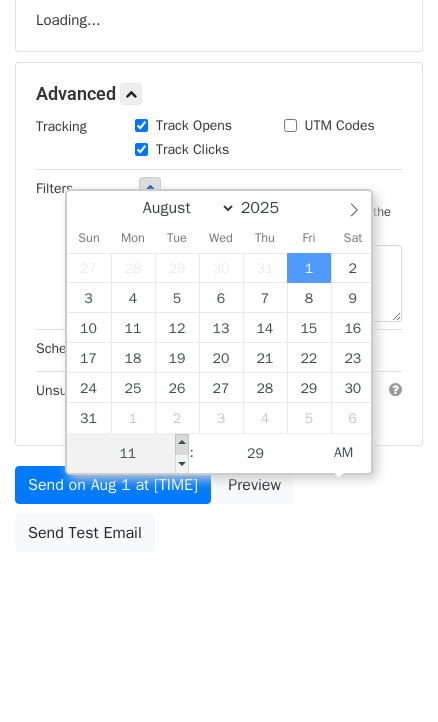 click at bounding box center (182, 444) 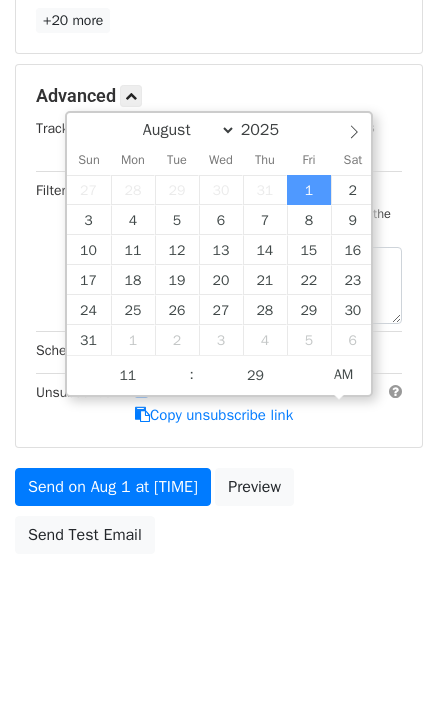 scroll, scrollTop: 525, scrollLeft: 0, axis: vertical 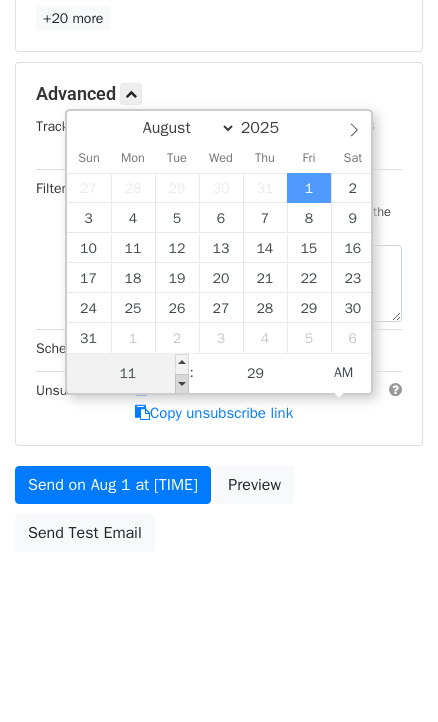 type on "2025-08-01 10:29" 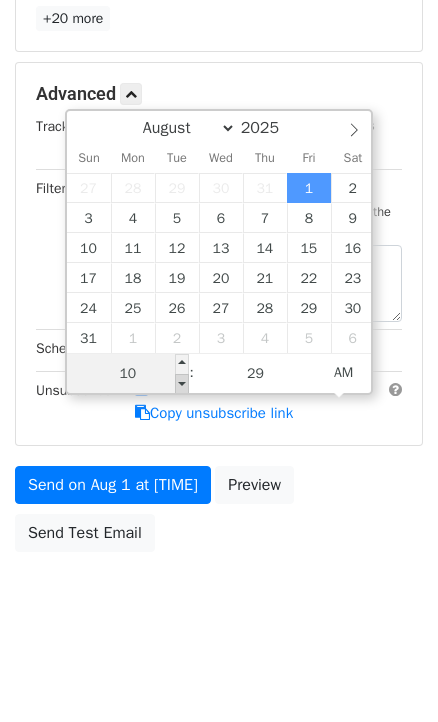 click at bounding box center [182, 384] 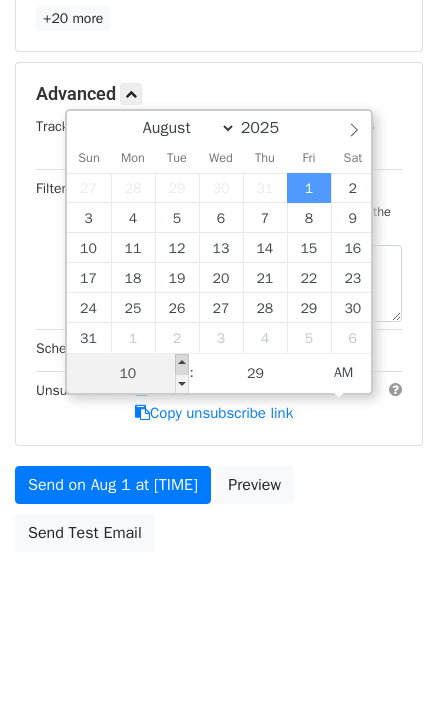 click on "10" at bounding box center [128, 374] 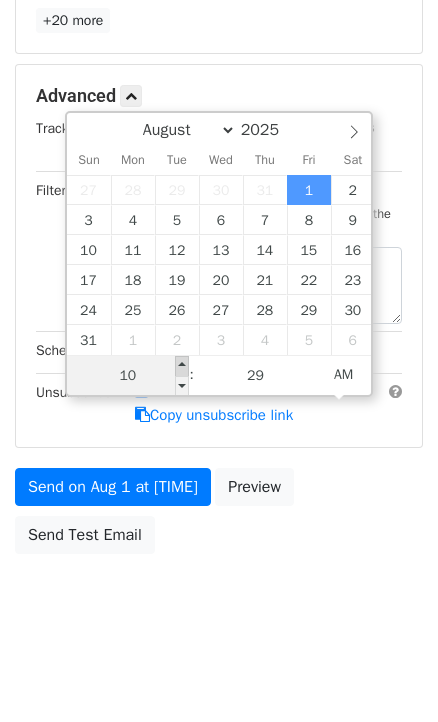 type on "2025-08-01 11:29" 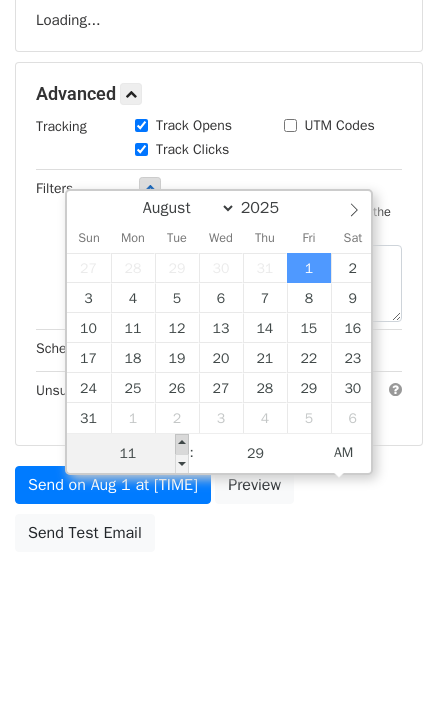 click at bounding box center (182, 444) 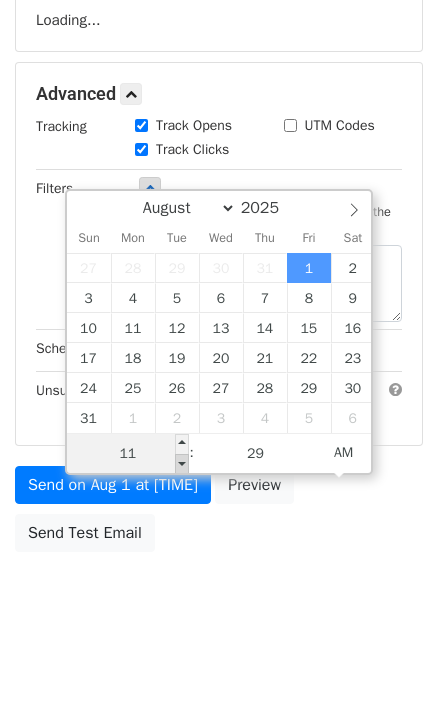 type on "2025-08-01 10:29" 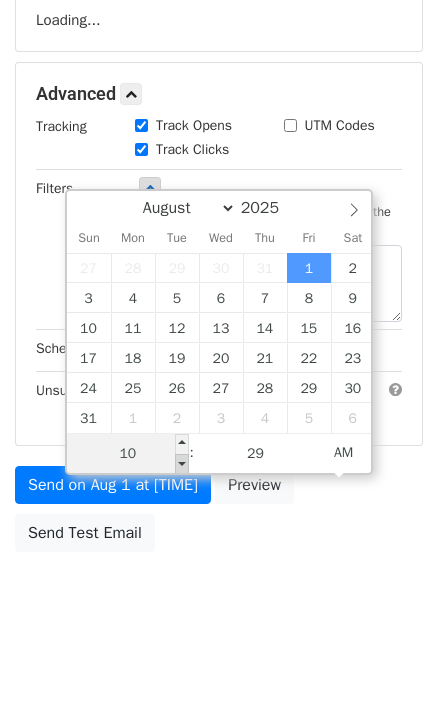 click at bounding box center [182, 464] 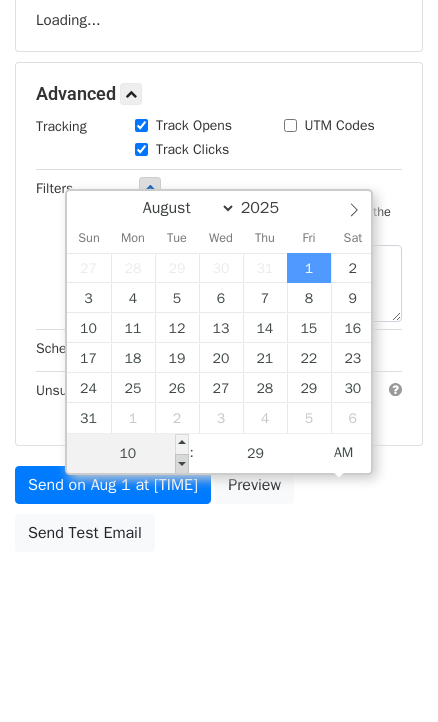 click at bounding box center [182, 464] 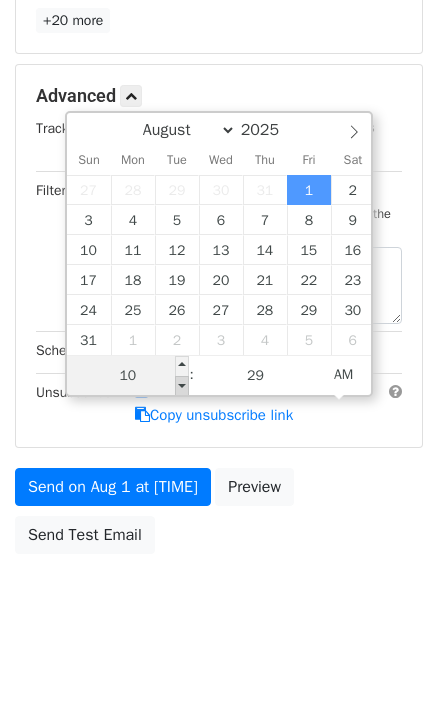 scroll, scrollTop: 525, scrollLeft: 0, axis: vertical 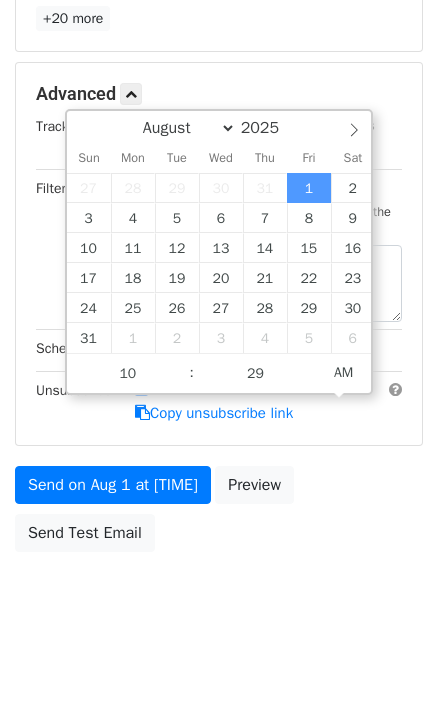 click on "Fri, Aug 1, 10:29am" at bounding box center (191, 350) 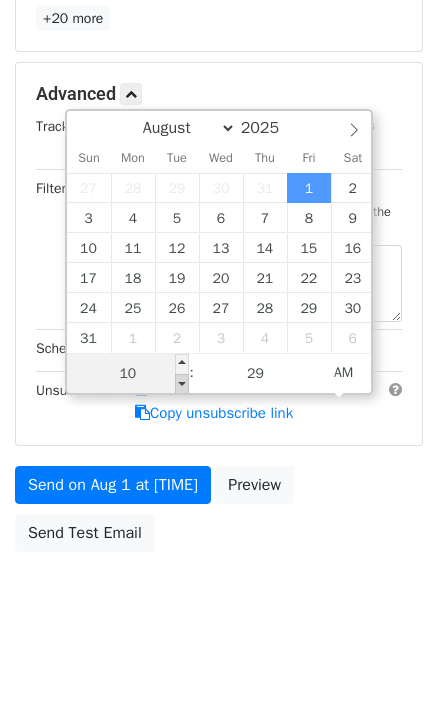 click at bounding box center [182, 384] 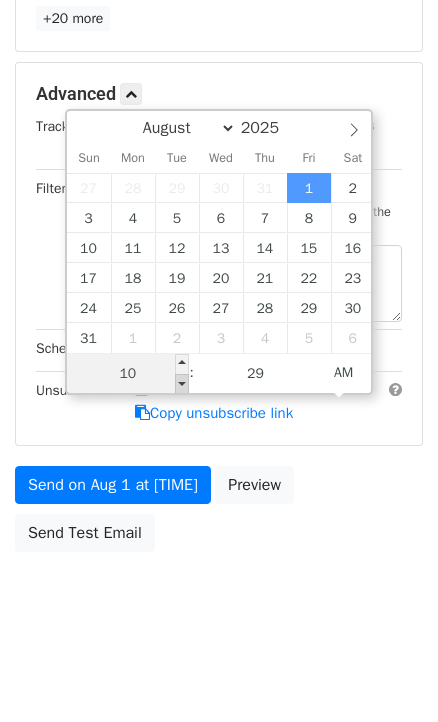 click at bounding box center (182, 384) 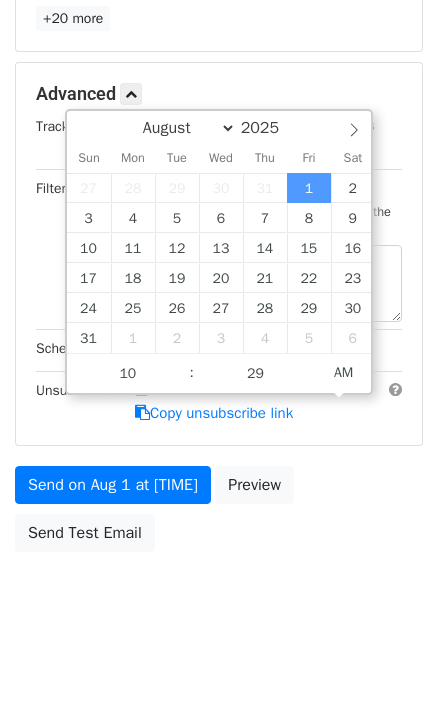 click on ":" at bounding box center [192, 373] 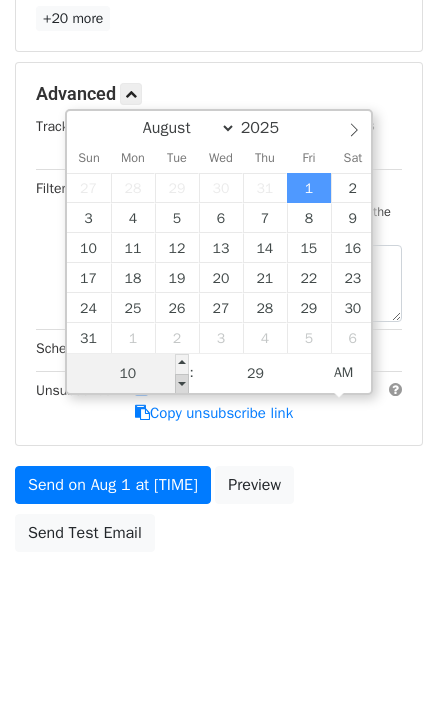 click at bounding box center (182, 384) 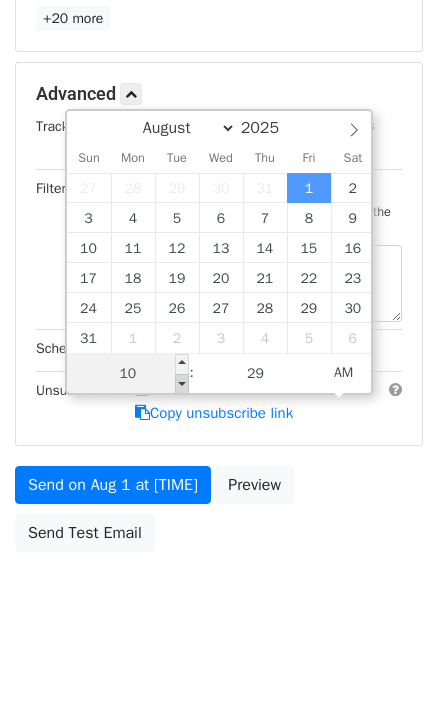 click at bounding box center [182, 384] 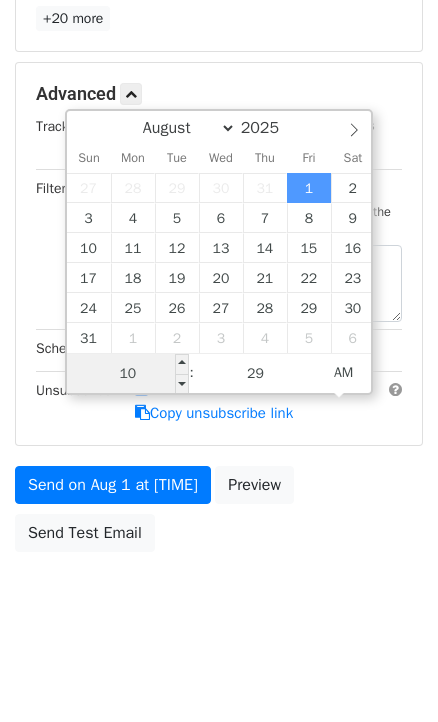 click on "10" at bounding box center (128, 374) 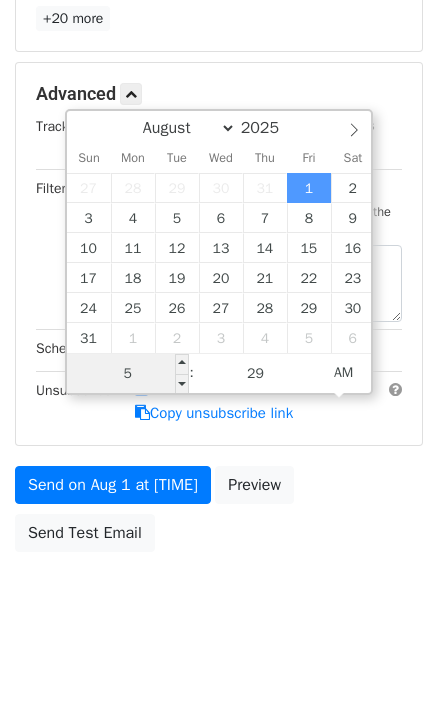 scroll, scrollTop: 542, scrollLeft: 0, axis: vertical 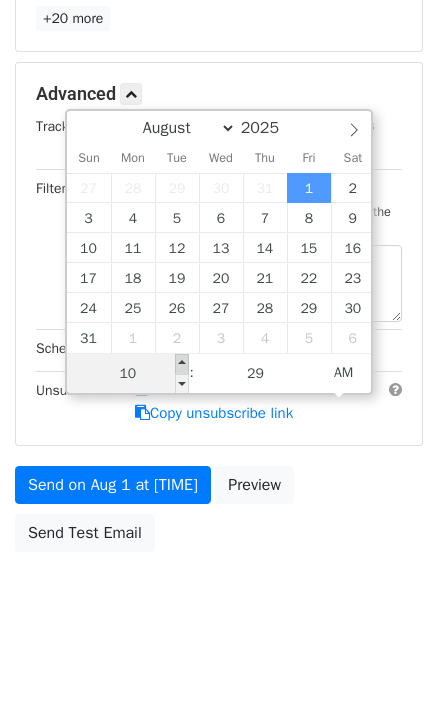 click at bounding box center [182, 364] 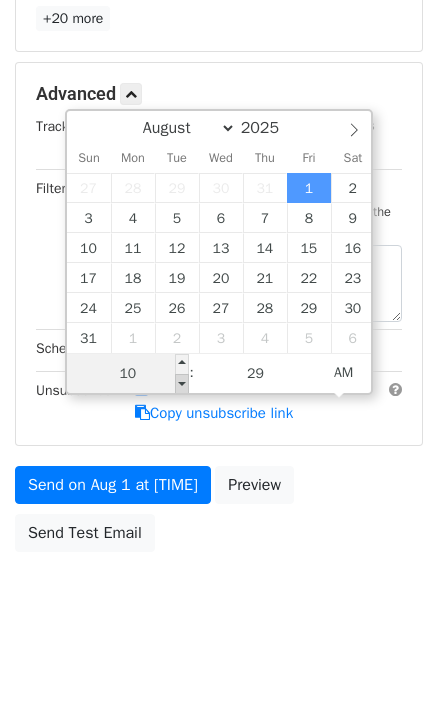 type on "10" 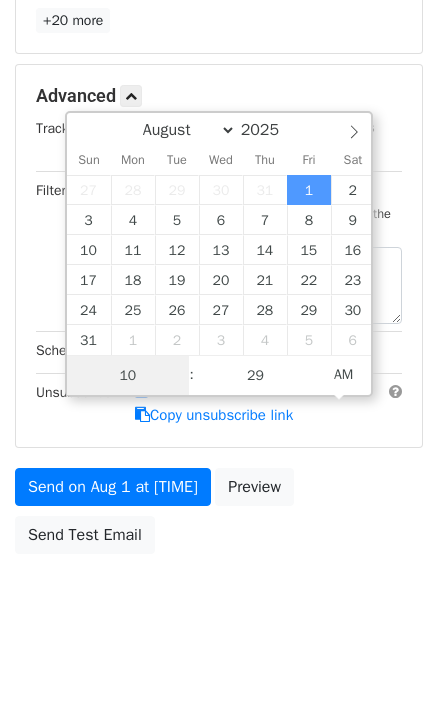 scroll, scrollTop: 542, scrollLeft: 0, axis: vertical 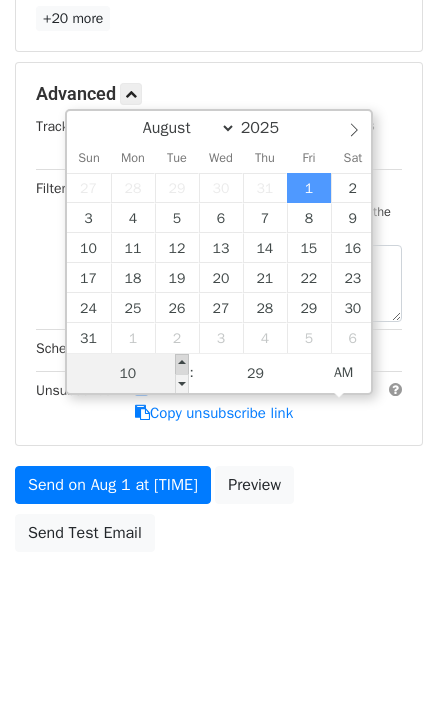 type on "2025-08-01 11:29" 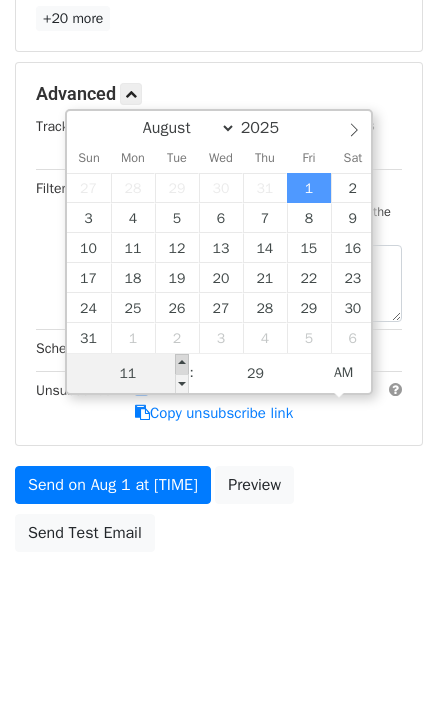 click at bounding box center [182, 364] 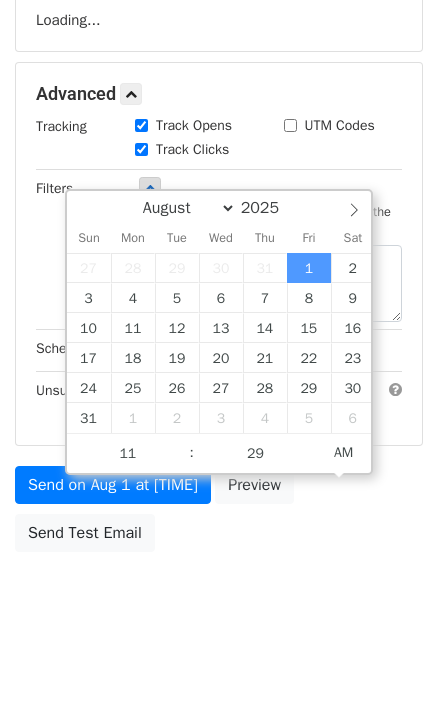 scroll, scrollTop: 542, scrollLeft: 0, axis: vertical 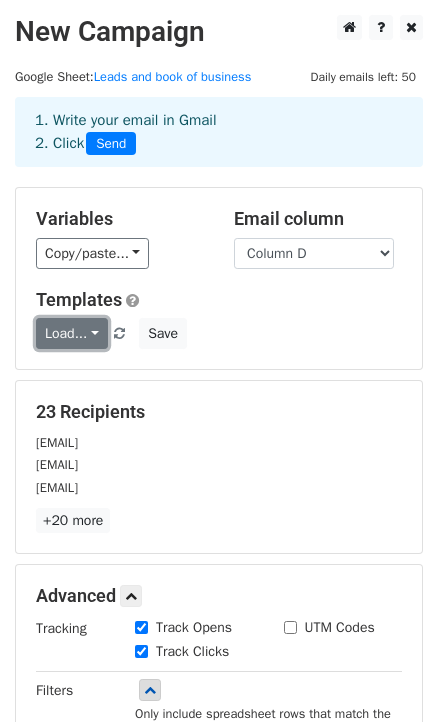 click on "Load..." at bounding box center [72, 333] 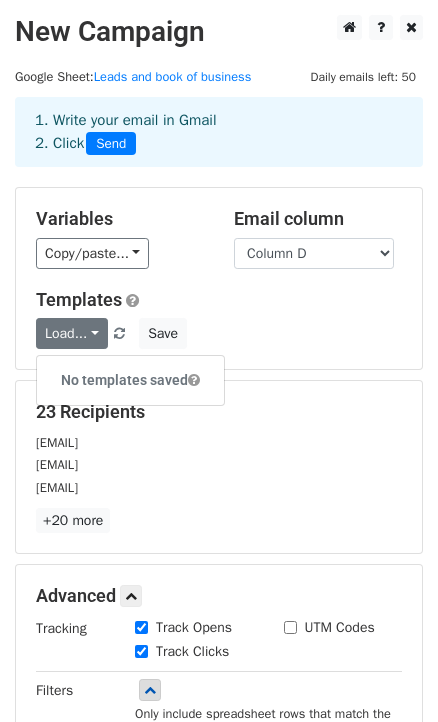 click on "Load...
No templates saved
Save" at bounding box center [219, 333] 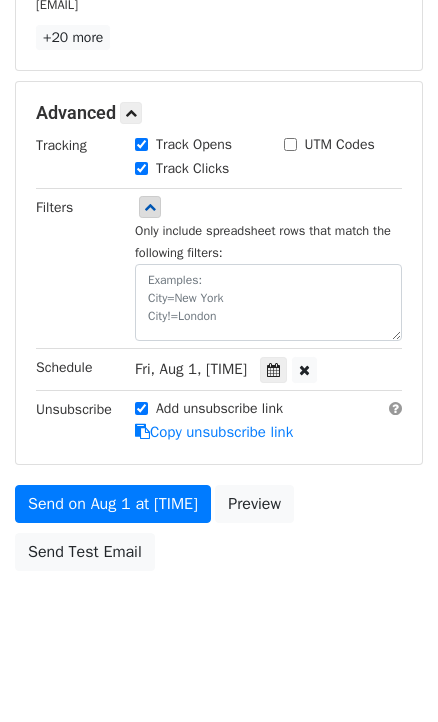 scroll, scrollTop: 530, scrollLeft: 0, axis: vertical 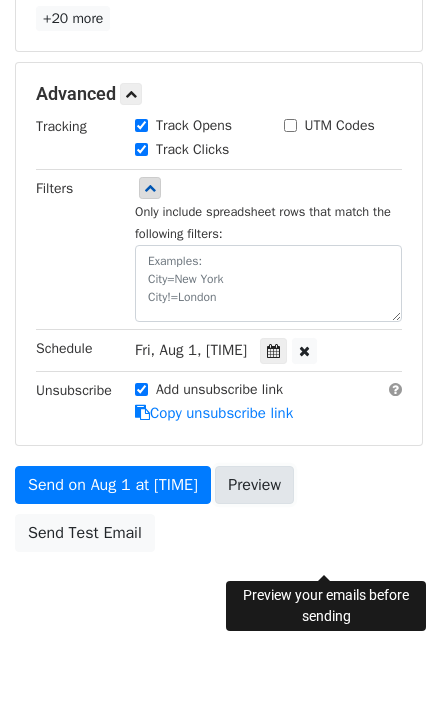click on "Preview" at bounding box center (254, 485) 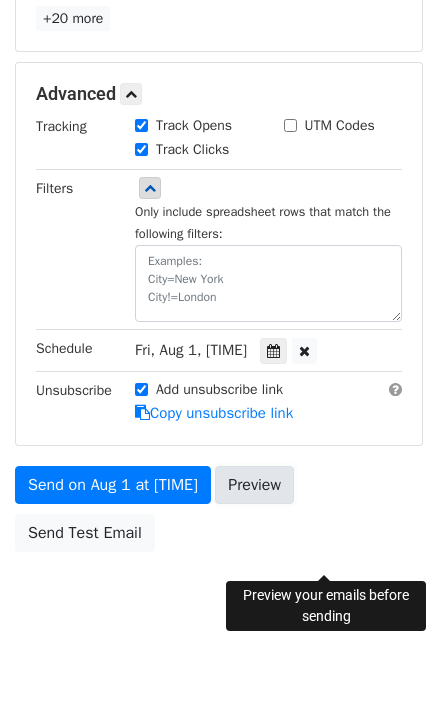 click on "Preview" at bounding box center [254, 485] 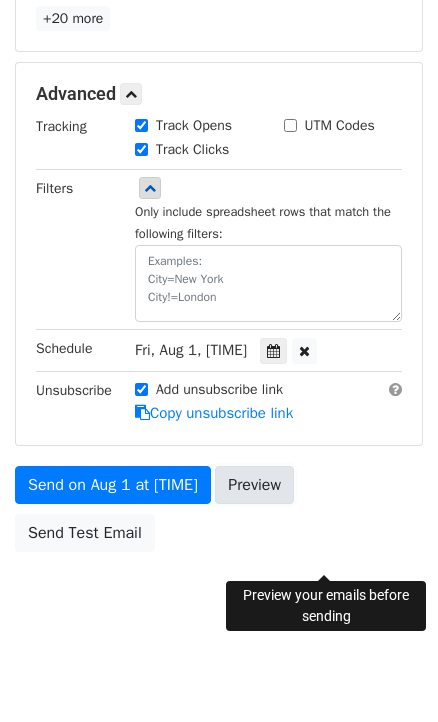 click on "Preview" at bounding box center (254, 485) 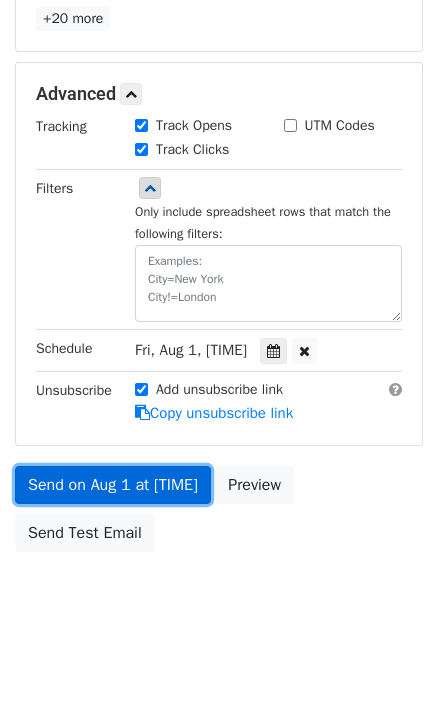 click on "Send on Aug 1 at 11:29am" at bounding box center (113, 485) 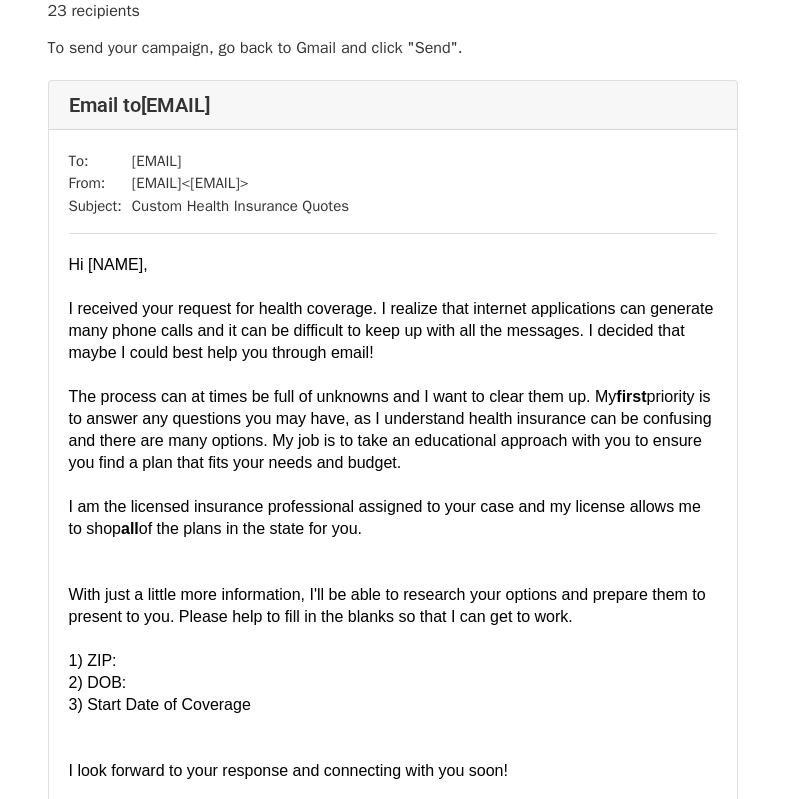 scroll, scrollTop: 63, scrollLeft: 0, axis: vertical 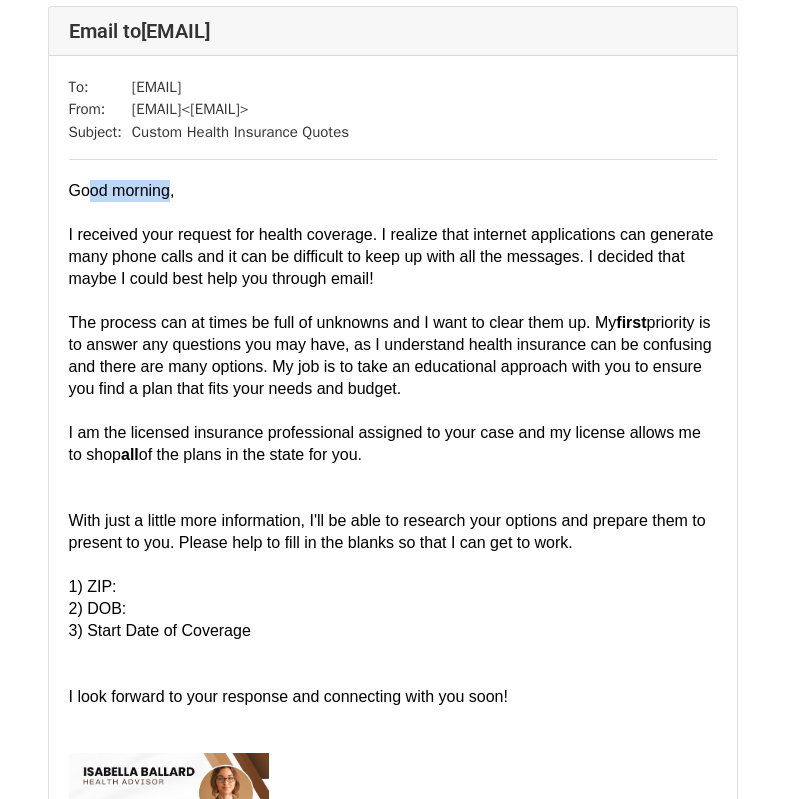 drag, startPoint x: 95, startPoint y: 210, endPoint x: 240, endPoint y: 210, distance: 145 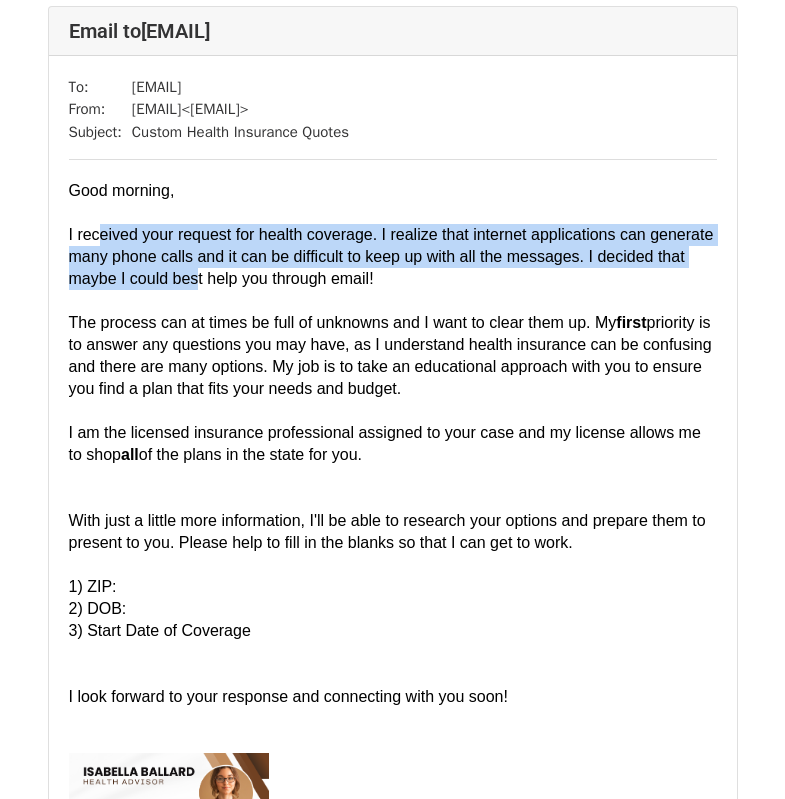 drag, startPoint x: 108, startPoint y: 253, endPoint x: 311, endPoint y: 316, distance: 212.55116 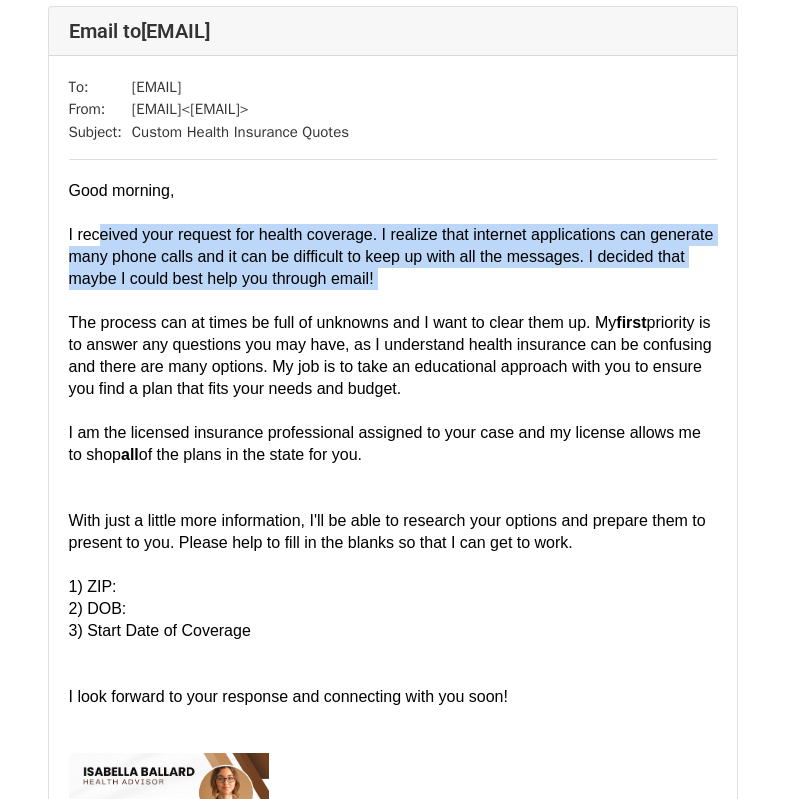 click on "Good morning,  I received your request for health coverage. I realize that internet applications can generate many phone calls and it can be difficult to keep up with all the messages. I decided that maybe I could best help you through email! The process can at times be full of unknowns and I want to clear them up. My  first  priority is to answer any questions you may have, as I understand health insurance can be confusing and there are many options. My job is to take an educational approach with you to ensure you find a plan that fits your needs and budget." at bounding box center (393, 290) 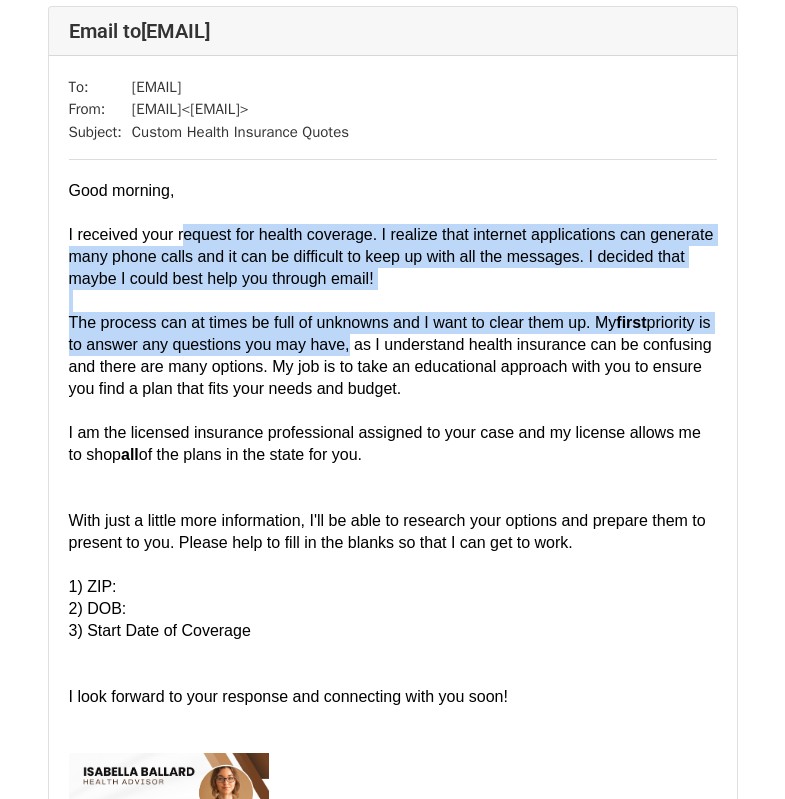 drag, startPoint x: 190, startPoint y: 262, endPoint x: 366, endPoint y: 371, distance: 207.01932 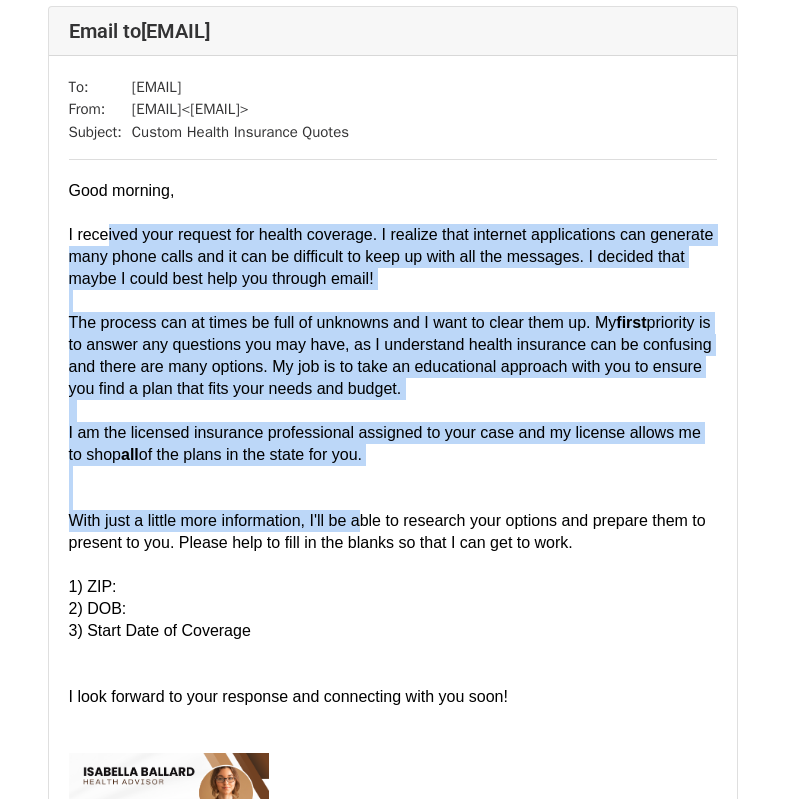 drag, startPoint x: 110, startPoint y: 249, endPoint x: 363, endPoint y: 551, distance: 393.97083 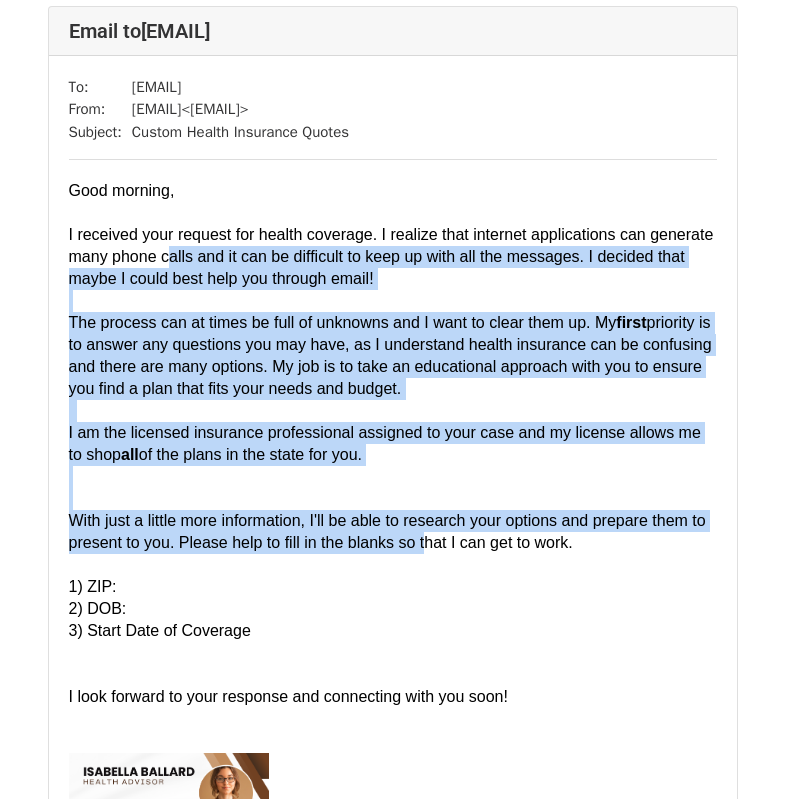 drag, startPoint x: 245, startPoint y: 274, endPoint x: 437, endPoint y: 571, distance: 353.65662 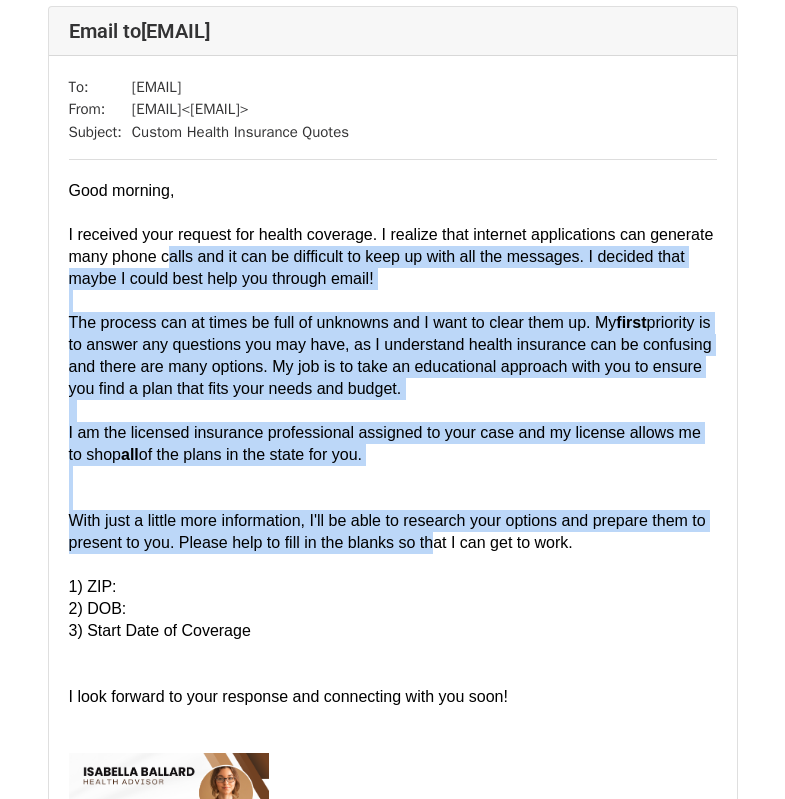 click on "With just a little more information, I'll be able to research your options and prepare them to present to you. Please help to fill in the blanks so that I can get to work." at bounding box center (387, 531) 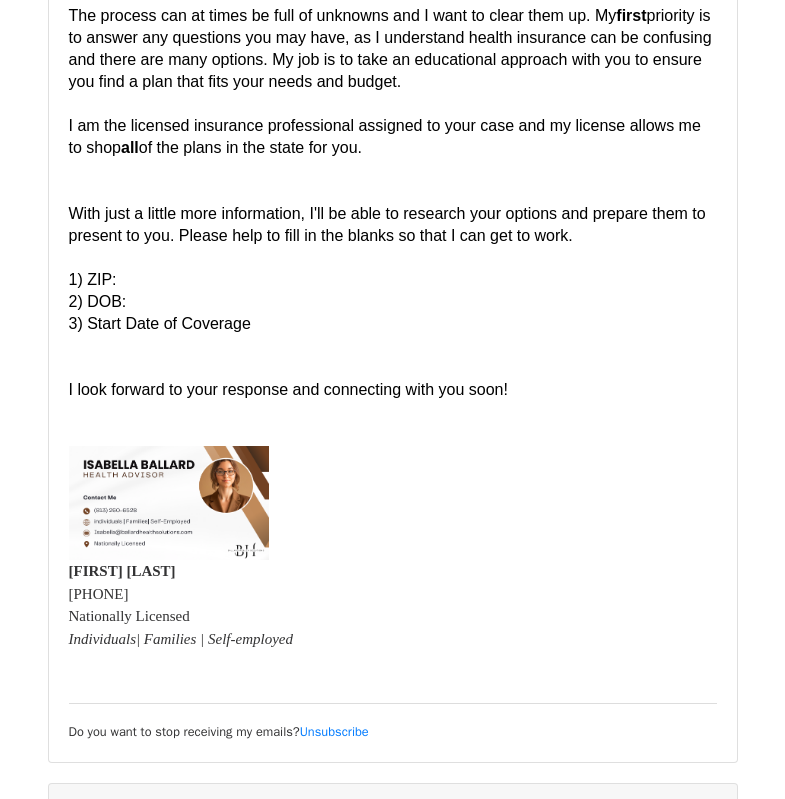 scroll, scrollTop: 1634, scrollLeft: 0, axis: vertical 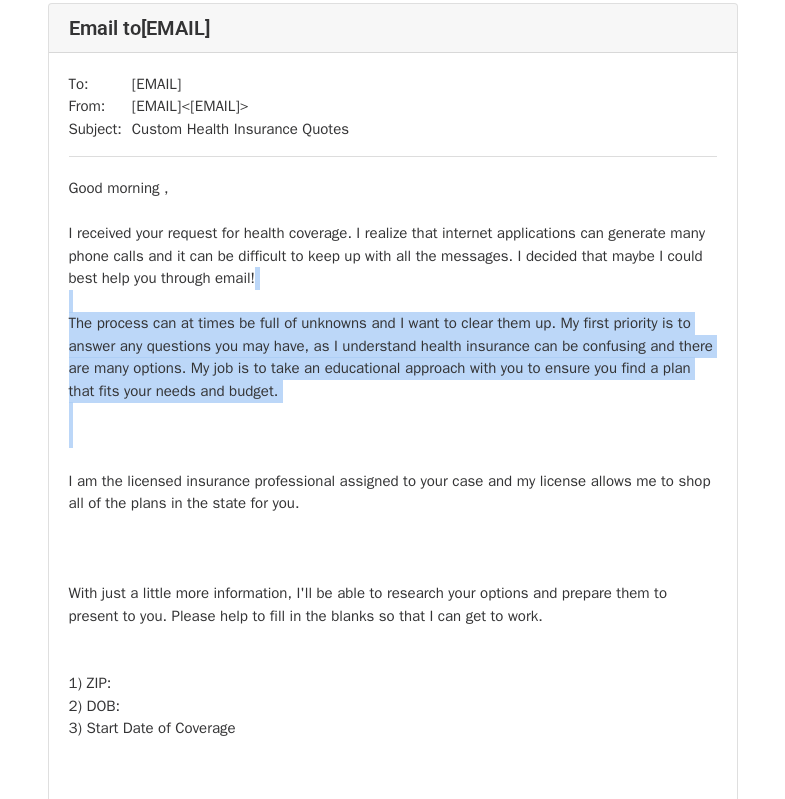drag, startPoint x: 105, startPoint y: 328, endPoint x: 263, endPoint y: 466, distance: 209.78084 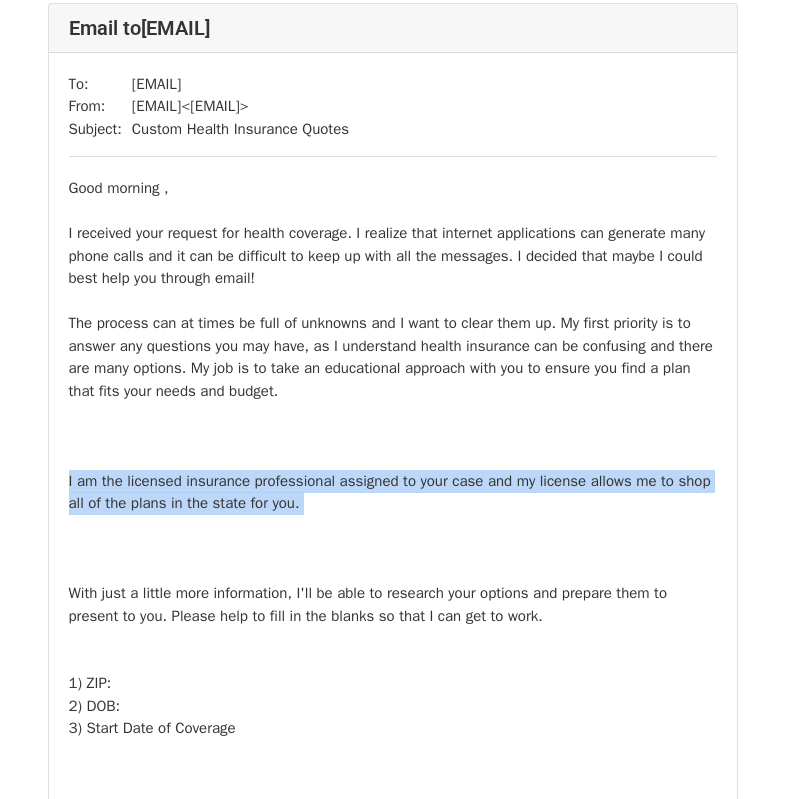 drag, startPoint x: 62, startPoint y: 496, endPoint x: 319, endPoint y: 556, distance: 263.91098 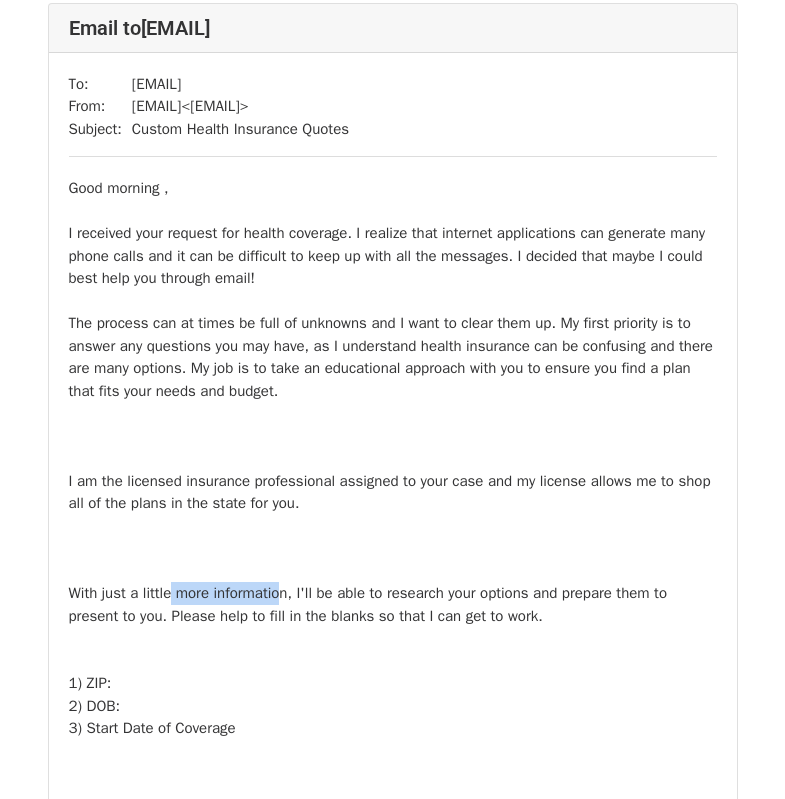 drag, startPoint x: 175, startPoint y: 618, endPoint x: 395, endPoint y: 624, distance: 220.0818 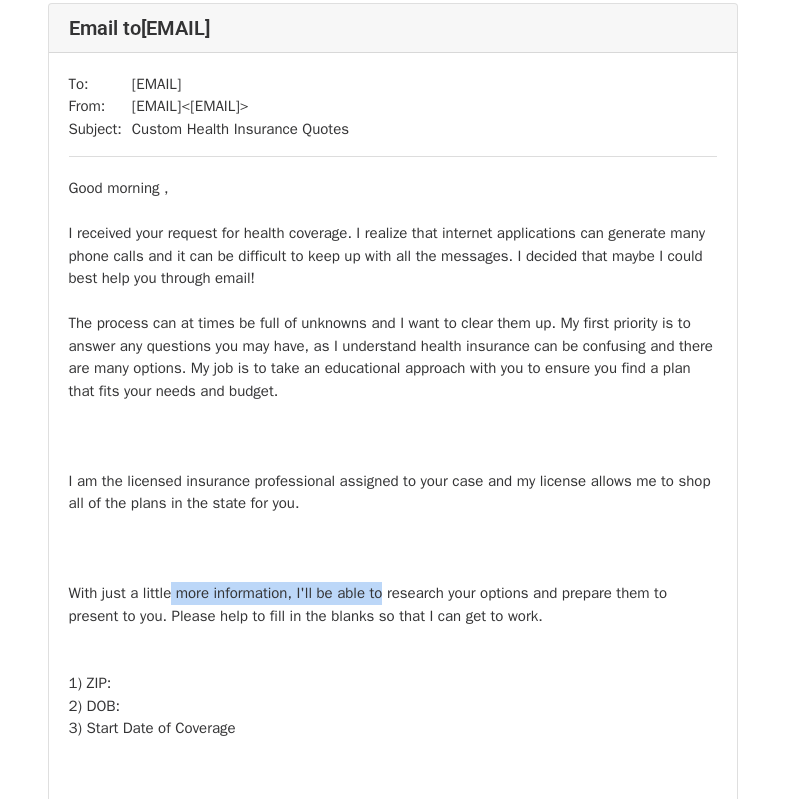 click on "Good morning ,  I received your request for health coverage. I realize that internet applications can generate many phone calls and it can be difficult to keep up with all the messages. I decided that maybe I could best help you through email! The process can at times be full of unknowns and I want to clear them up. My first priority is to answer any questions you may have, as I understand health insurance can be confusing and there are many options. My job is to take an educational approach with you to ensure you find a plan that fits your needs and budget.   I am the licensed insurance professional assigned to your case and my license allows me to shop all of the plans in the state for you. With just a little more information, I'll be able to research your options and prepare them to present to you. Please help to fill in the blanks so that I can get to work. 1) ZIP: 2) DOB: 3) Start Date of Coverage     I look forward to your response and connecting with you soon! Isabella Ballard  (813) 347-1707" at bounding box center [393, 650] 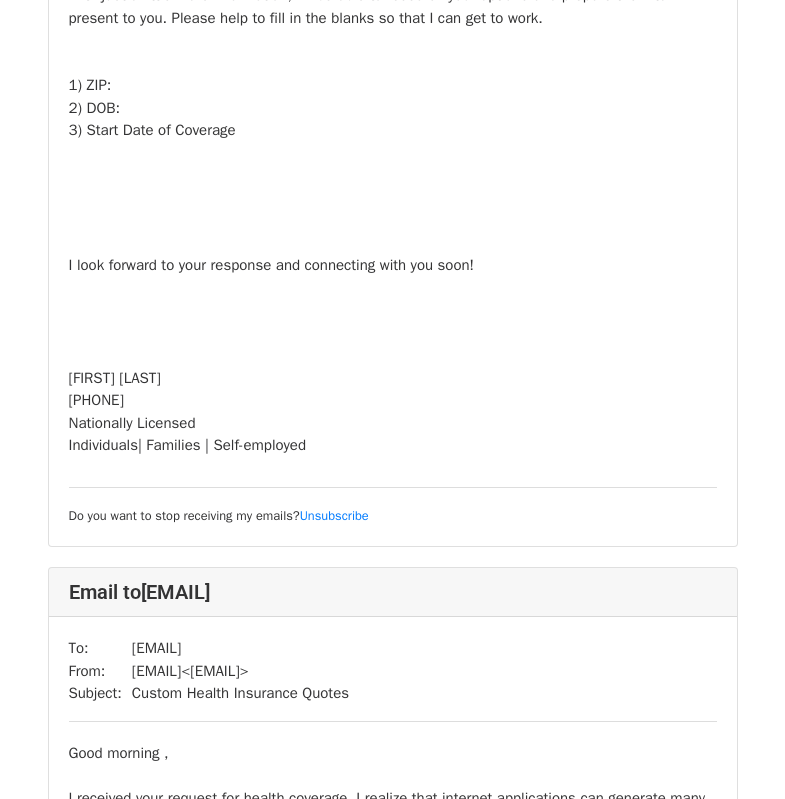 scroll, scrollTop: 736, scrollLeft: 0, axis: vertical 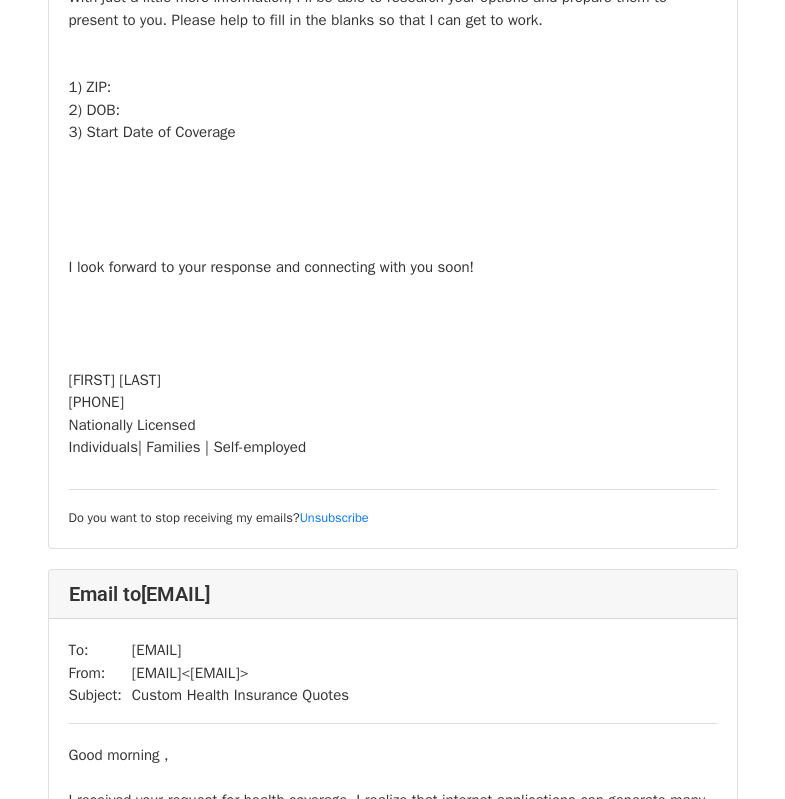 click on "Good morning ,  I received your request for health coverage. I realize that internet applications can generate many phone calls and it can be difficult to keep up with all the messages. I decided that maybe I could best help you through email! The process can at times be full of unknowns and I want to clear them up. My first priority is to answer any questions you may have, as I understand health insurance can be confusing and there are many options. My job is to take an educational approach with you to ensure you find a plan that fits your needs and budget.   I am the licensed insurance professional assigned to your case and my license allows me to shop all of the plans in the state for you. With just a little more information, I'll be able to research your options and prepare them to present to you. Please help to fill in the blanks so that I can get to work. 1) ZIP: 2) DOB: 3) Start Date of Coverage     I look forward to your response and connecting with you soon! Isabella Ballard  (813) 347-1707" at bounding box center (393, 54) 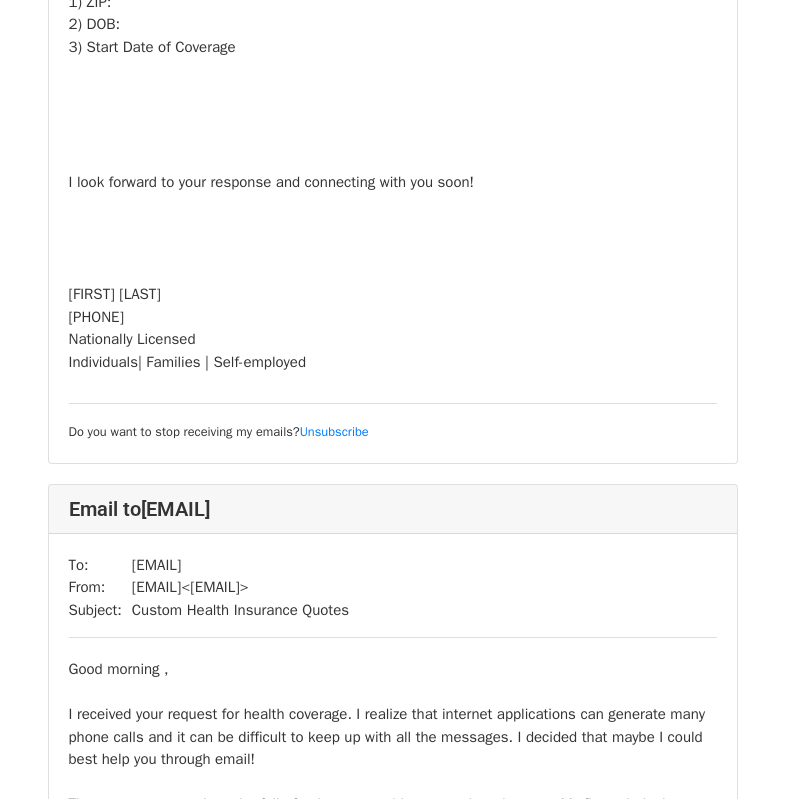 scroll, scrollTop: 1999, scrollLeft: 0, axis: vertical 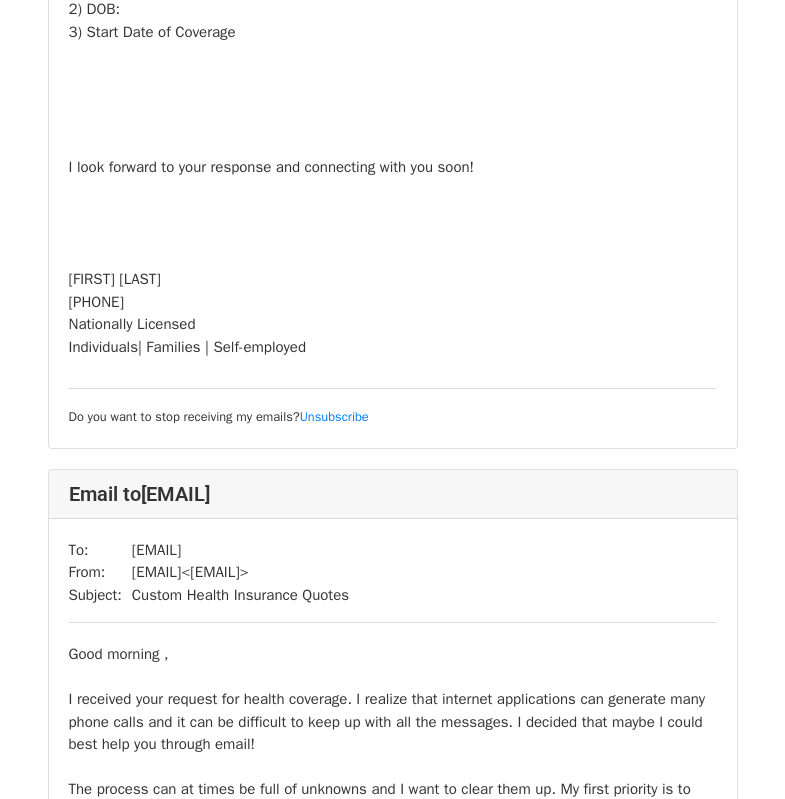 click on "Good morning ,  I received your request for health coverage. I realize that internet applications can generate many phone calls and it can be difficult to keep up with all the messages. I decided that maybe I could best help you through email! The process can at times be full of unknowns and I want to clear them up. My first priority is to answer any questions you may have, as I understand health insurance can be confusing and there are many options. My job is to take an educational approach with you to ensure you find a plan that fits your needs and budget.   I am the licensed insurance professional assigned to your case and my license allows me to shop all of the plans in the state for you. With just a little more information, I'll be able to research your options and prepare them to present to you. Please help to fill in the blanks so that I can get to work. 1) ZIP: 2) DOB: 3) Start Date of Coverage     I look forward to your response and connecting with you soon! Isabella Ballard  (813) 347-1707" at bounding box center (393, -46) 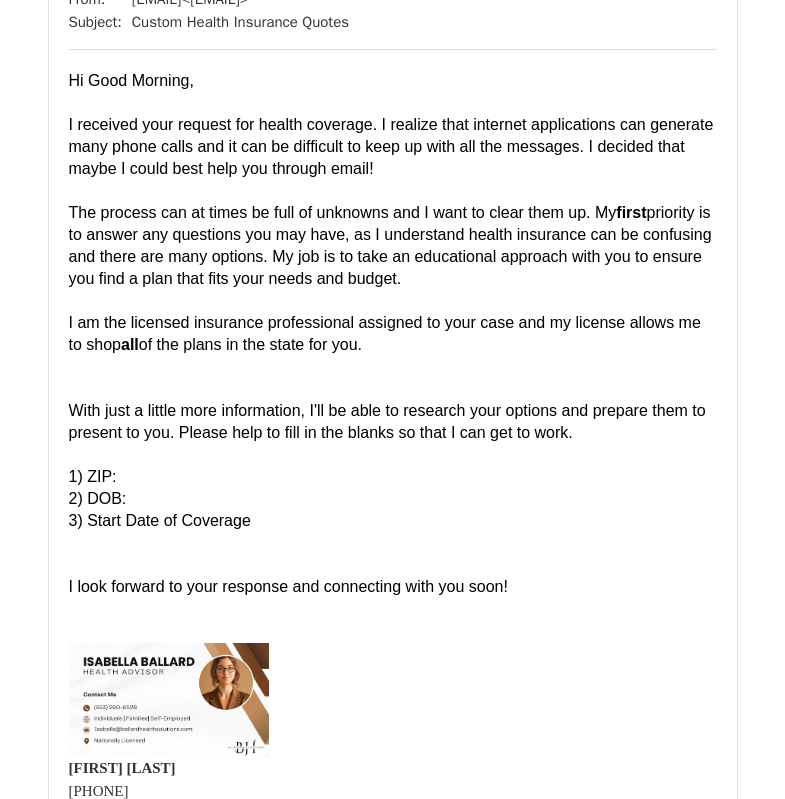 scroll, scrollTop: 0, scrollLeft: 0, axis: both 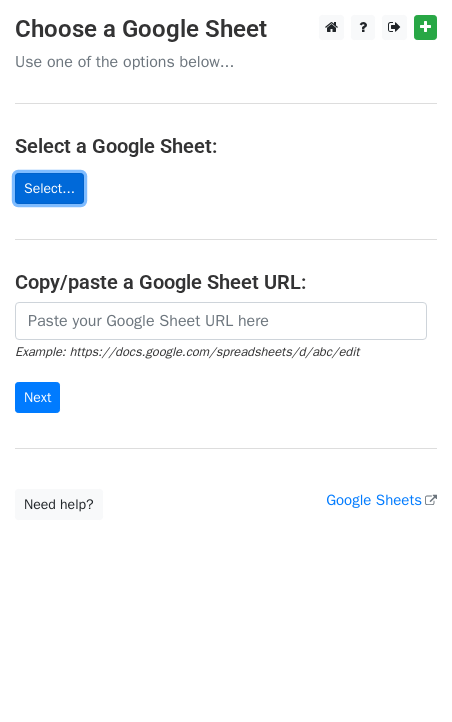 click on "Select..." at bounding box center [49, 188] 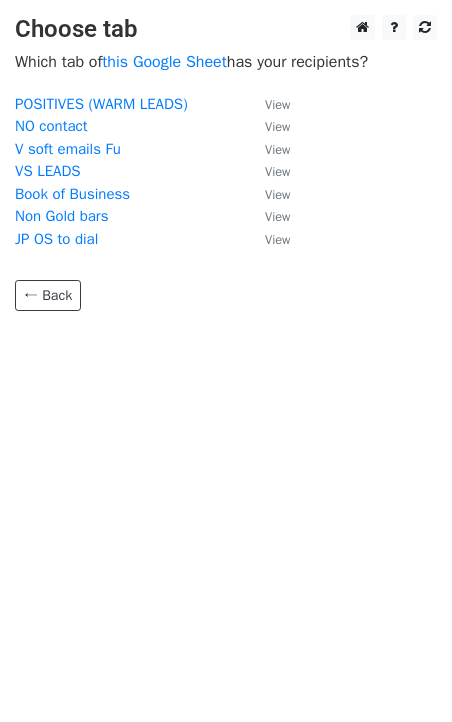 scroll, scrollTop: 0, scrollLeft: 0, axis: both 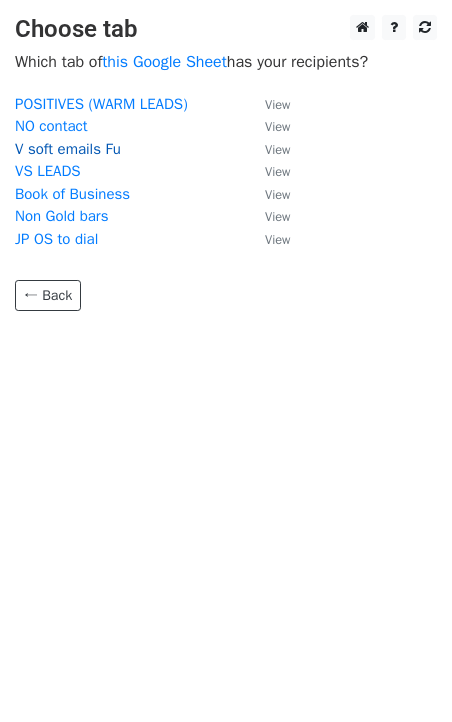 click on "V soft emails Fu" at bounding box center [68, 149] 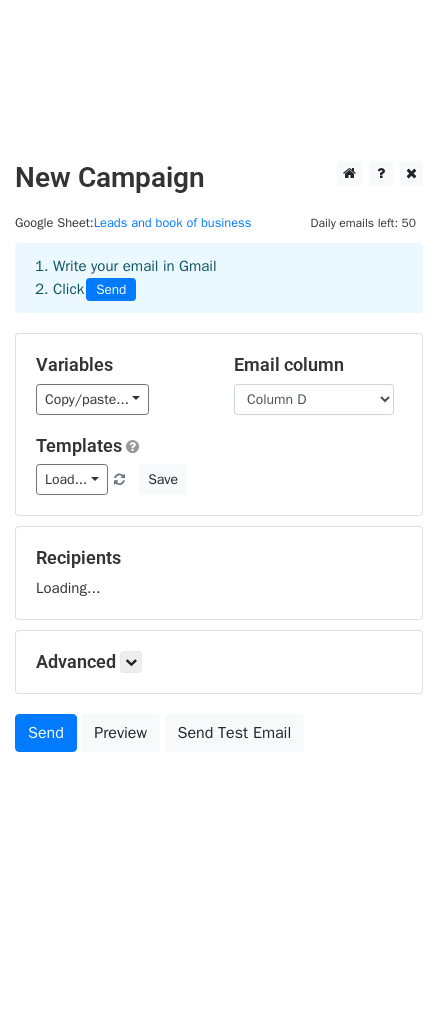 scroll, scrollTop: 0, scrollLeft: 0, axis: both 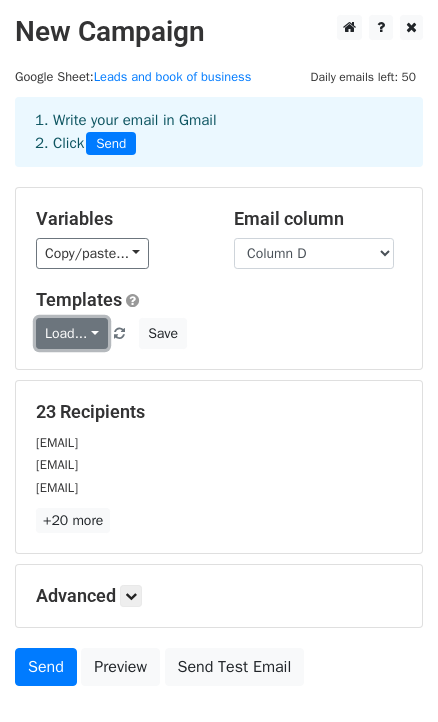 click on "Load..." at bounding box center [72, 333] 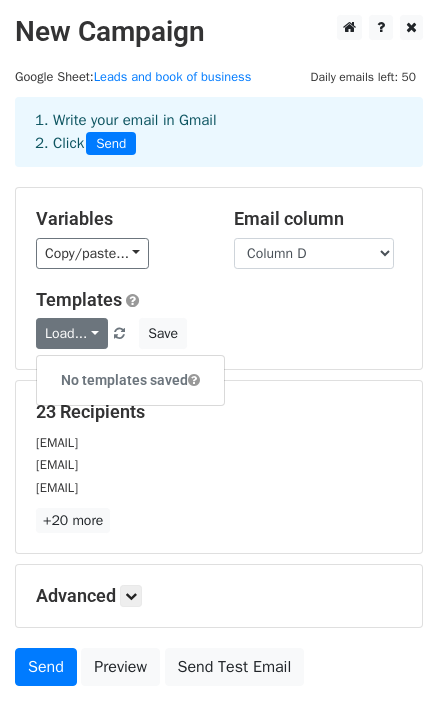click on "Variables
Copy/paste...
{{Column A}}
{{Column B}}
{{Column C}}
{{Column D}}
{{Column E}}
{{Column F}}
Email column
Column A
Column B
Column C
Column D
Column E
Column F
Templates
Load...
No templates saved
Save" at bounding box center [219, 278] 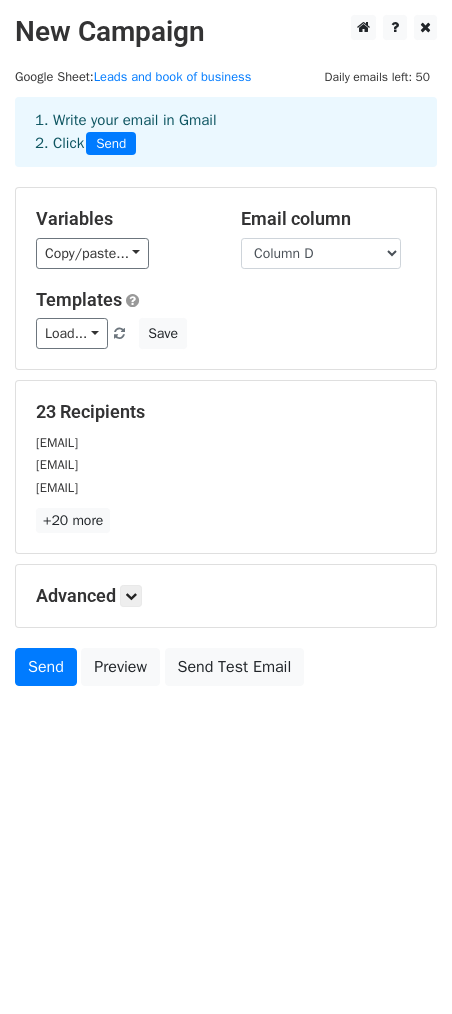 click on "New Campaign
Daily emails left: 50
Google Sheet:
Leads and book of business
1. Write your email in Gmail
2. Click
Send
Variables
Copy/paste...
{{Column A}}
{{Column B}}
{{Column C}}
{{Column D}}
{{Column E}}
{{Column F}}
Email column
Column A
Column B
Column C
Column D
Column E
Column F
Templates
Load...
No templates saved
Save
23 Recipients
myboys2.sc@gmail.com
lashunda77@gmail.com
vizzlewylie@gmail.com
+20 more
23 Recipients
×
myboys2.sc@gmail.com
lashunda77@gmail.com
vizzlewylie@gmail.com
purplepaint0118@gmail.com
mjhillministries@gmail.com
steph.l.hudson5@gmail.com
kieryoung97@gmail.com
edwinaedwards5@gmail.com
jenloumak@hotmail.com
rashadreeder14@gmail.com
dan@wazfamily.com" at bounding box center (226, 395) 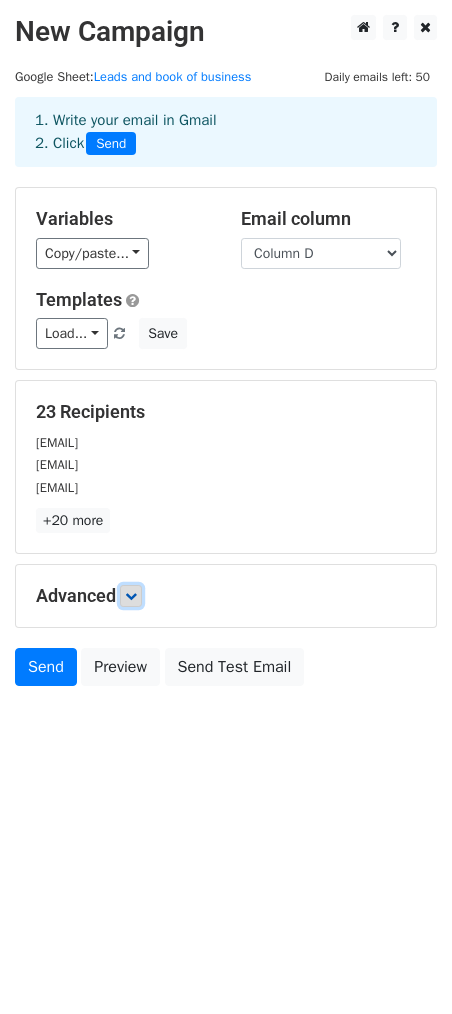 click at bounding box center (131, 596) 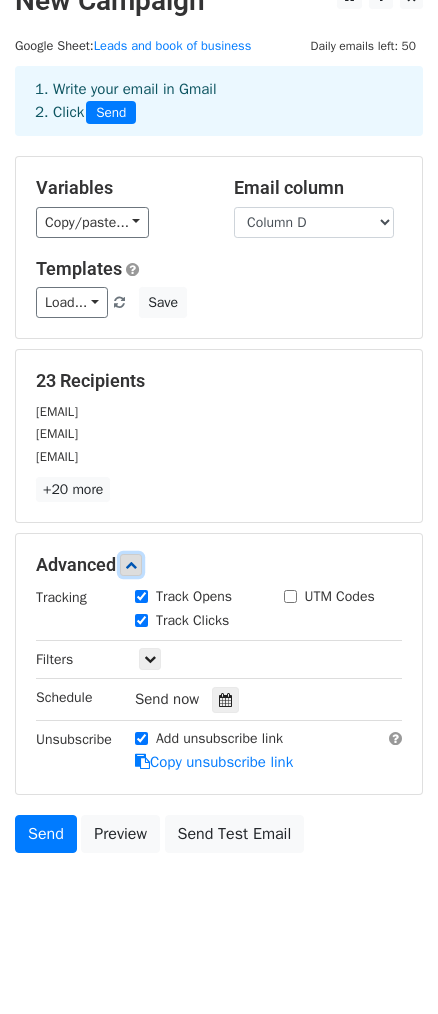 scroll, scrollTop: 110, scrollLeft: 0, axis: vertical 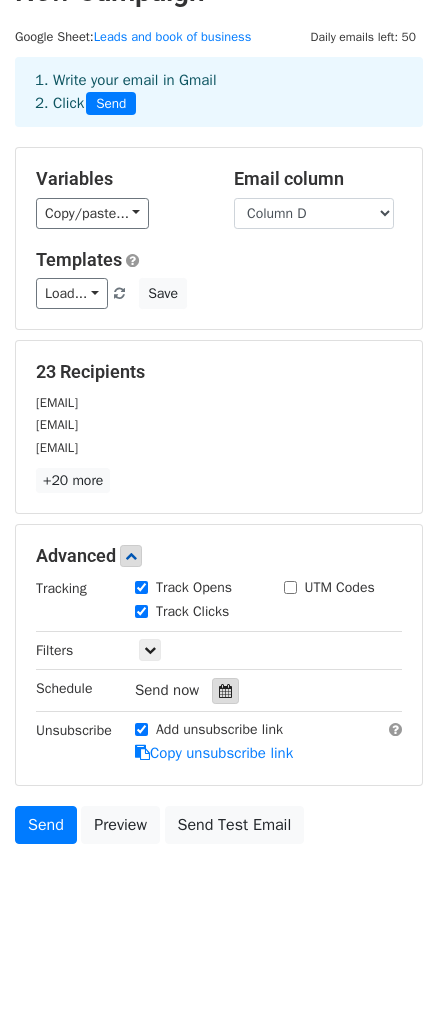 click at bounding box center [225, 691] 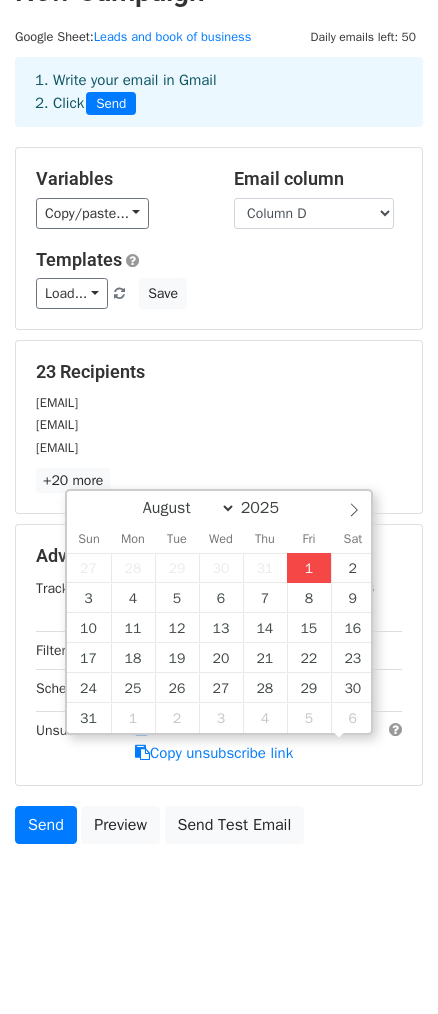 scroll, scrollTop: 0, scrollLeft: 0, axis: both 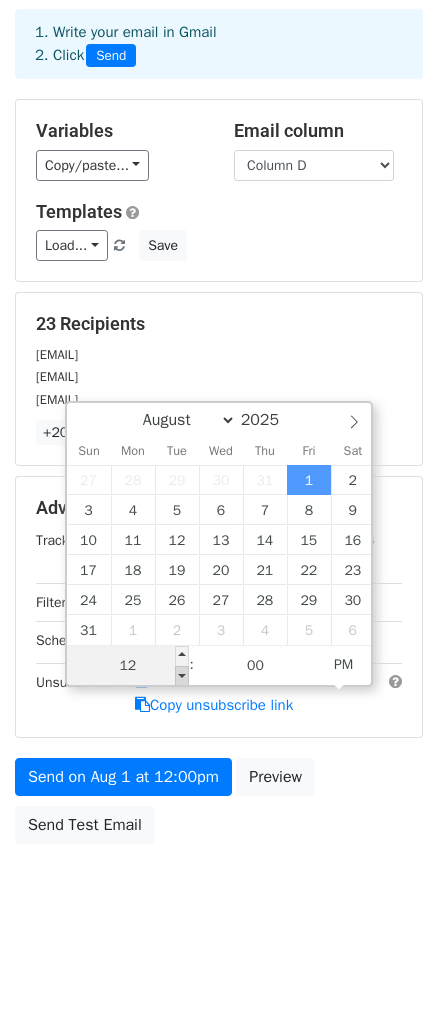 type on "2025-08-01 11:00" 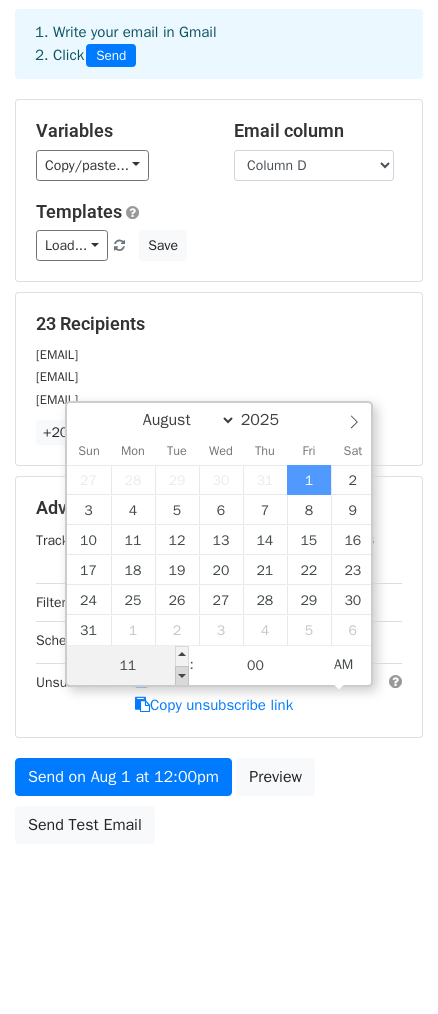 click at bounding box center [182, 676] 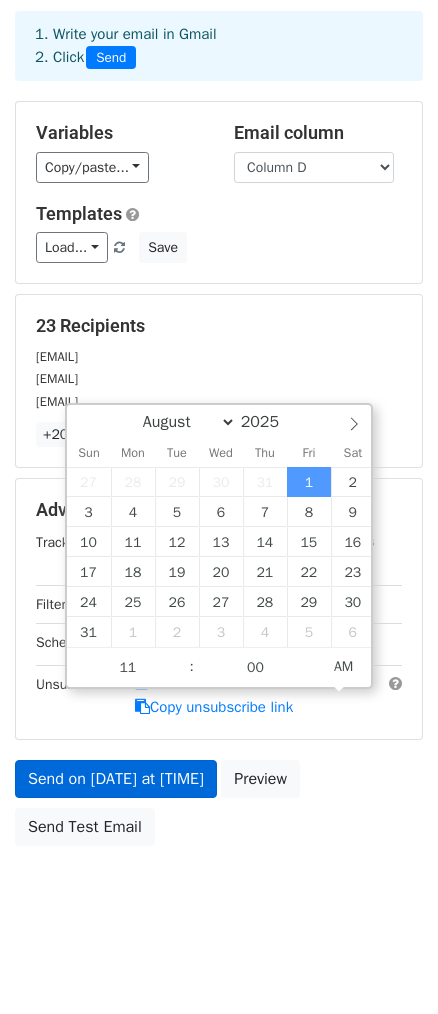 scroll, scrollTop: 110, scrollLeft: 0, axis: vertical 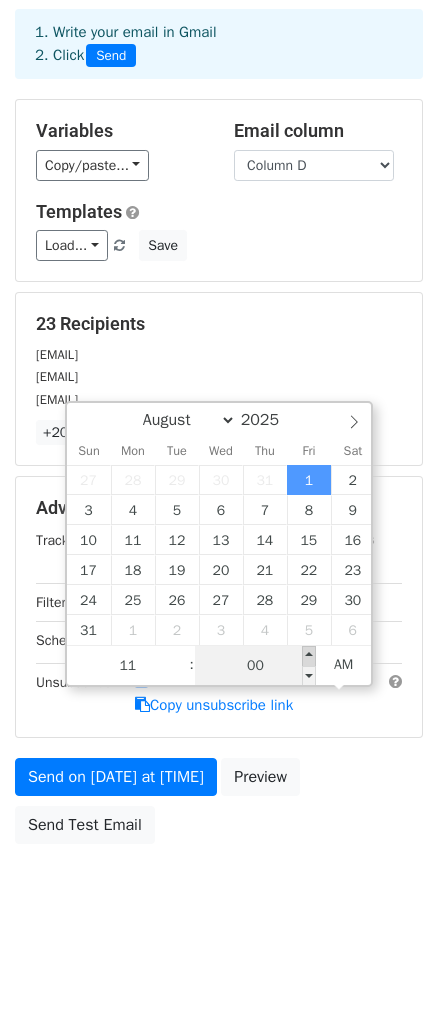 type on "2025-08-01 11:05" 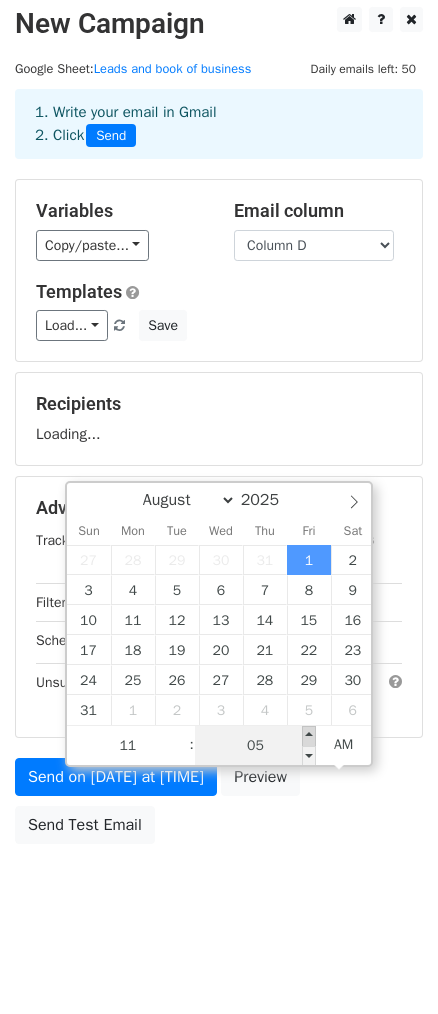 click on "August September October November December 2025
Sun Mon Tue Wed Thu Fri Sat
27 28 29 30 31 1 2 3 4 5 6 7 8 9 10 11 12 13 14 15 16 17 18 19 20 21 22 23 24 25 26 27 28 29 30 31 1 2 3 4 5 6 11 : 05 AM" at bounding box center (219, 624) 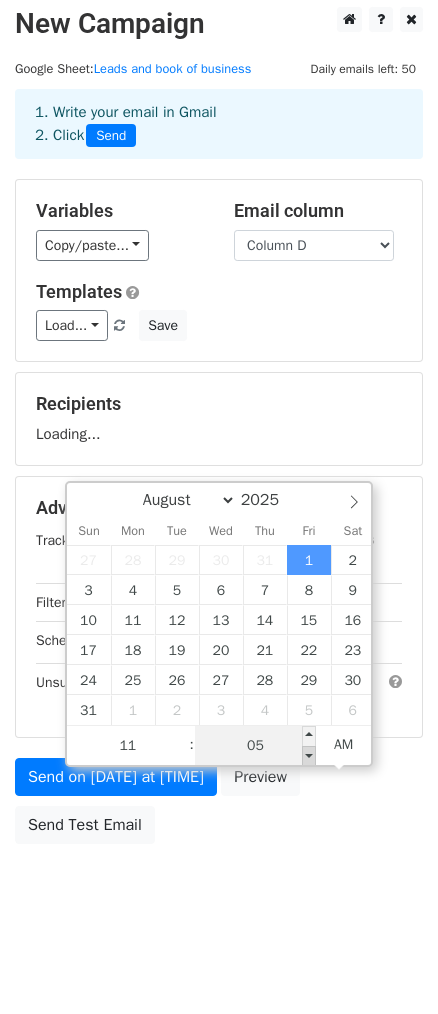 scroll, scrollTop: 110, scrollLeft: 0, axis: vertical 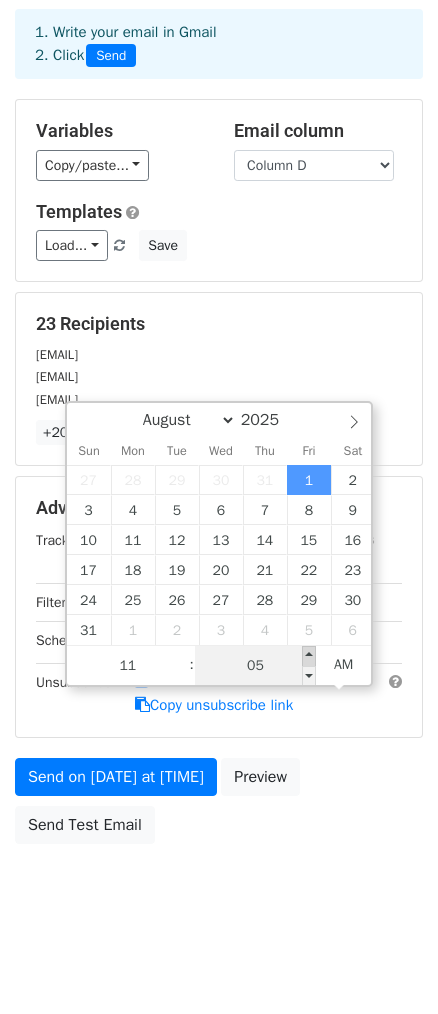 type on "2025-08-01 11:10" 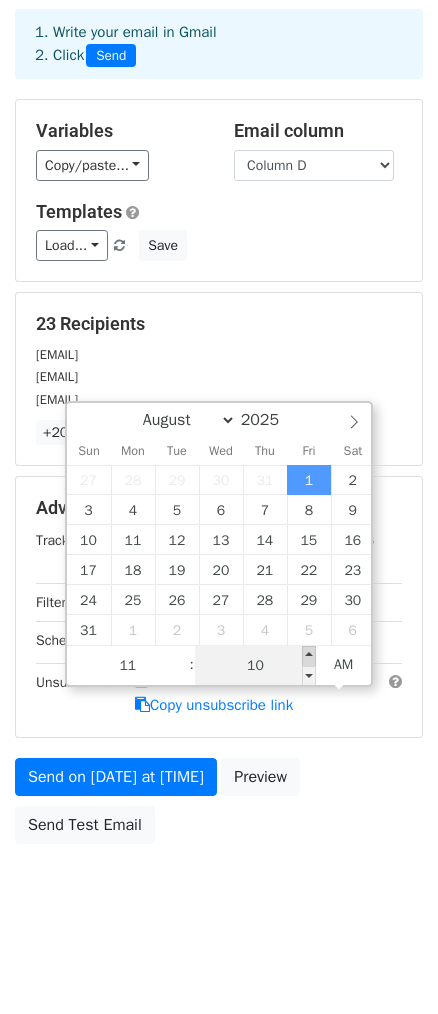click at bounding box center (309, 656) 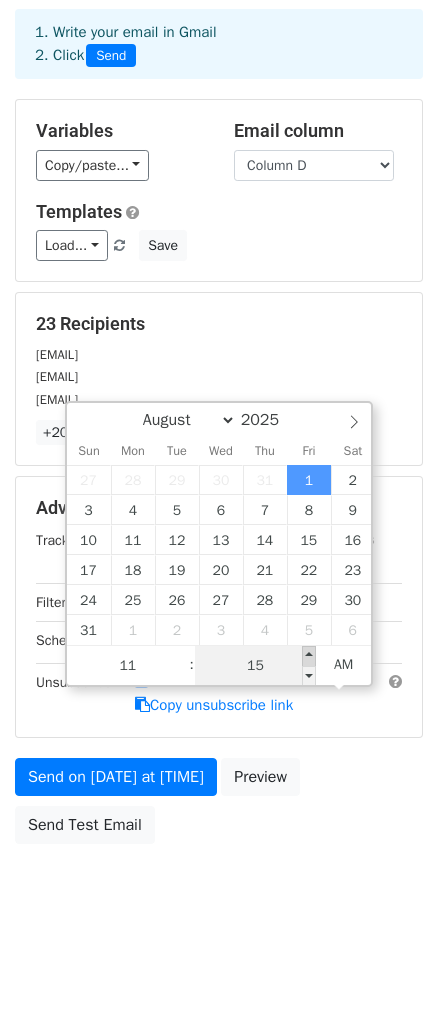 click at bounding box center [309, 656] 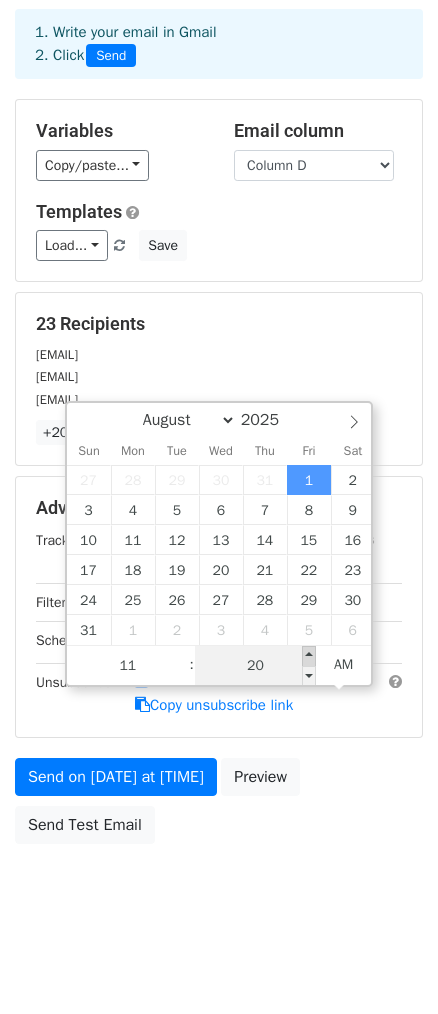 click at bounding box center [309, 656] 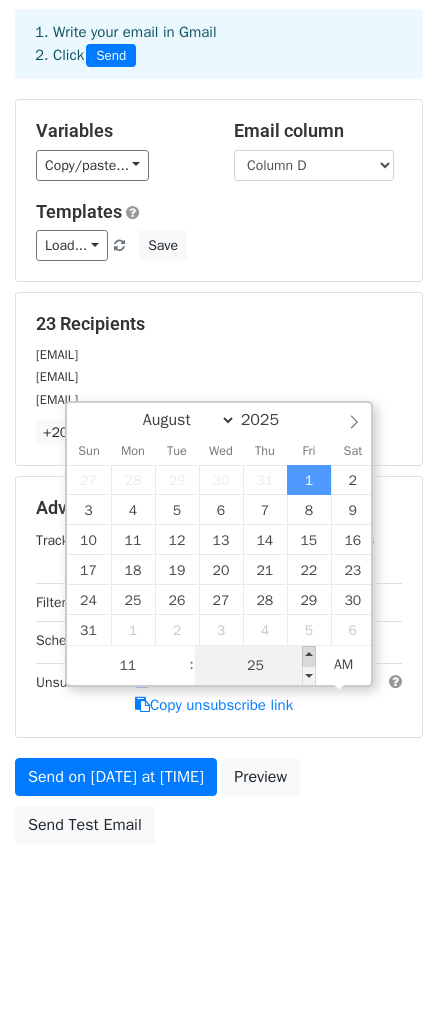 click at bounding box center (309, 656) 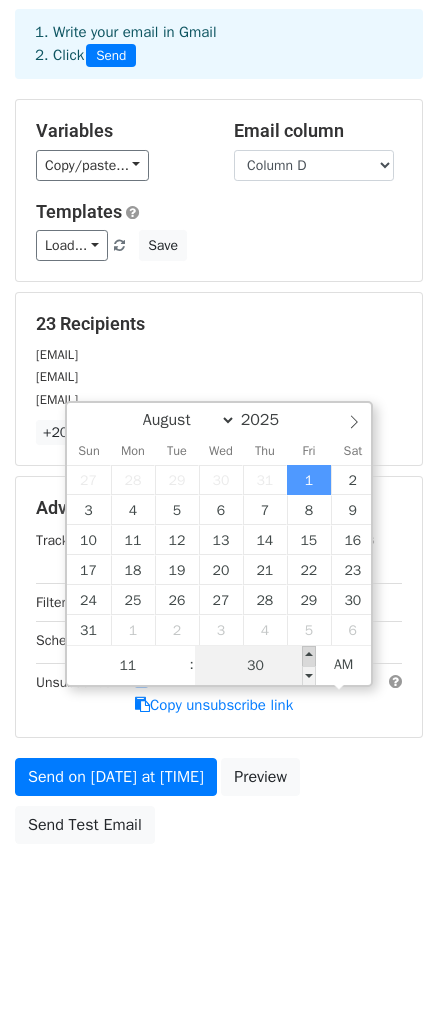 click at bounding box center (309, 656) 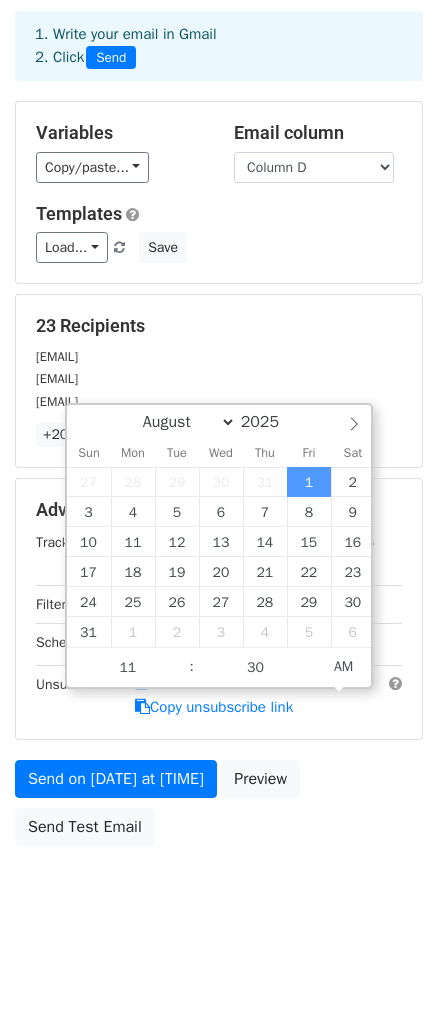 scroll, scrollTop: 110, scrollLeft: 0, axis: vertical 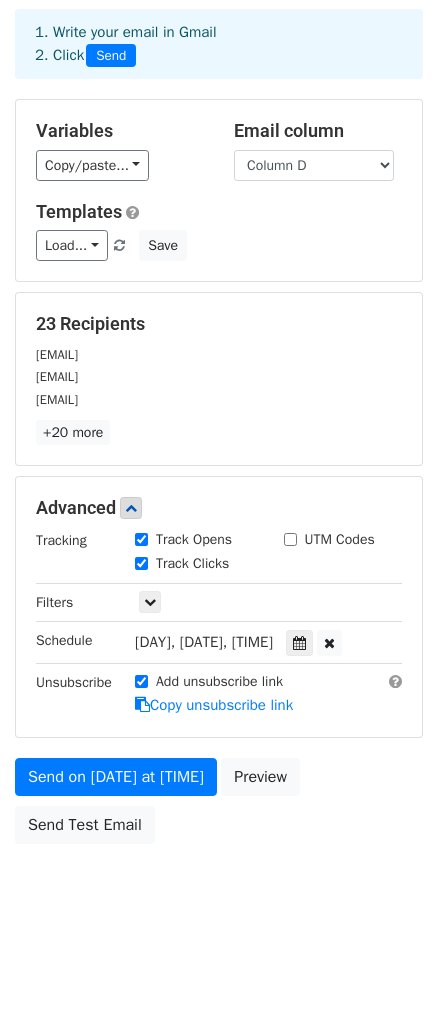 click on "Send on Aug 1 at 11:30am
Preview
Send Test Email" at bounding box center [219, 806] 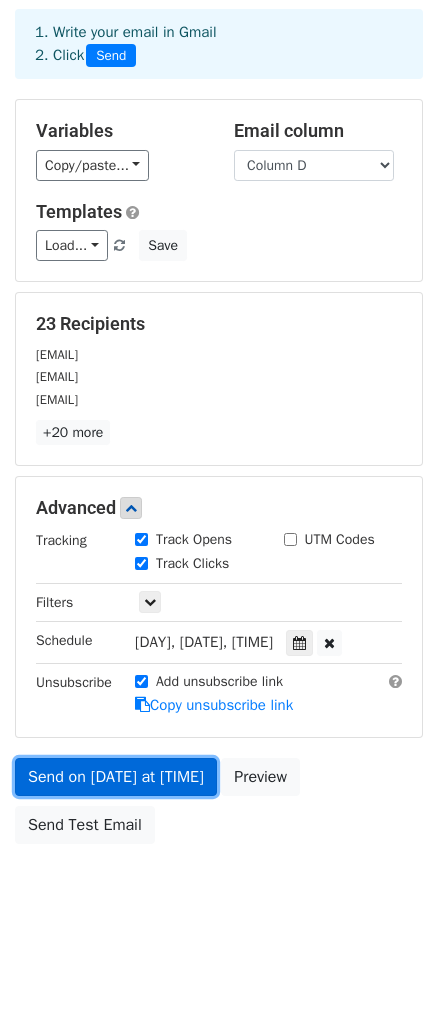 click on "Send on Aug 1 at 11:30am" at bounding box center (116, 777) 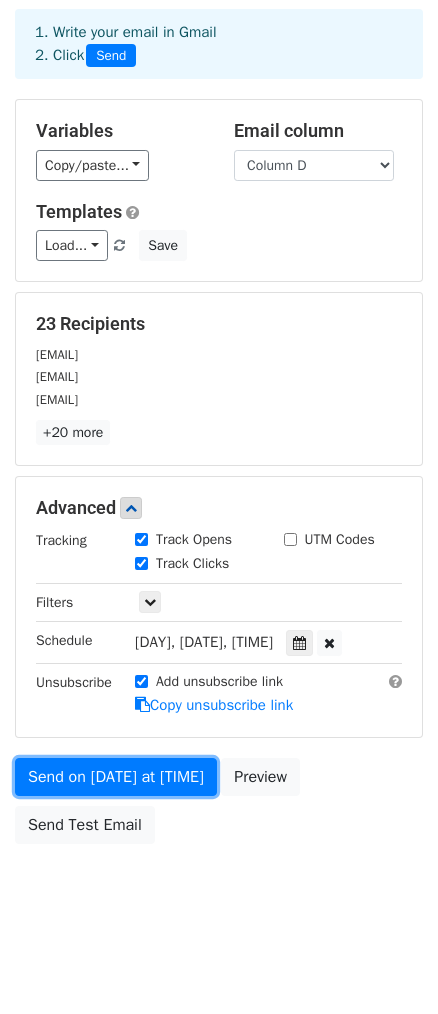 scroll, scrollTop: 168, scrollLeft: 0, axis: vertical 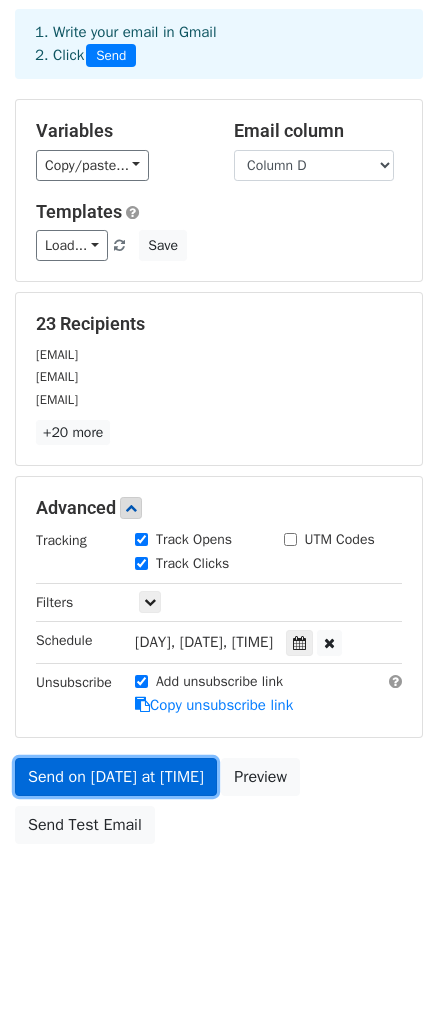 click on "Send on Aug 1 at 11:30am" at bounding box center [116, 777] 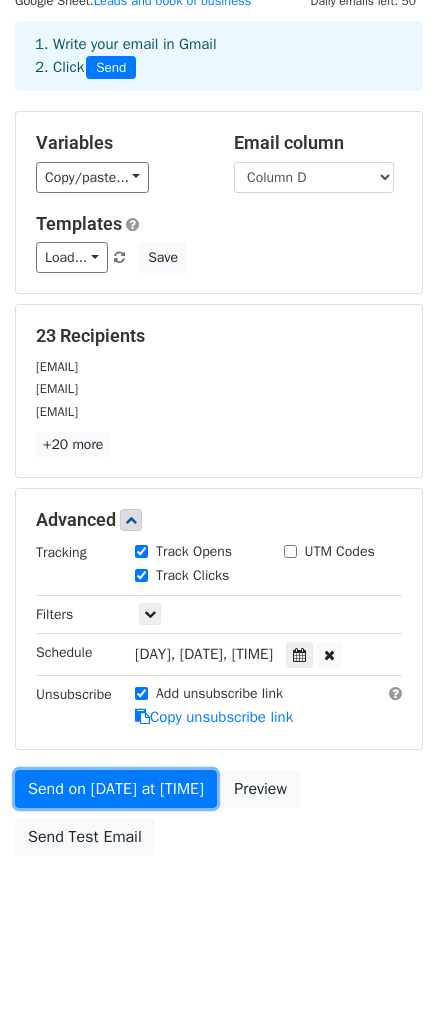 scroll, scrollTop: 0, scrollLeft: 0, axis: both 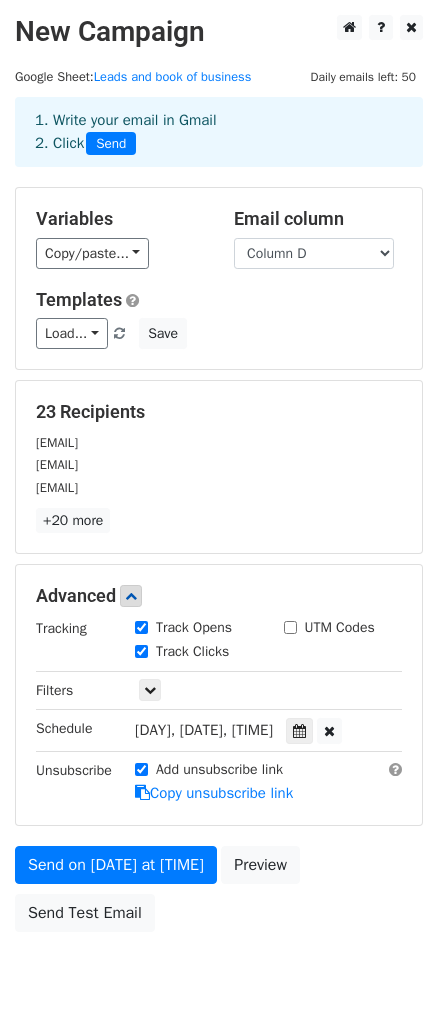 click on "Send" at bounding box center [111, 144] 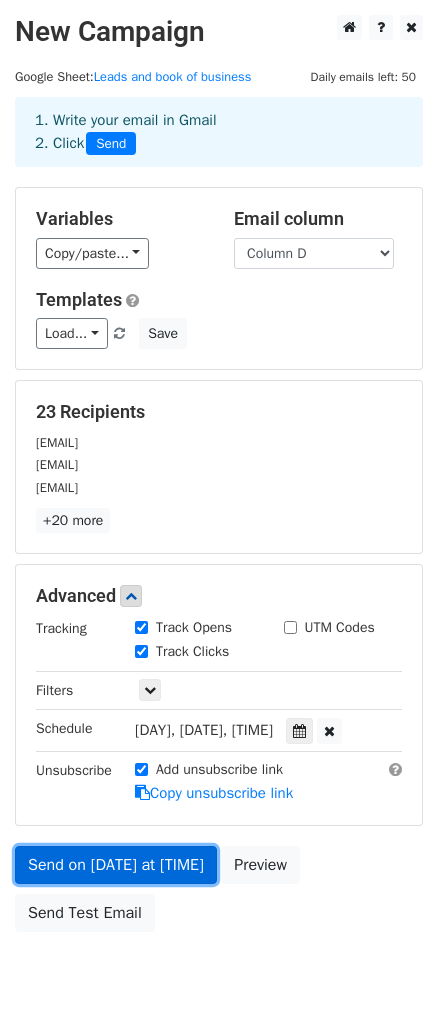 click on "Send on Aug 1 at 11:30am" at bounding box center [116, 865] 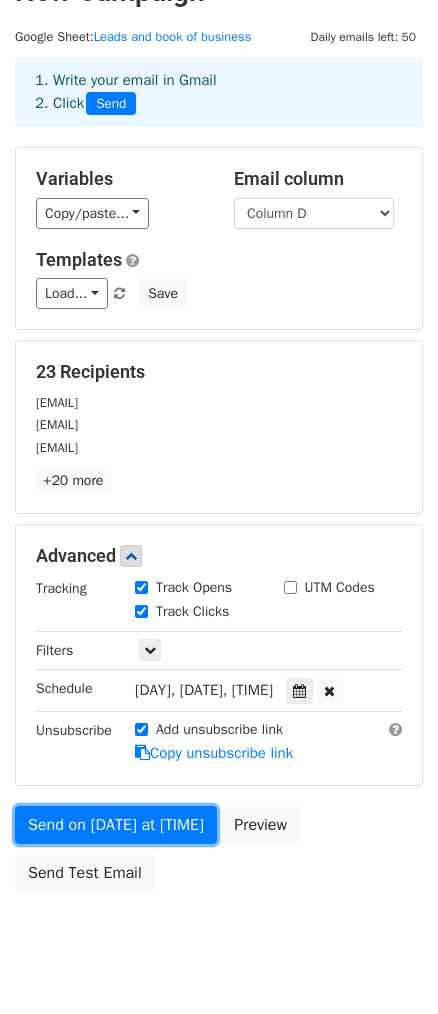 scroll, scrollTop: 0, scrollLeft: 0, axis: both 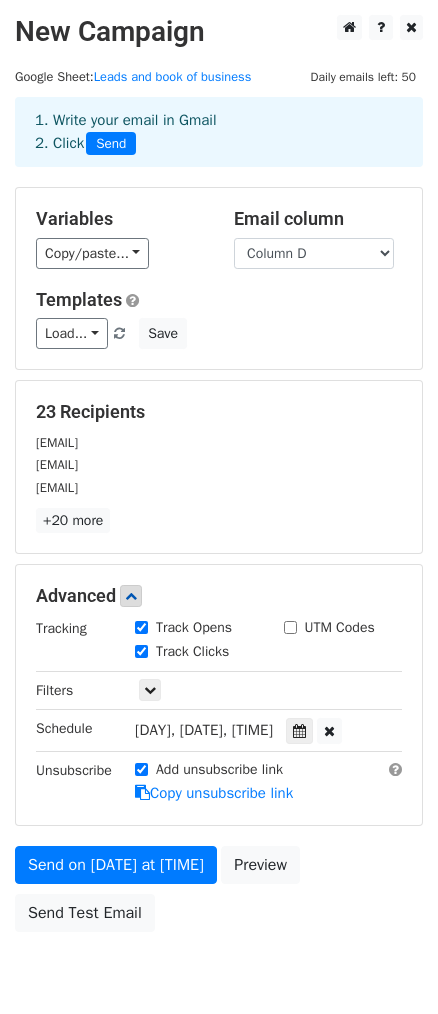 click on "Send" at bounding box center (111, 144) 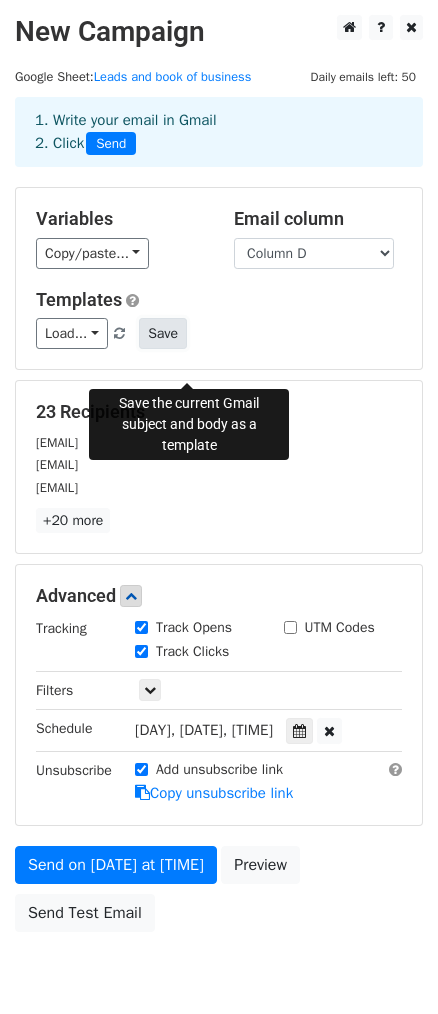 click on "Save" at bounding box center (163, 333) 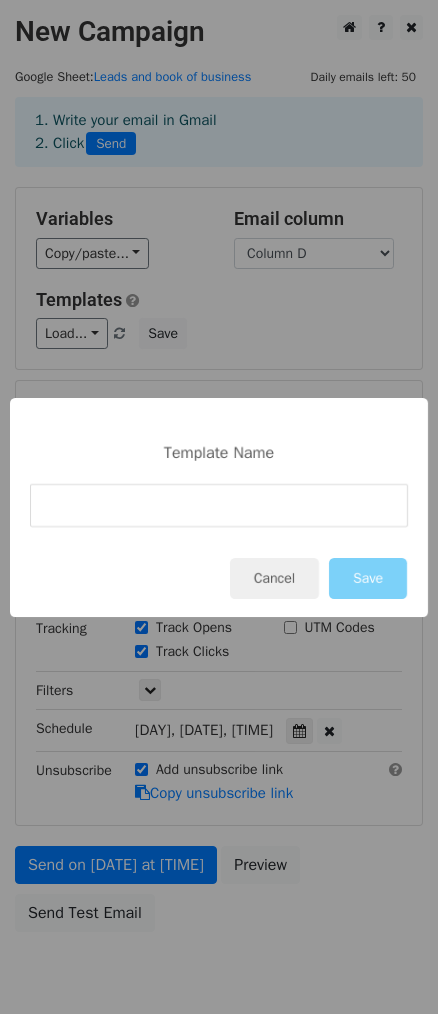 click on "Template Name
Cancel
Save" at bounding box center [219, 507] 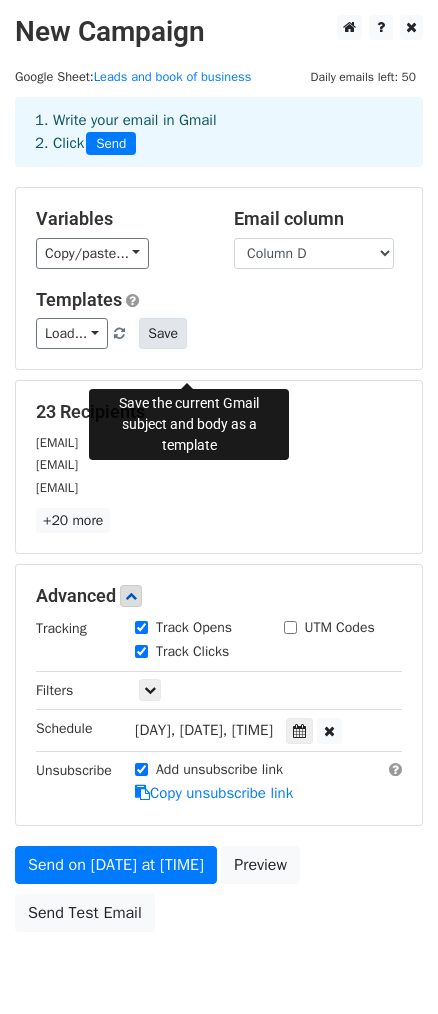 click on "Save" at bounding box center (163, 333) 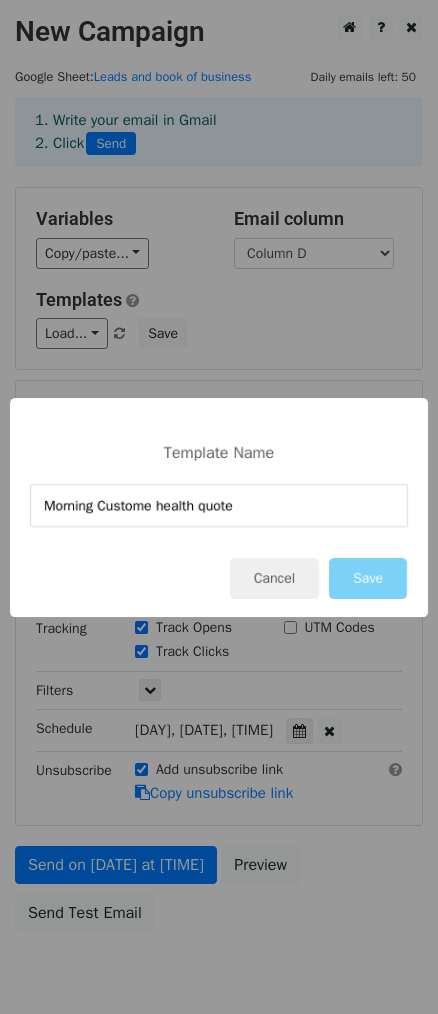 click on "Morning Custome health quote" at bounding box center [219, 505] 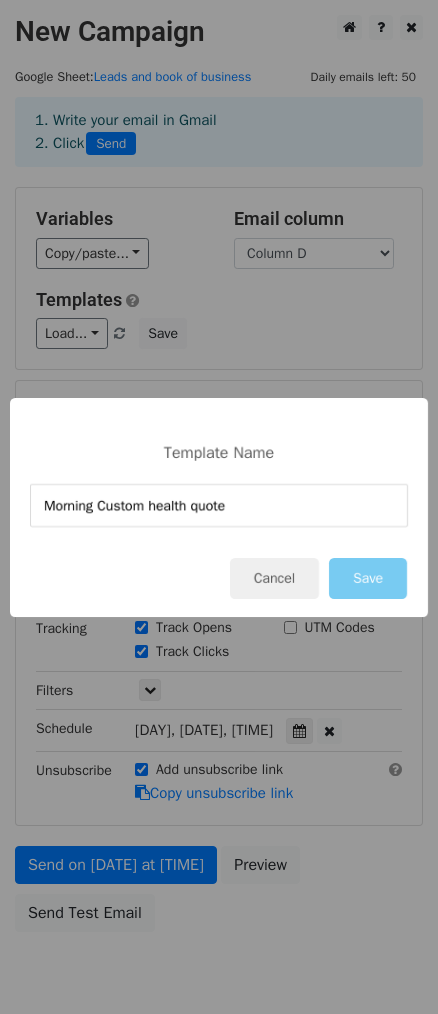 type on "Morning Custom health quote" 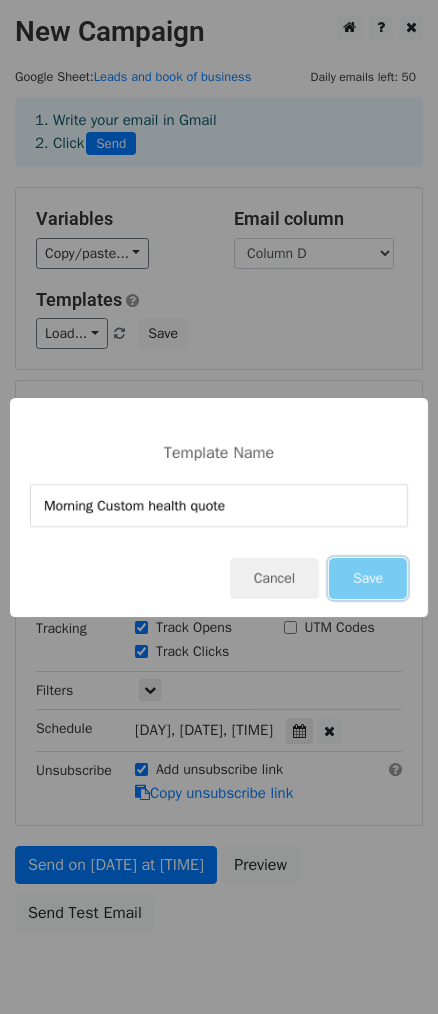 click on "Save" at bounding box center [368, 578] 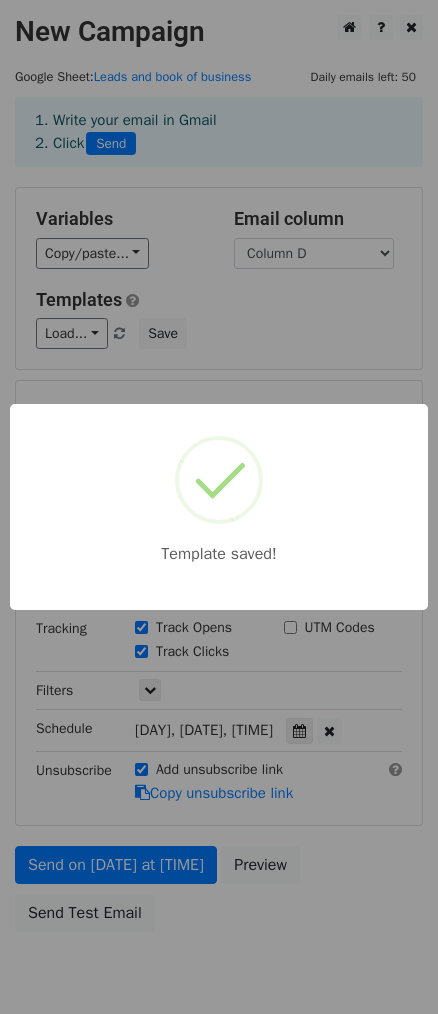 click on "New Campaign
Daily emails left: 50
Google Sheet:
Leads and book of business
1. Write your email in Gmail
2. Click
Send
Variables
Copy/paste...
{{Column A}}
{{Column B}}
{{Column C}}
{{Column D}}
{{Column E}}
{{Column F}}
Email column
Column A
Column B
Column C
Column D
Column E
Column F
Templates
Load...
No templates saved
Save
23 Recipients
myboys2.sc@gmail.com
lashunda77@gmail.com
vizzlewylie@gmail.com
+20 more
23 Recipients
×
myboys2.sc@gmail.com
lashunda77@gmail.com
vizzlewylie@gmail.com
purplepaint0118@gmail.com
mjhillministries@gmail.com
steph.l.hudson5@gmail.com
kieryoung97@gmail.com
edwinaedwards5@gmail.com
jenloumak@hotmail.com
rashadreeder14@gmail.com
dan@wazfamily.com" at bounding box center (219, 518) 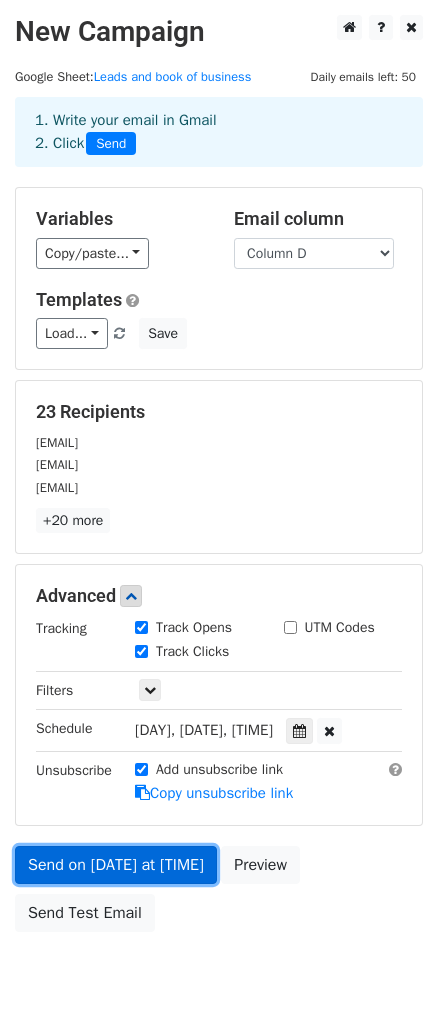 click on "Send on Aug 1 at 11:30am" at bounding box center (116, 865) 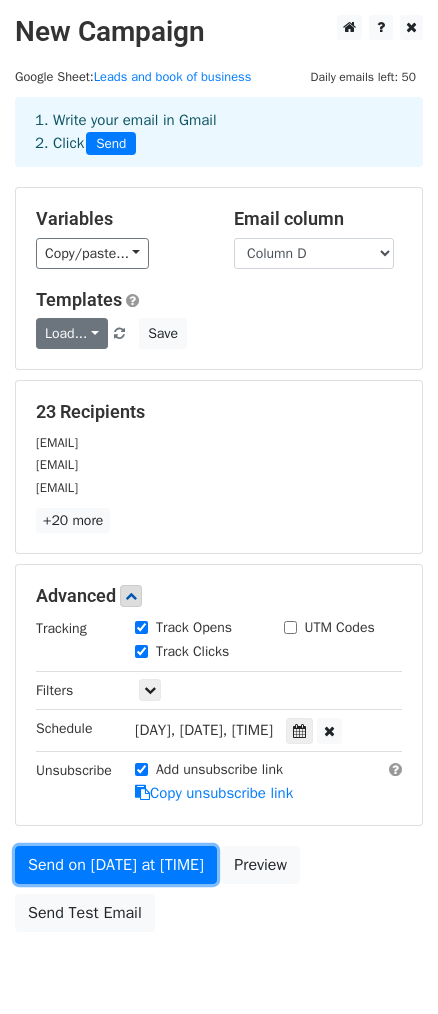 scroll, scrollTop: 168, scrollLeft: 0, axis: vertical 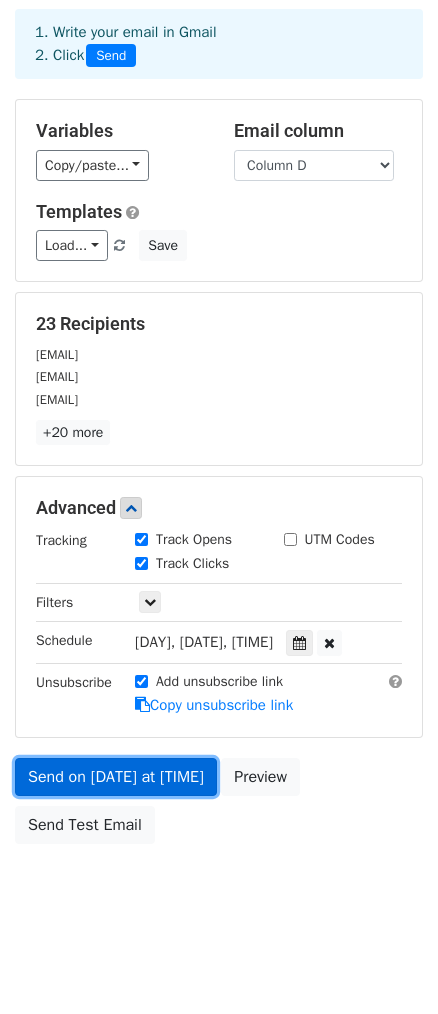 click on "Send on Aug 1 at 11:30am" at bounding box center (116, 777) 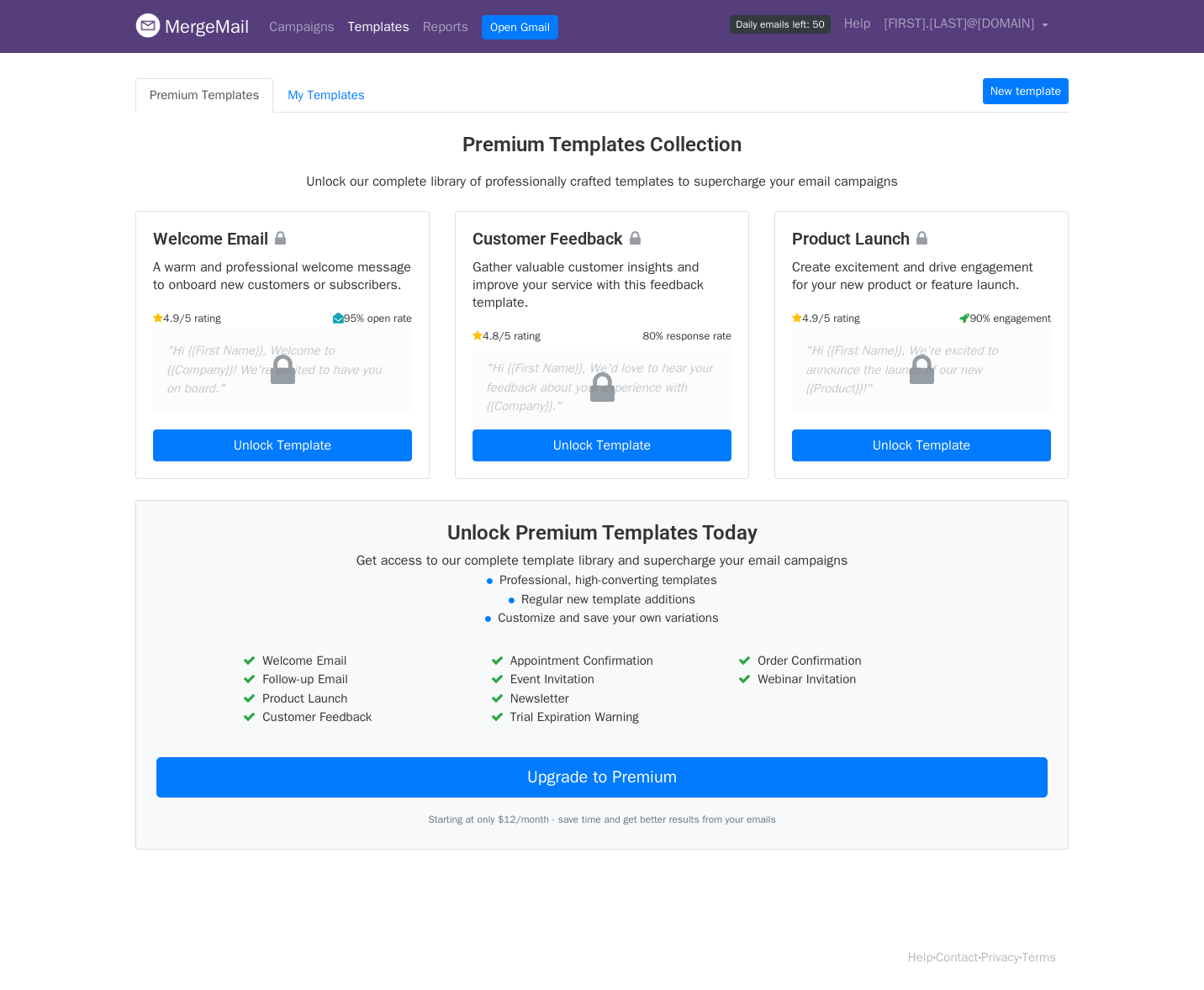 scroll, scrollTop: 0, scrollLeft: 0, axis: both 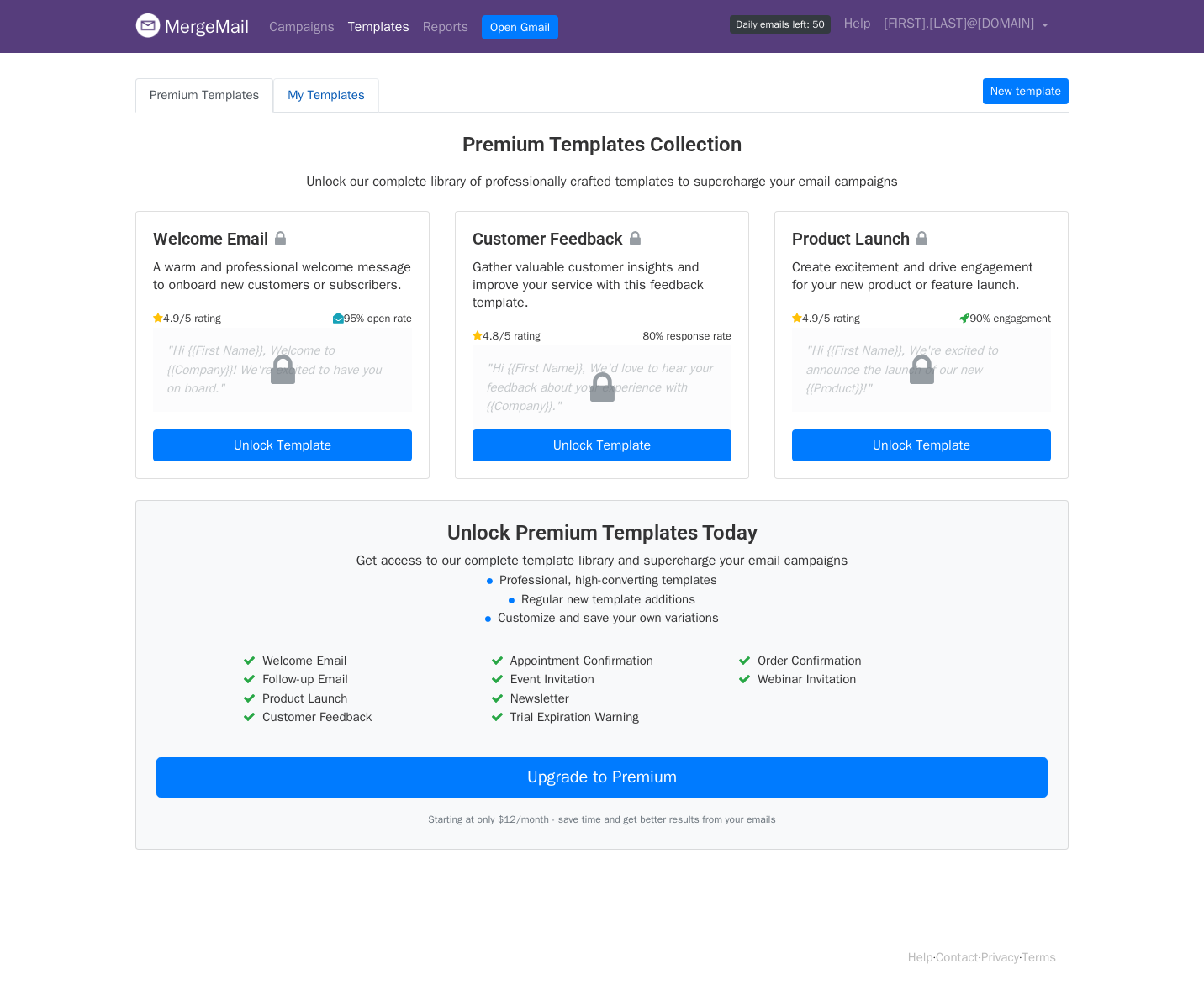 click on "My Templates" at bounding box center (325, 95) 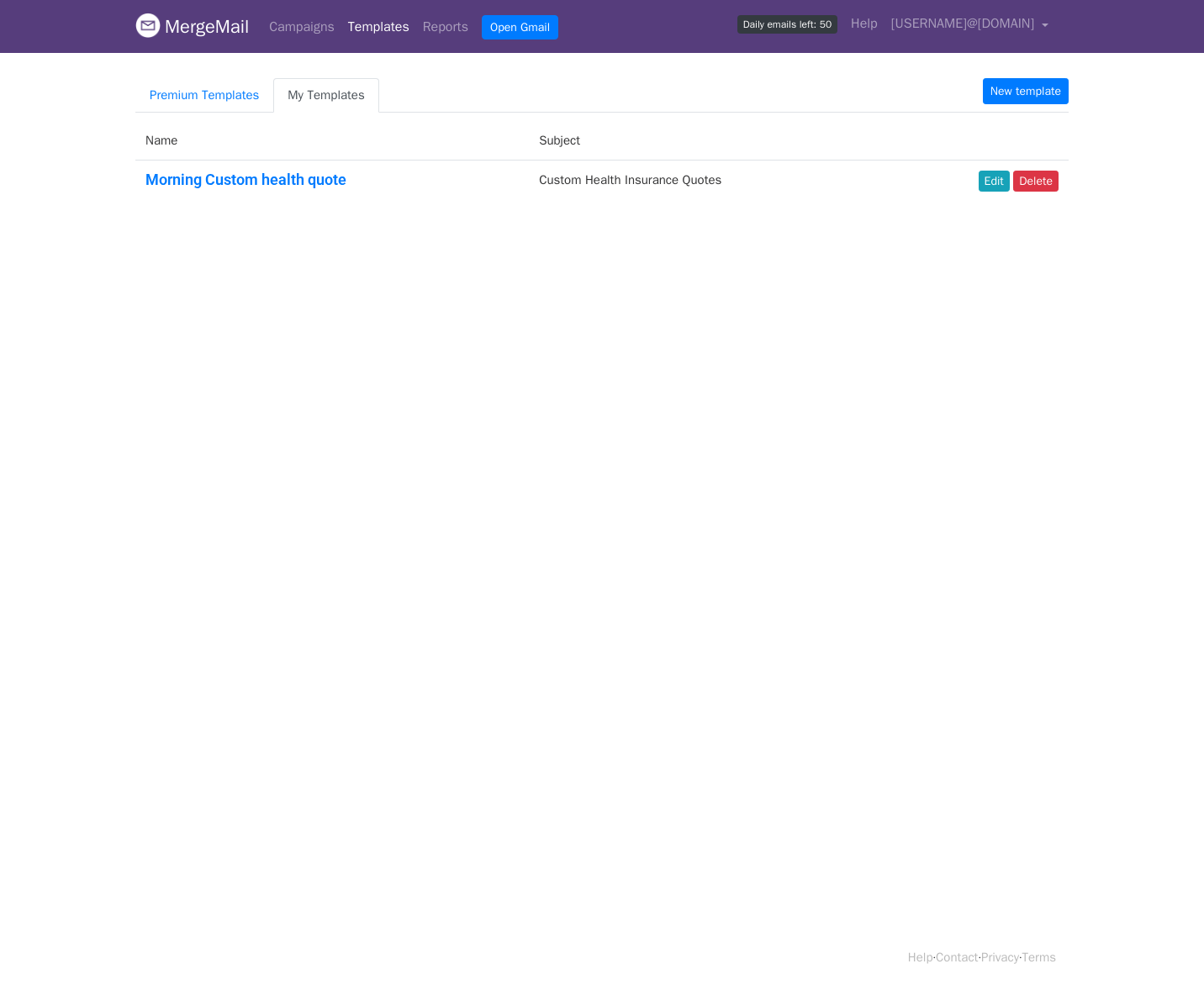 scroll, scrollTop: 0, scrollLeft: 0, axis: both 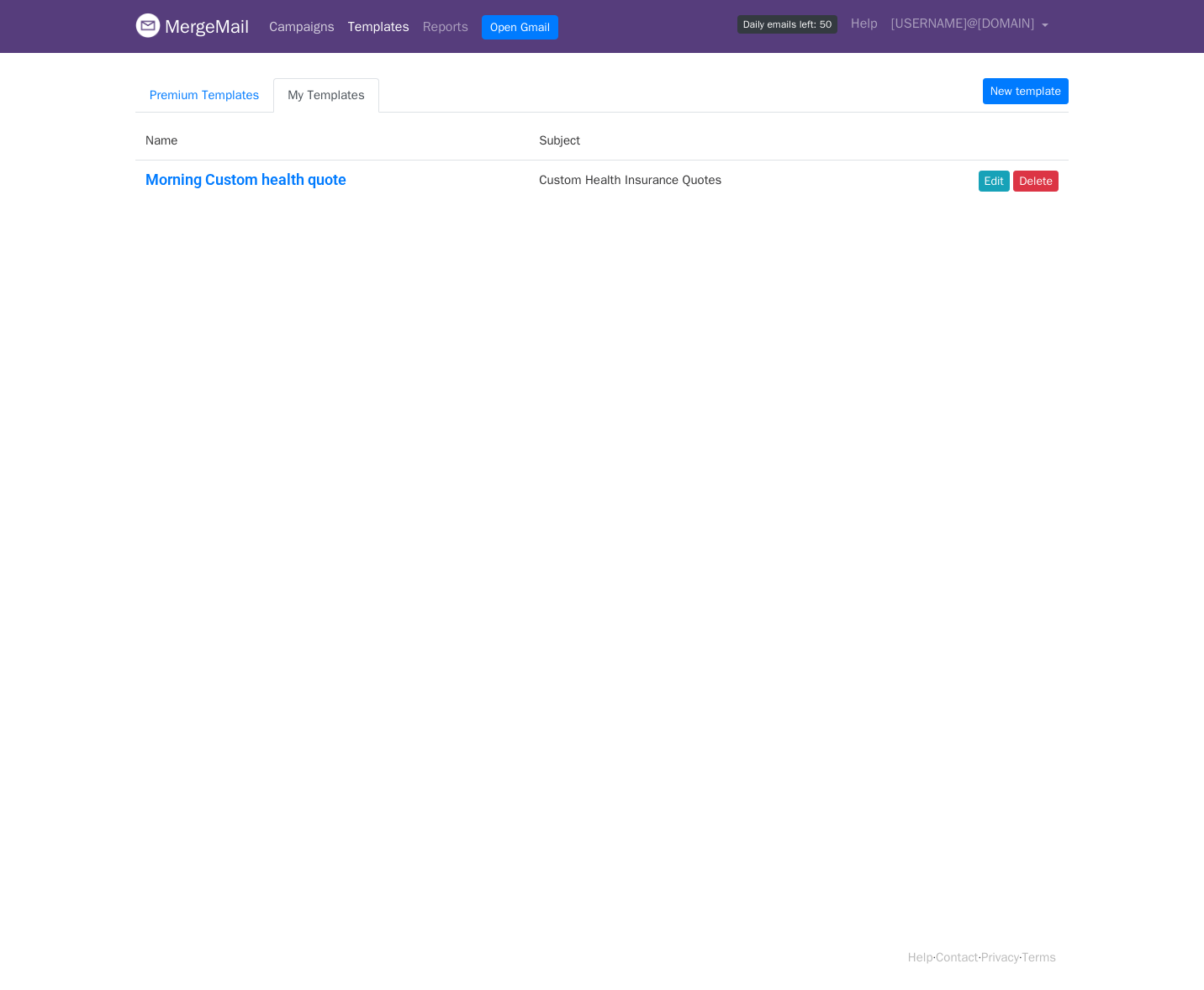 click on "Campaigns" at bounding box center (302, 27) 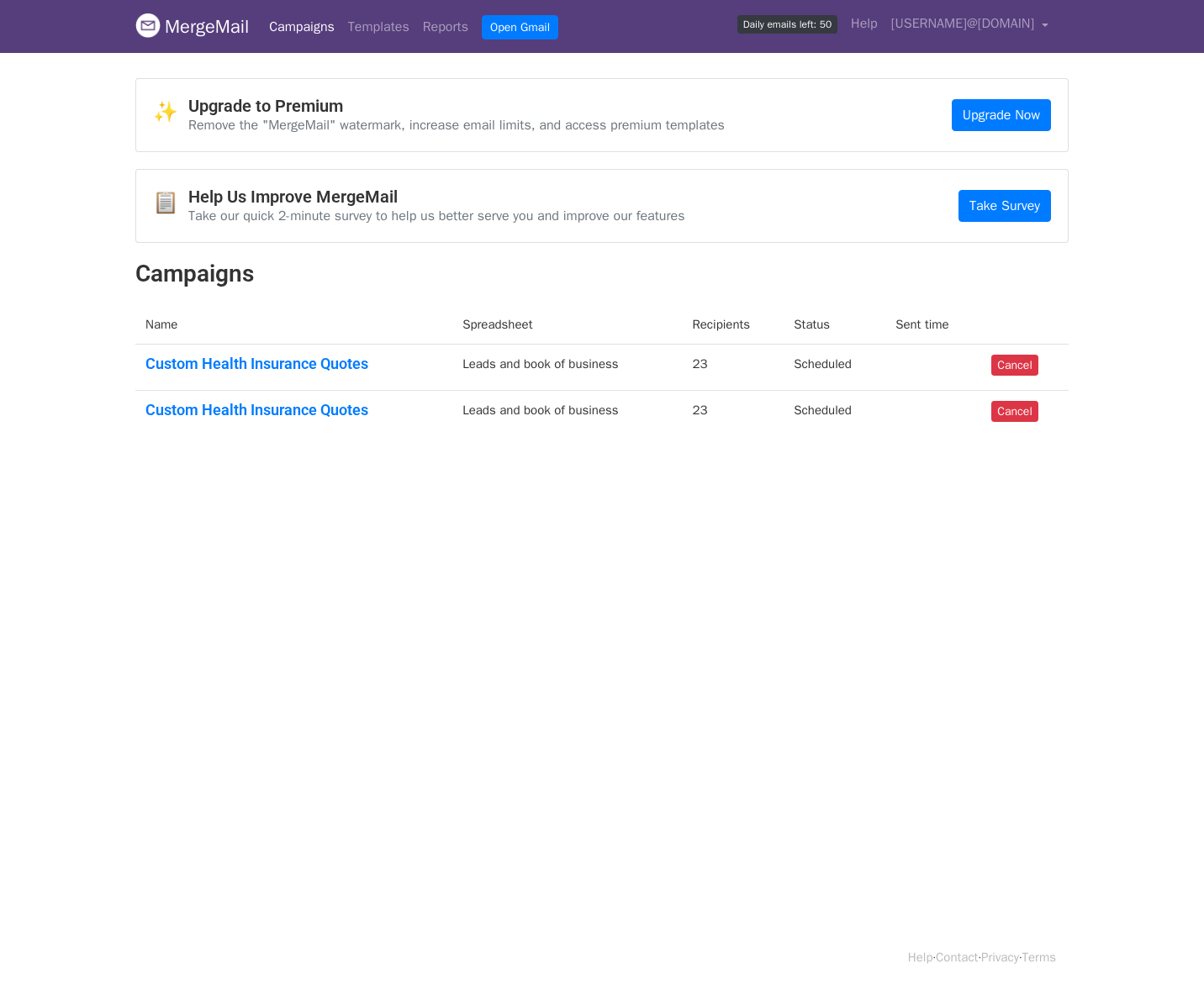 scroll, scrollTop: 0, scrollLeft: 0, axis: both 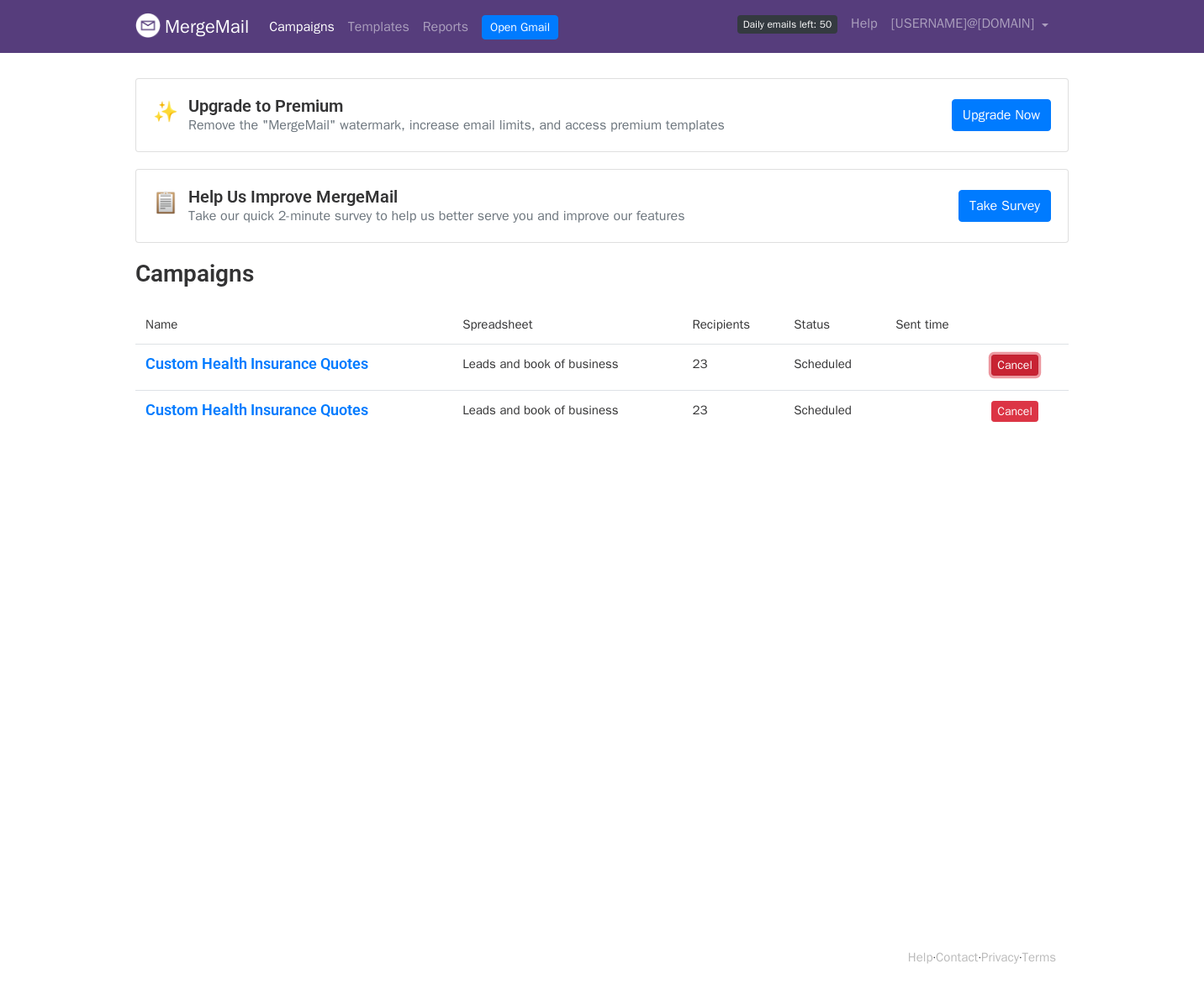 click on "Cancel" at bounding box center (1014, 365) 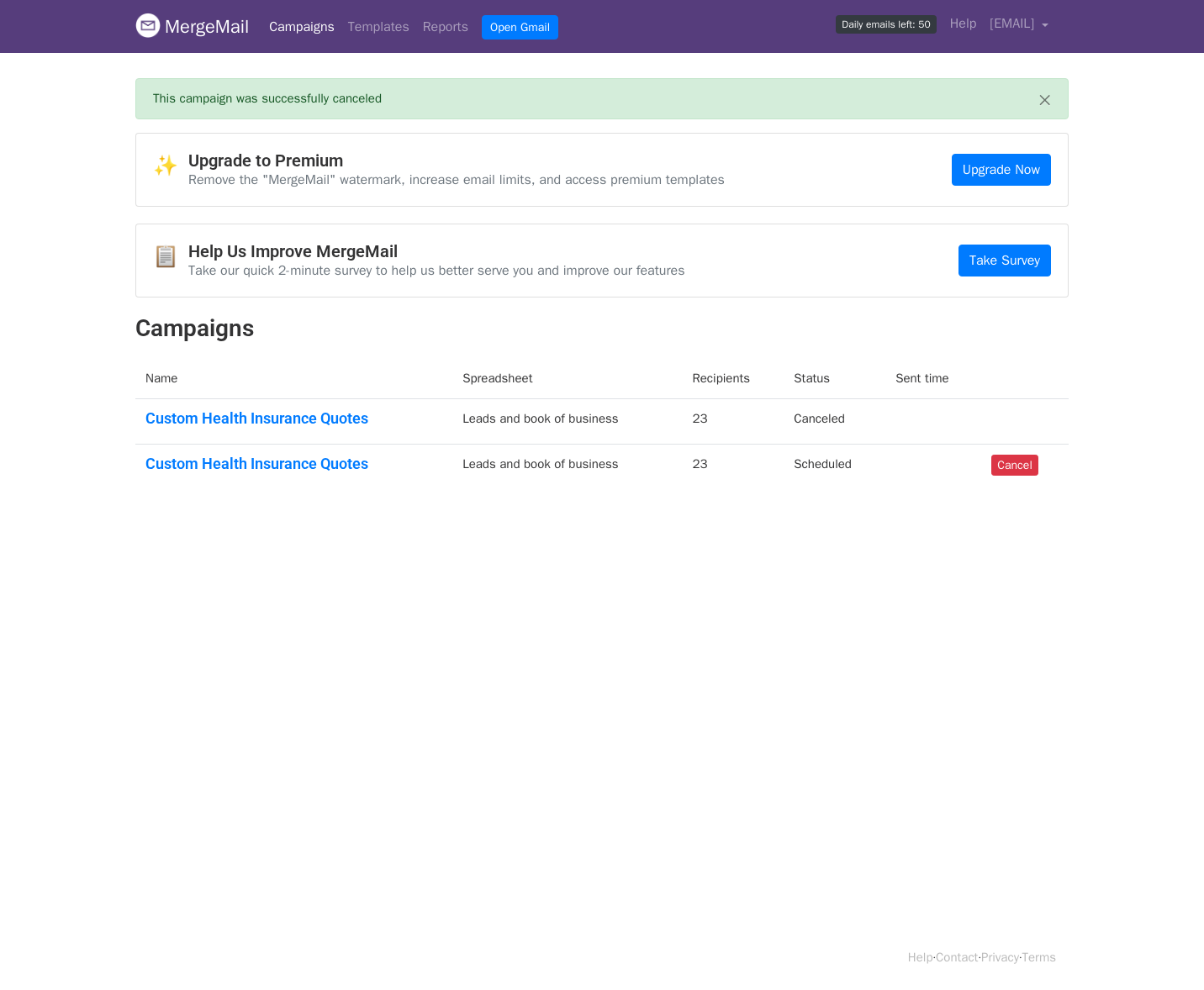 scroll, scrollTop: 0, scrollLeft: 0, axis: both 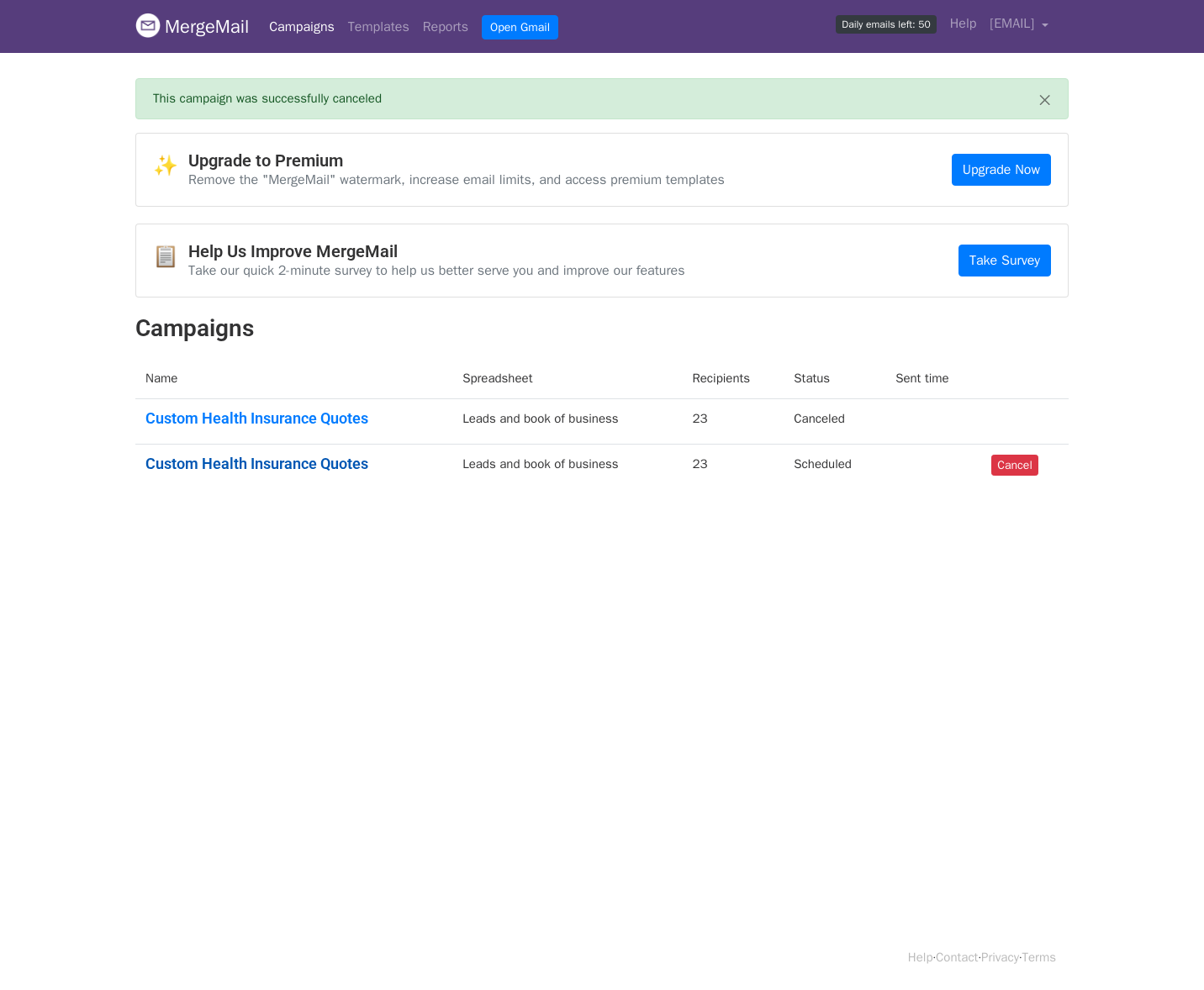 click on "Custom Health Insurance Quotes" at bounding box center (293, 464) 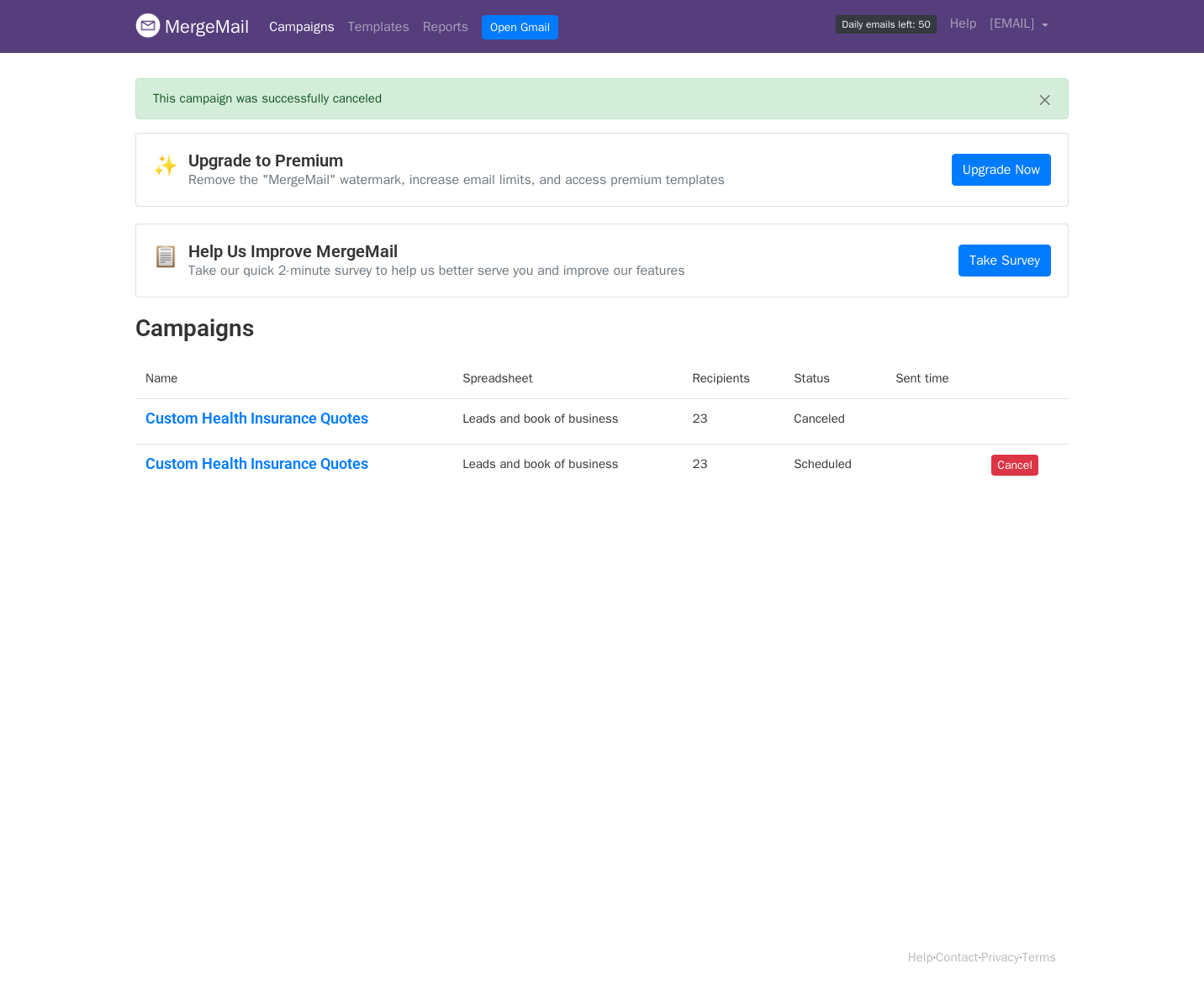 scroll, scrollTop: 3, scrollLeft: 0, axis: vertical 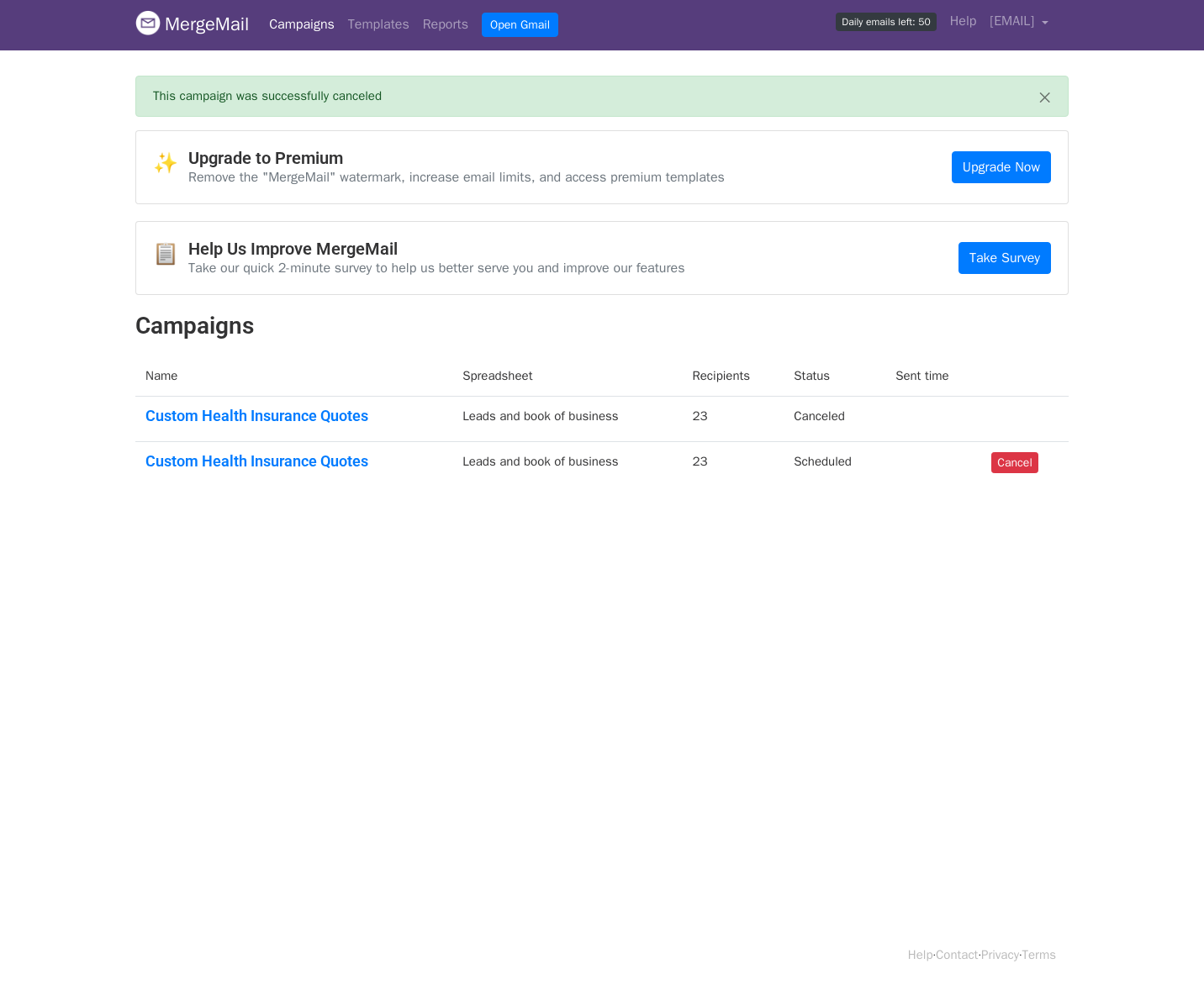 click on "Daily emails left: 50" at bounding box center (885, 22) 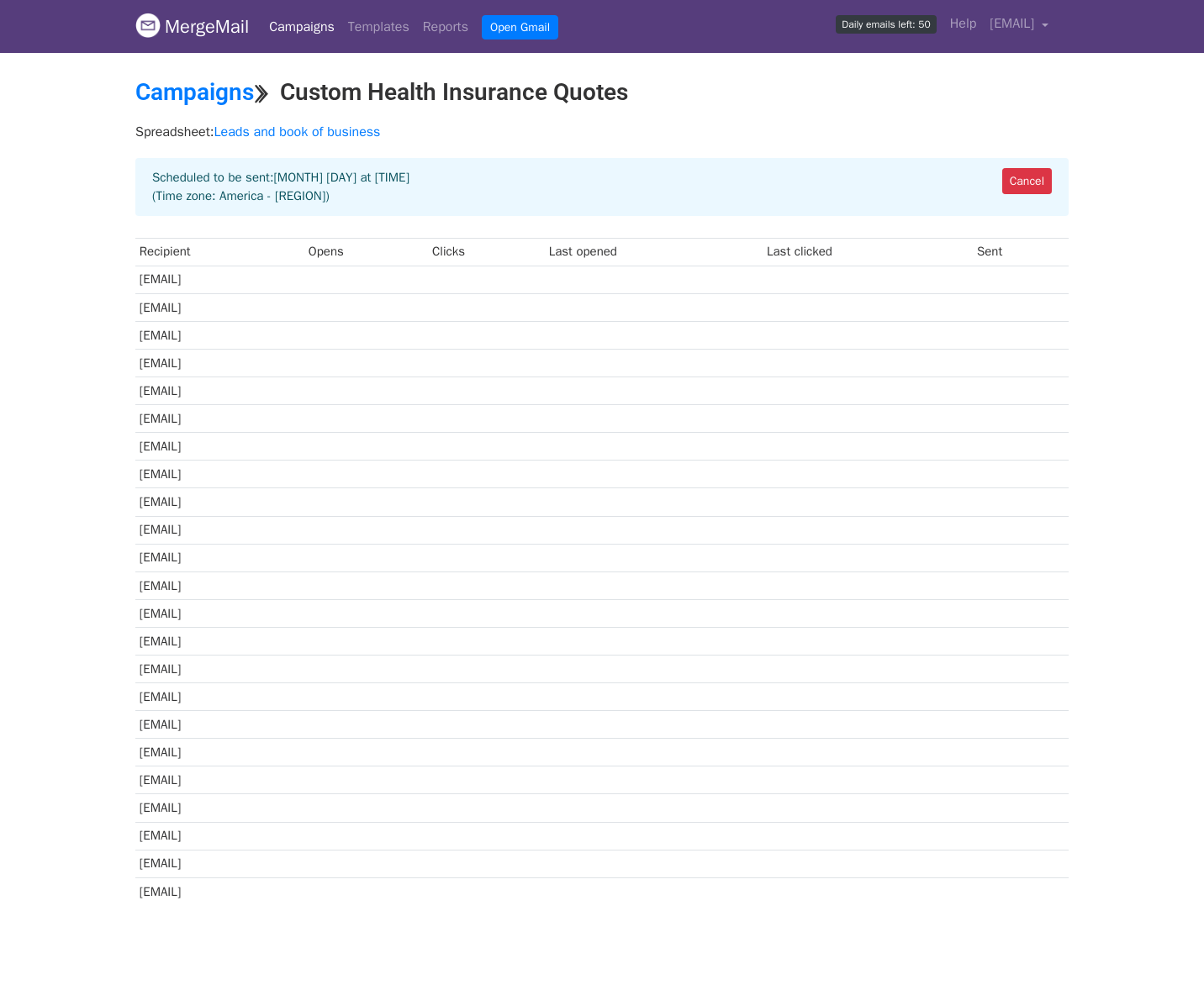 scroll, scrollTop: 97, scrollLeft: 0, axis: vertical 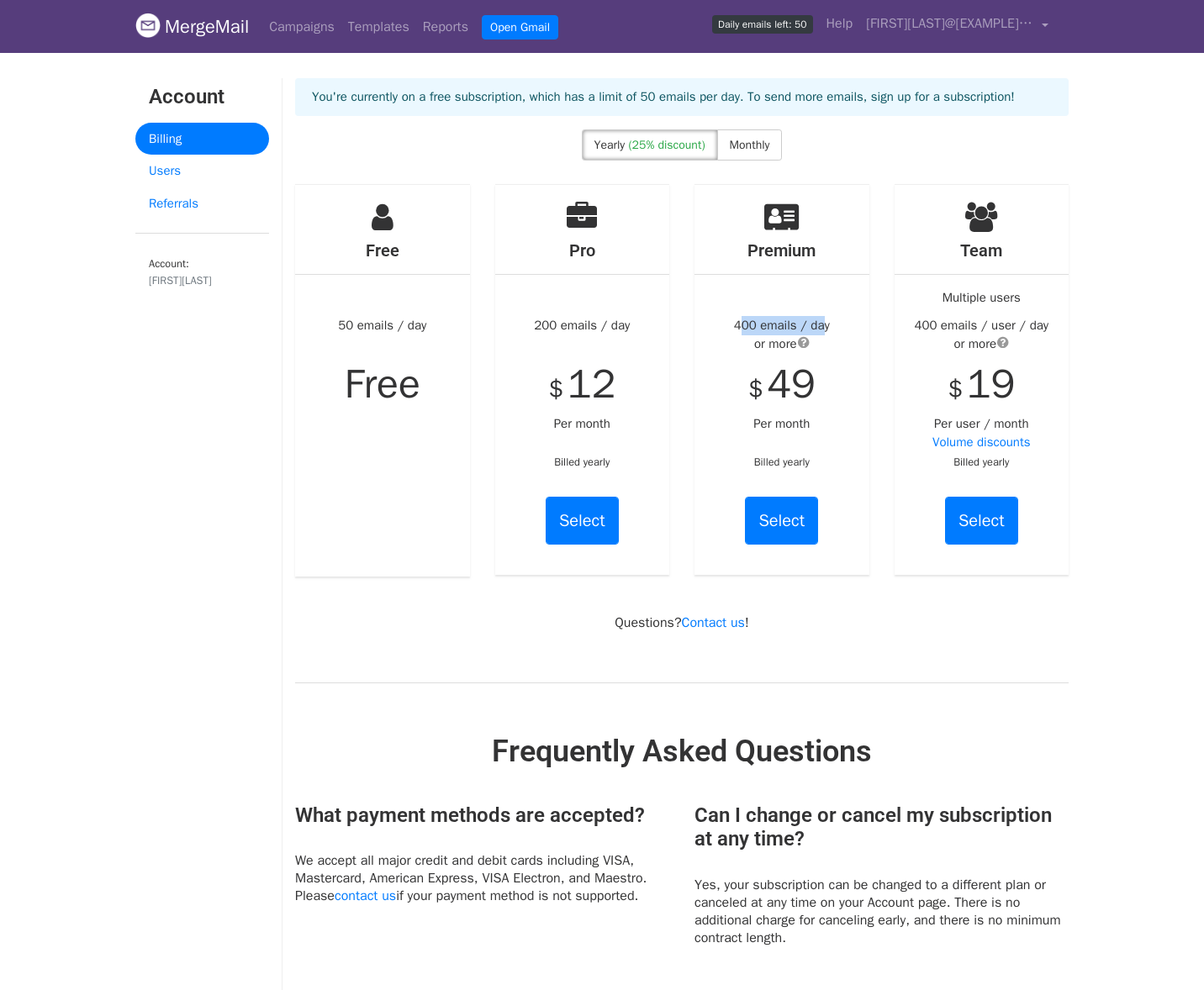 drag, startPoint x: 816, startPoint y: 351, endPoint x: 826, endPoint y: 352, distance: 10.049876 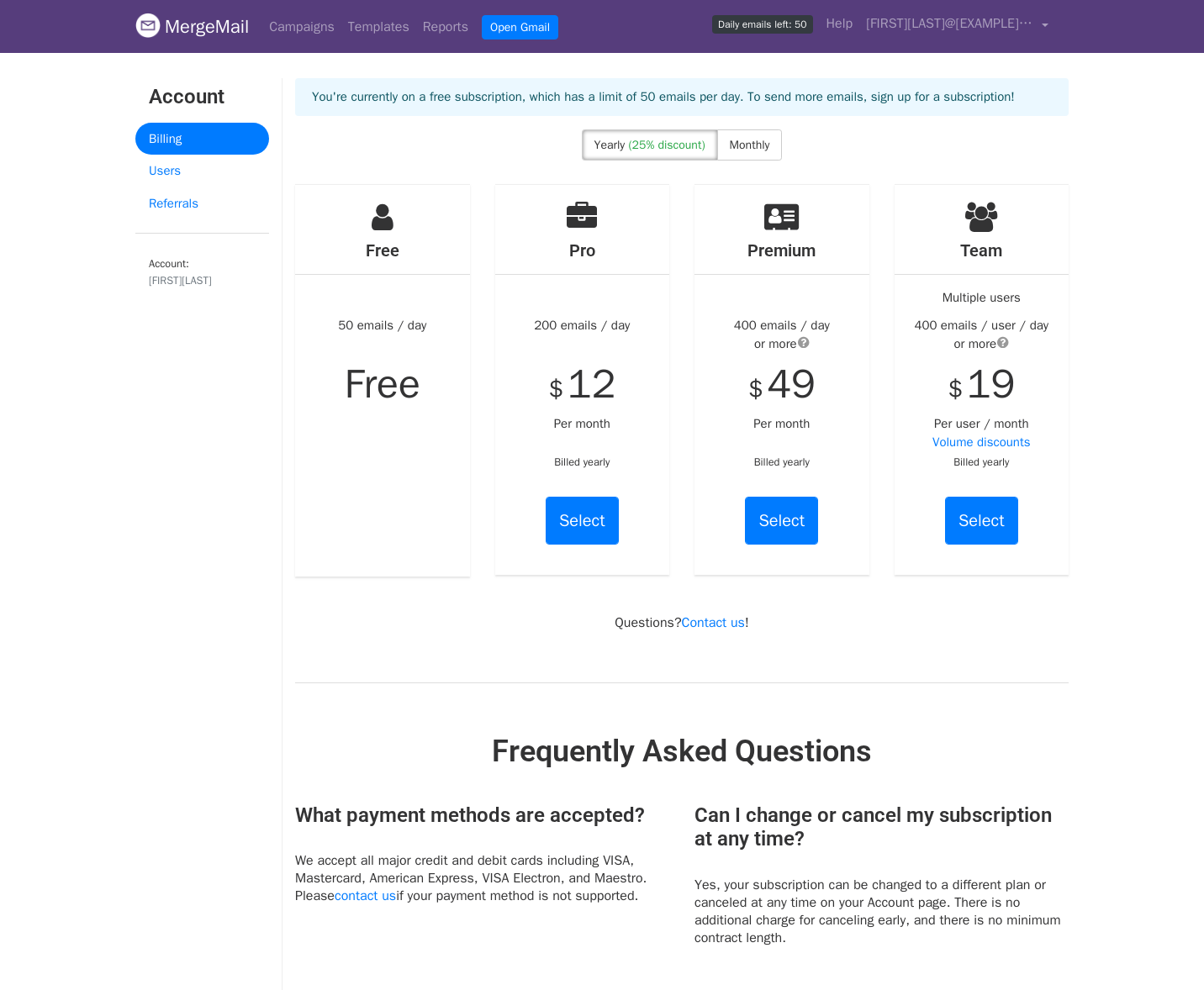 click on "400
emails / day
or more" at bounding box center (782, 334) 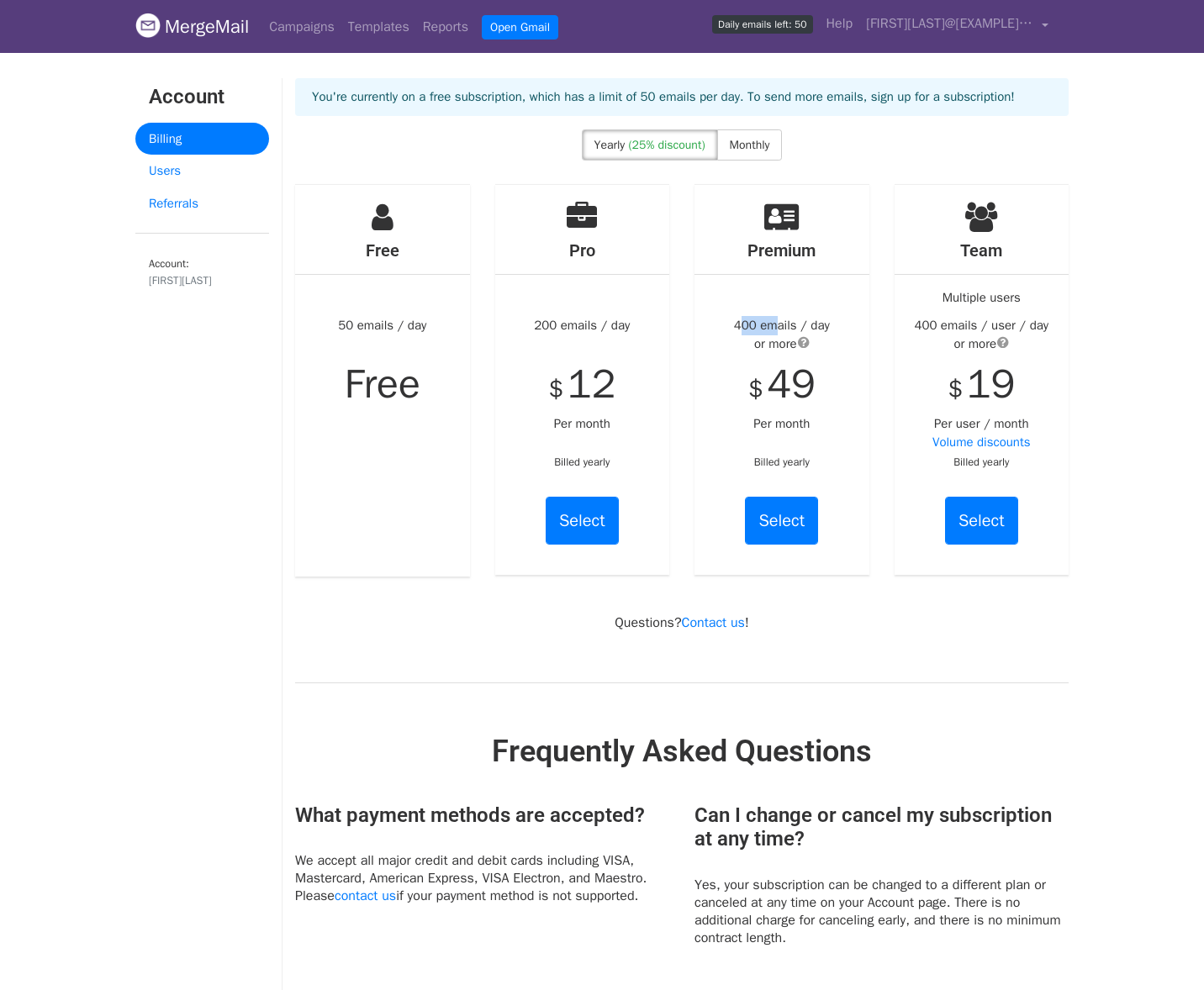 drag, startPoint x: 730, startPoint y: 350, endPoint x: 774, endPoint y: 347, distance: 44.10215 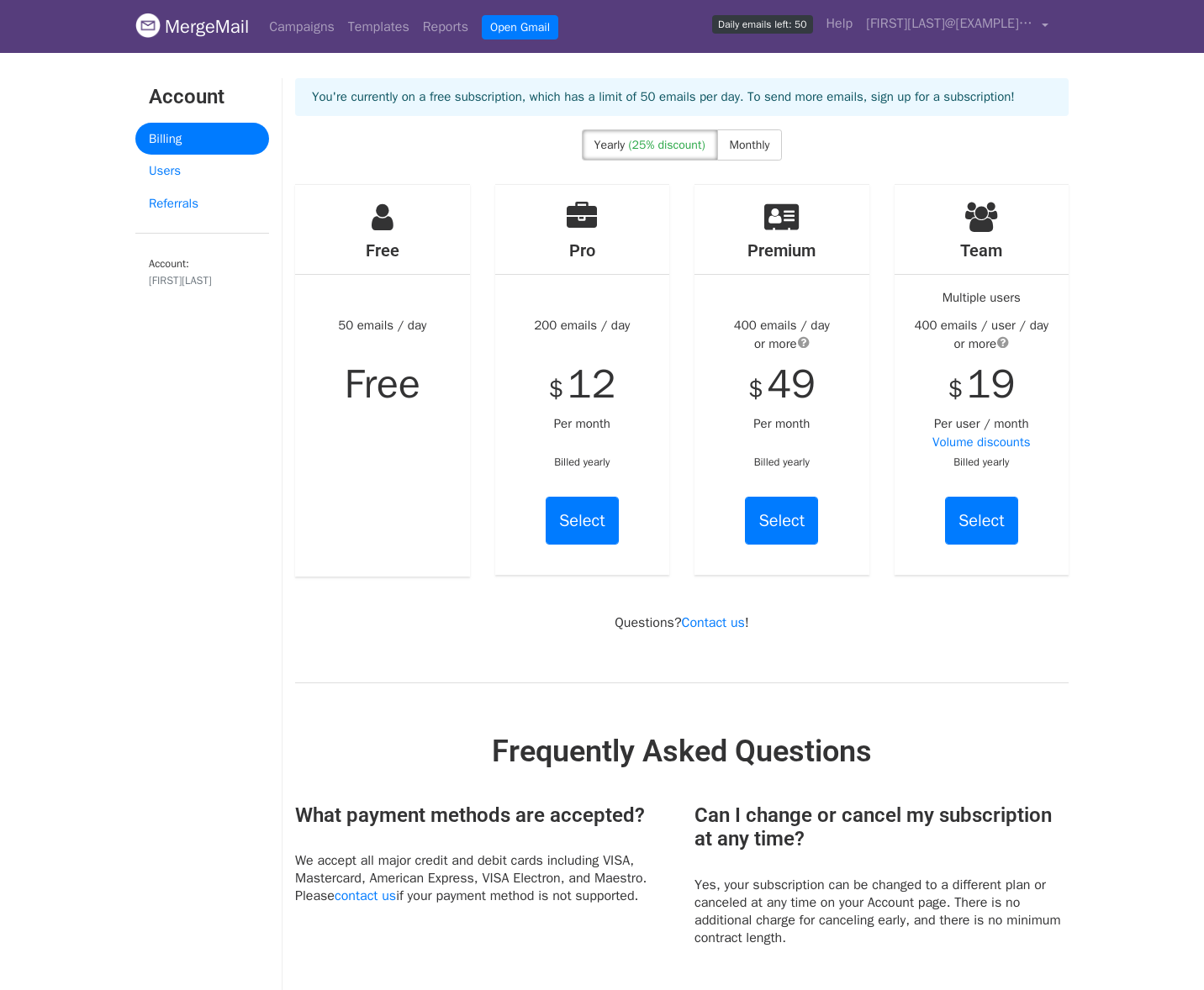 drag, startPoint x: 774, startPoint y: 347, endPoint x: 841, endPoint y: 345, distance: 67.02984 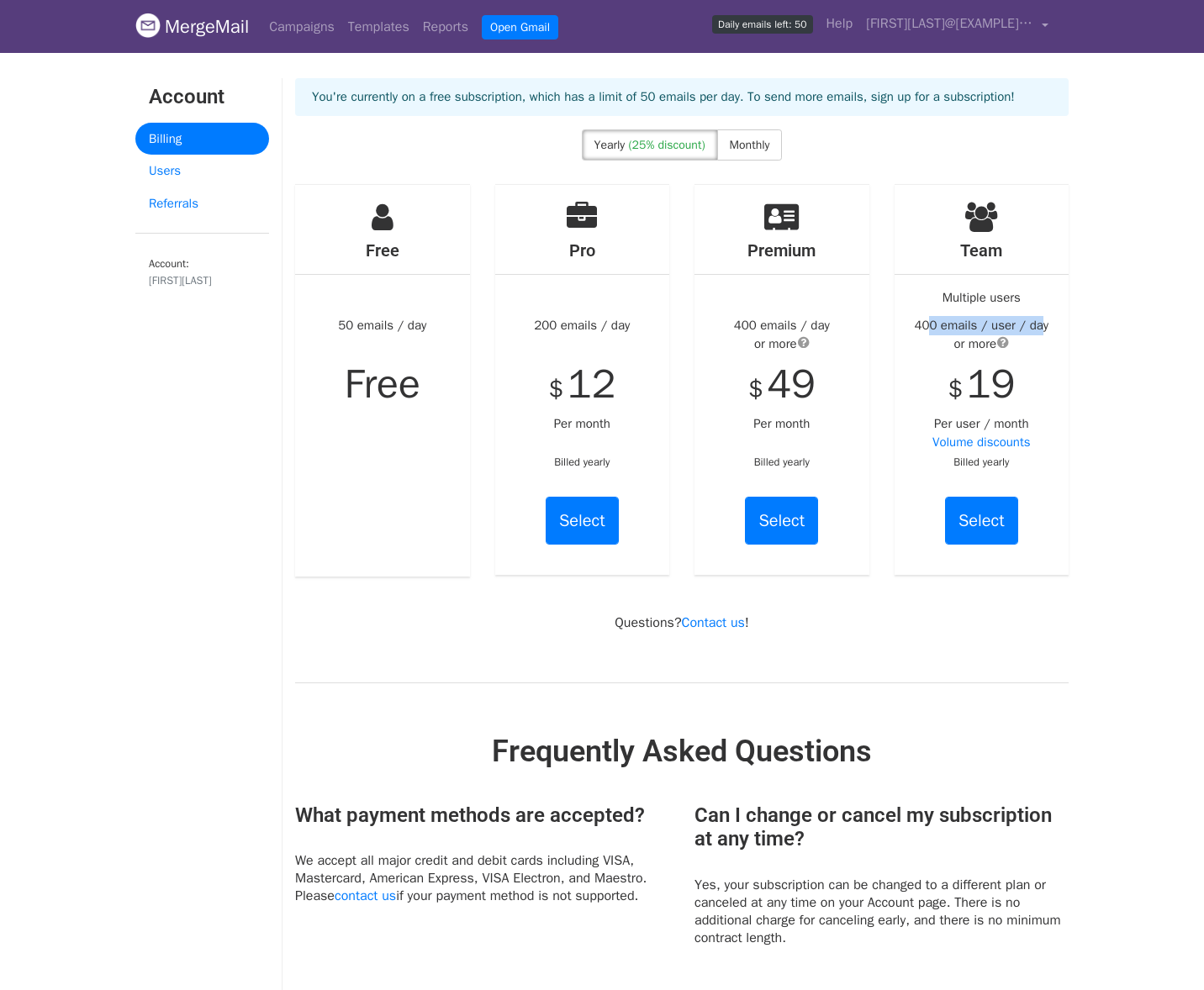 drag, startPoint x: 1032, startPoint y: 358, endPoint x: 1052, endPoint y: 359, distance: 20.024984 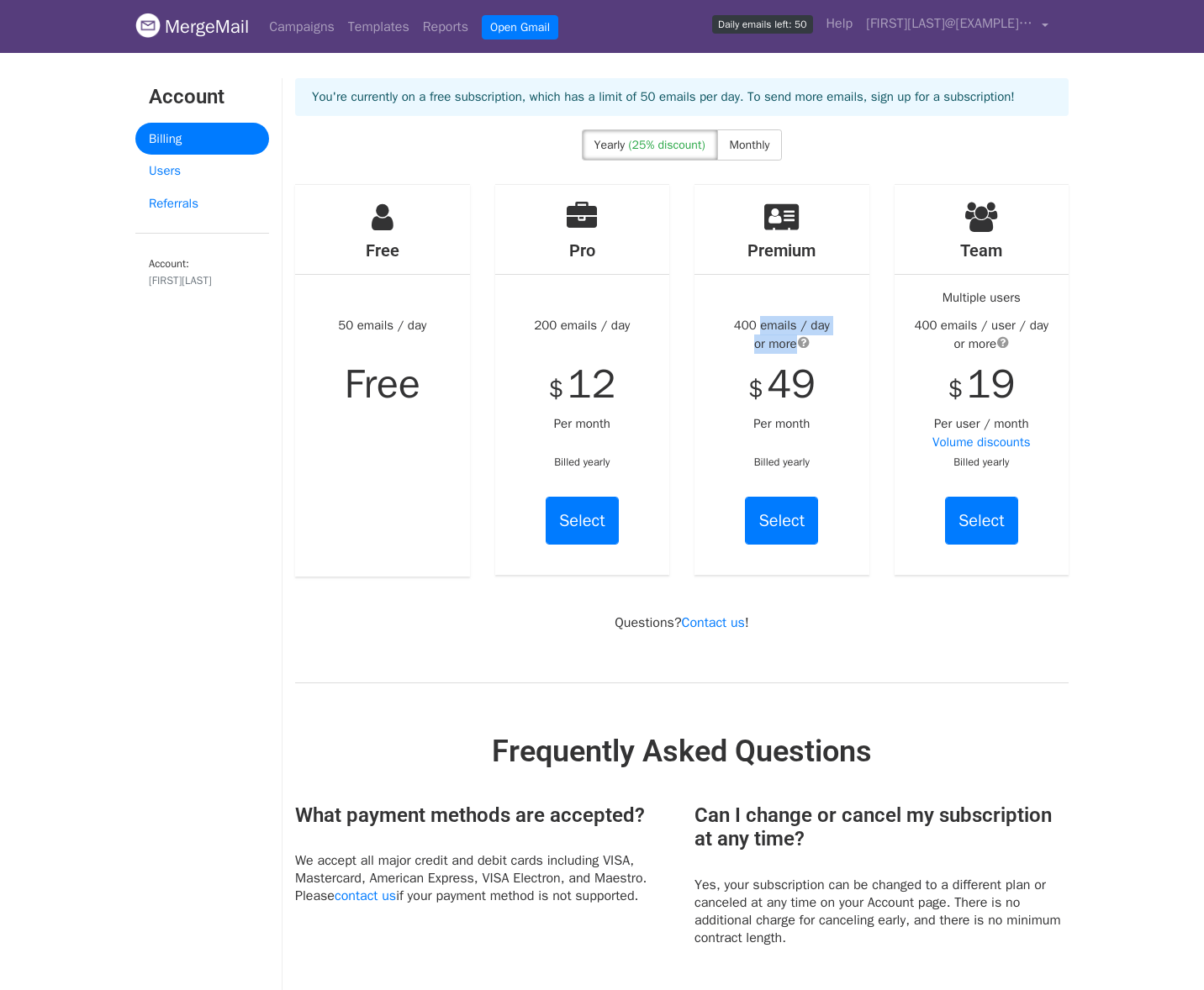 click on "400
emails / day
or more" at bounding box center (782, 334) 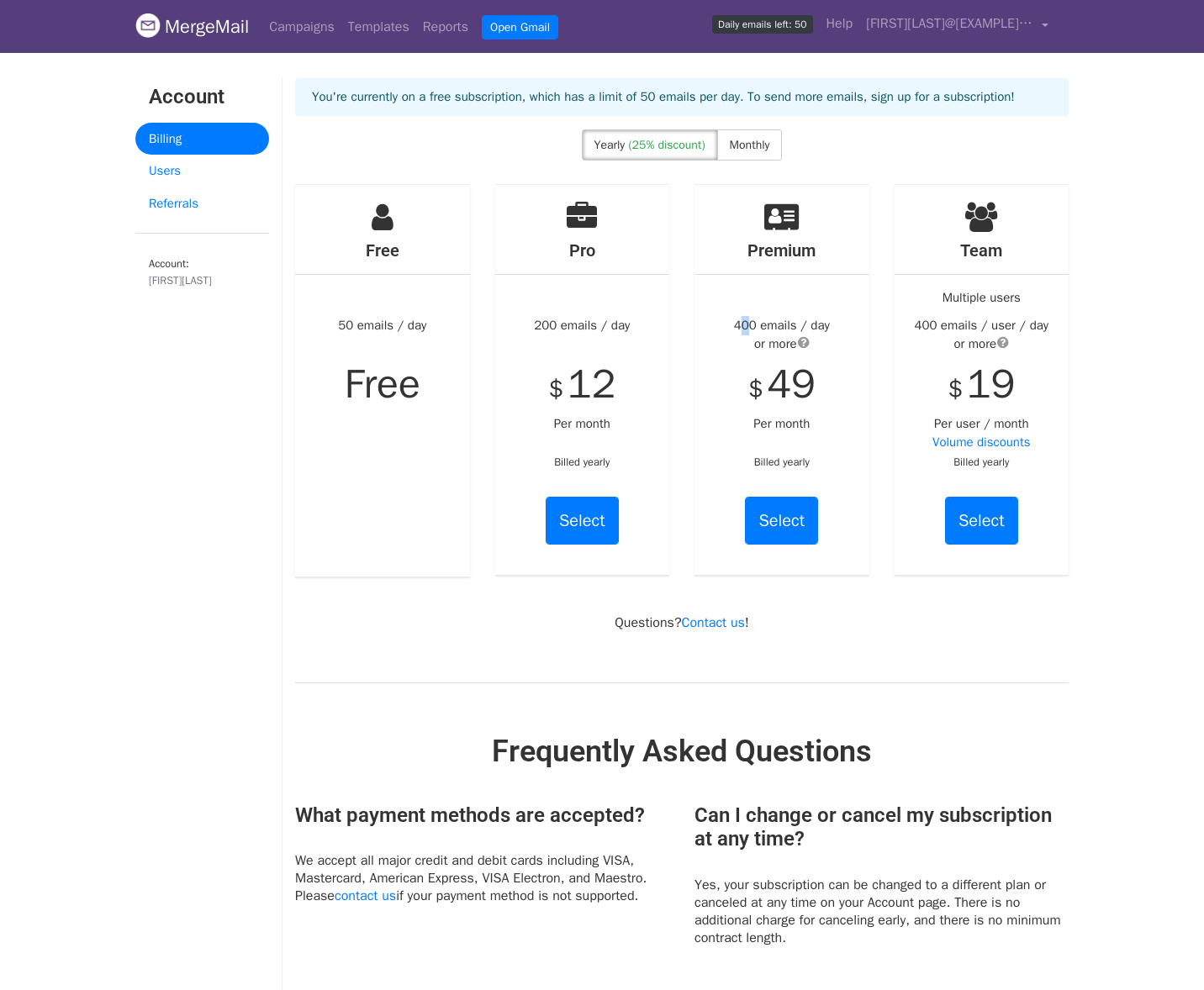 drag, startPoint x: 738, startPoint y: 355, endPoint x: 841, endPoint y: 360, distance: 103.12129 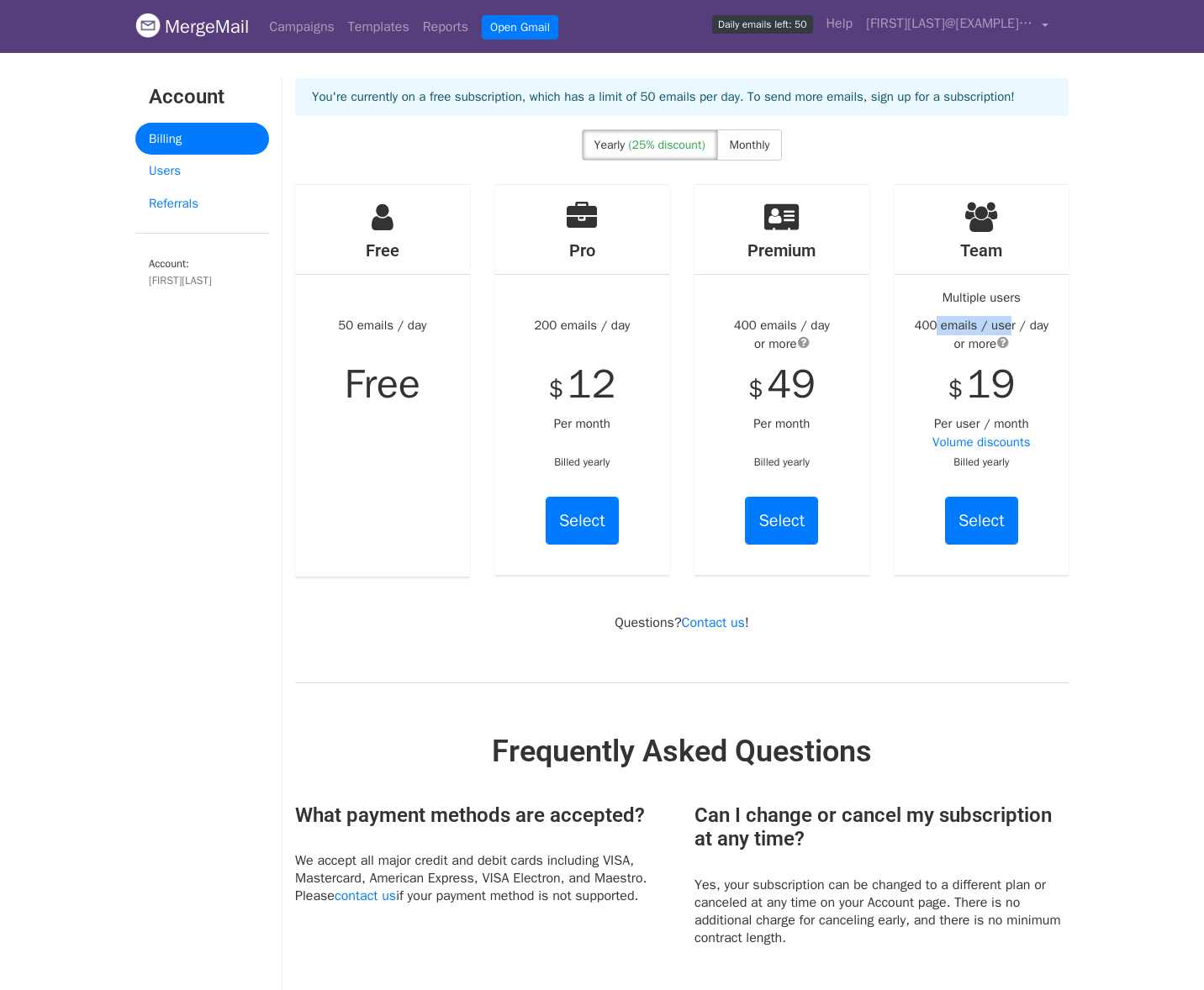 drag, startPoint x: 932, startPoint y: 358, endPoint x: 1034, endPoint y: 355, distance: 102.04411 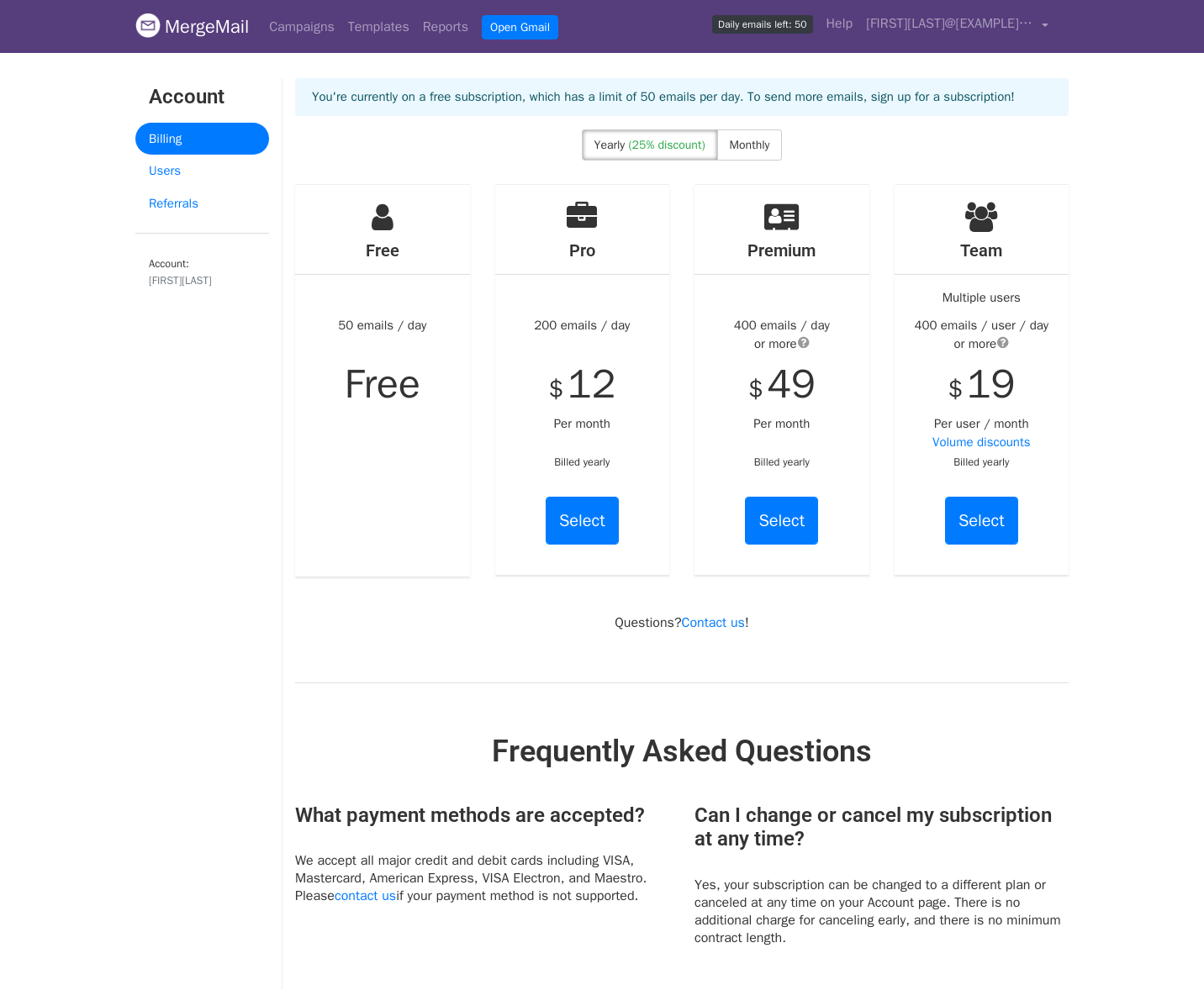 click on "400
emails / user / day
or more" at bounding box center [982, 334] 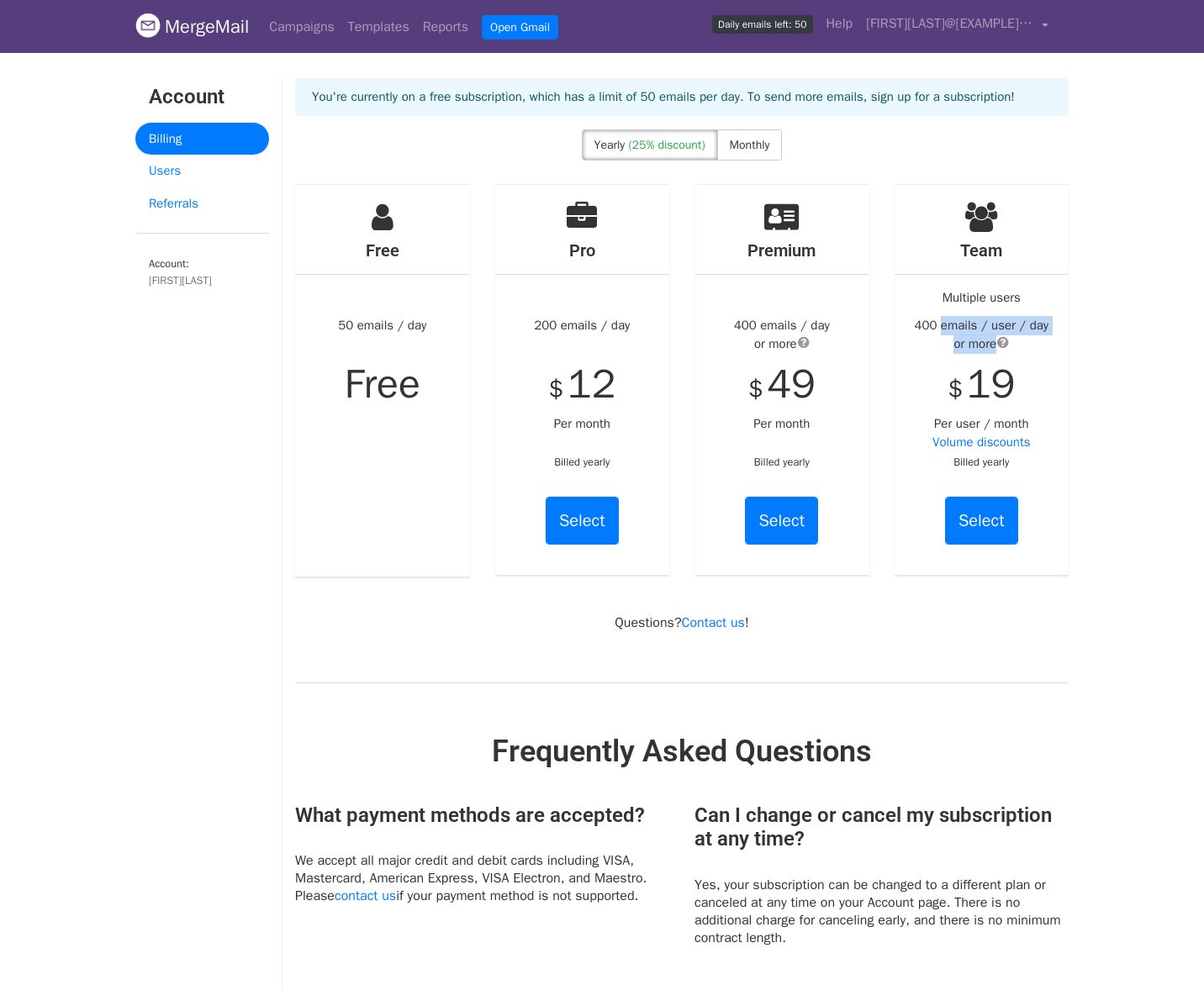 click on "400
emails / user / day
or more" at bounding box center [982, 334] 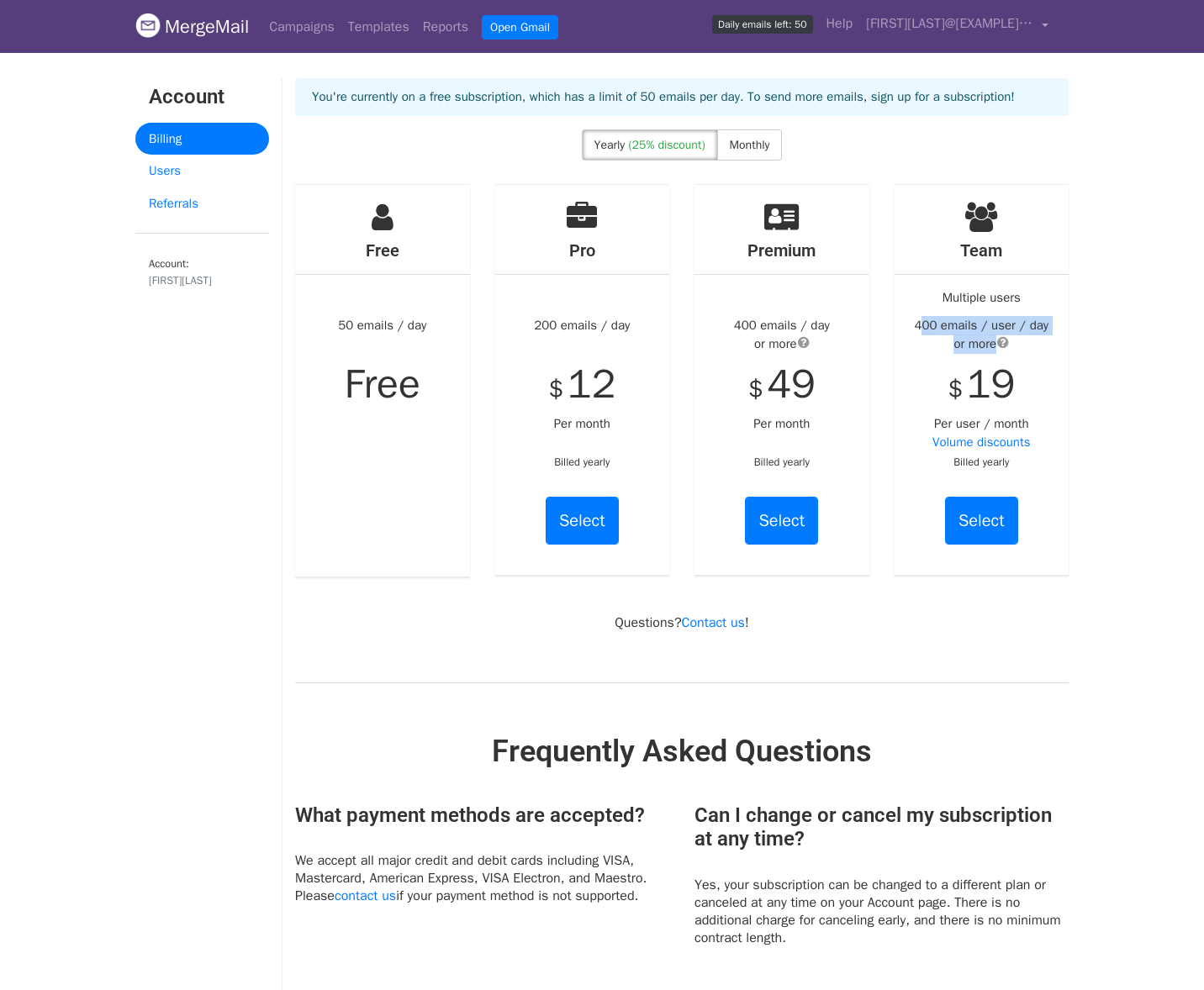 drag, startPoint x: 1076, startPoint y: 363, endPoint x: 1059, endPoint y: 373, distance: 19.723083 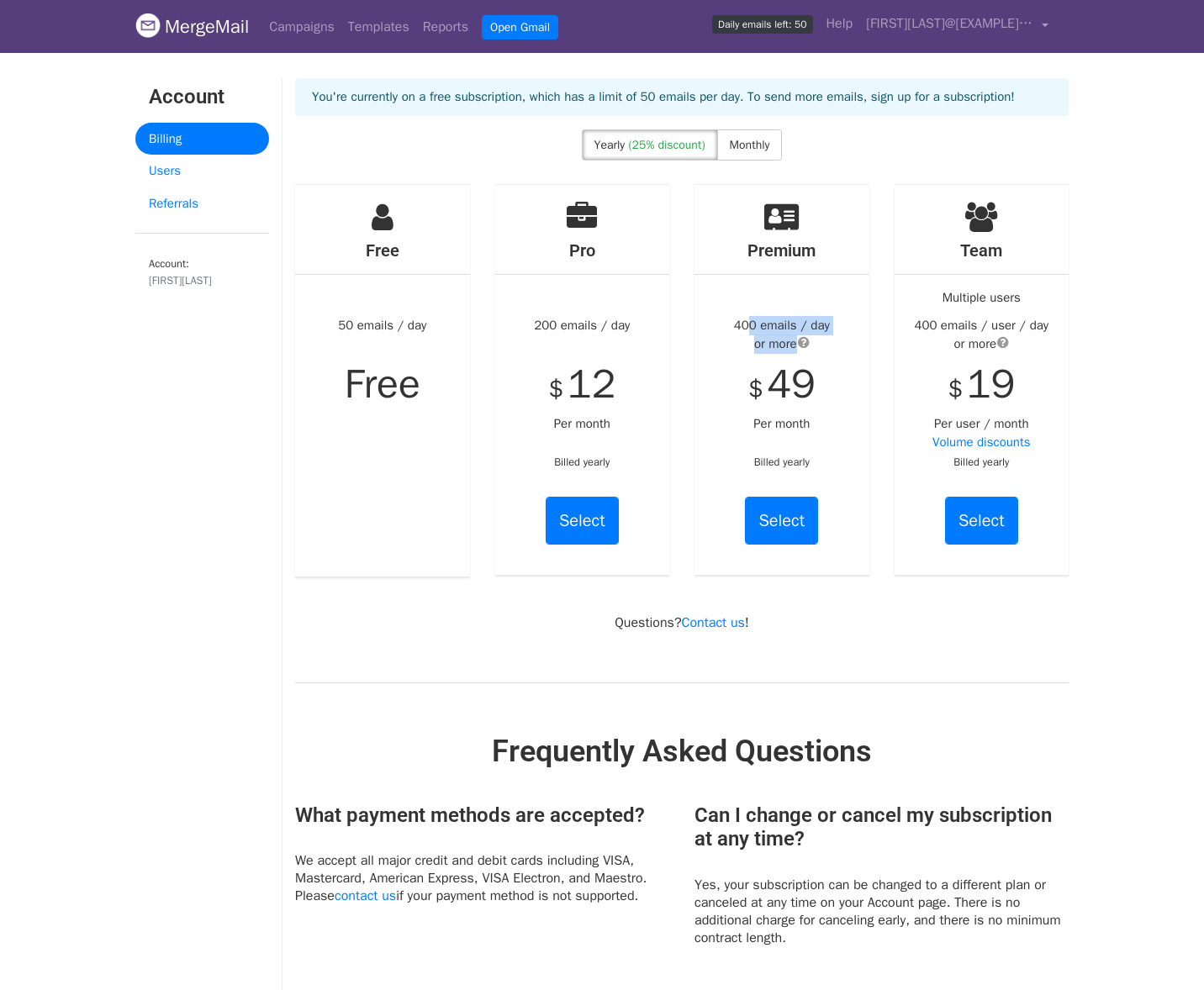 drag, startPoint x: 774, startPoint y: 365, endPoint x: 827, endPoint y: 380, distance: 55.08176 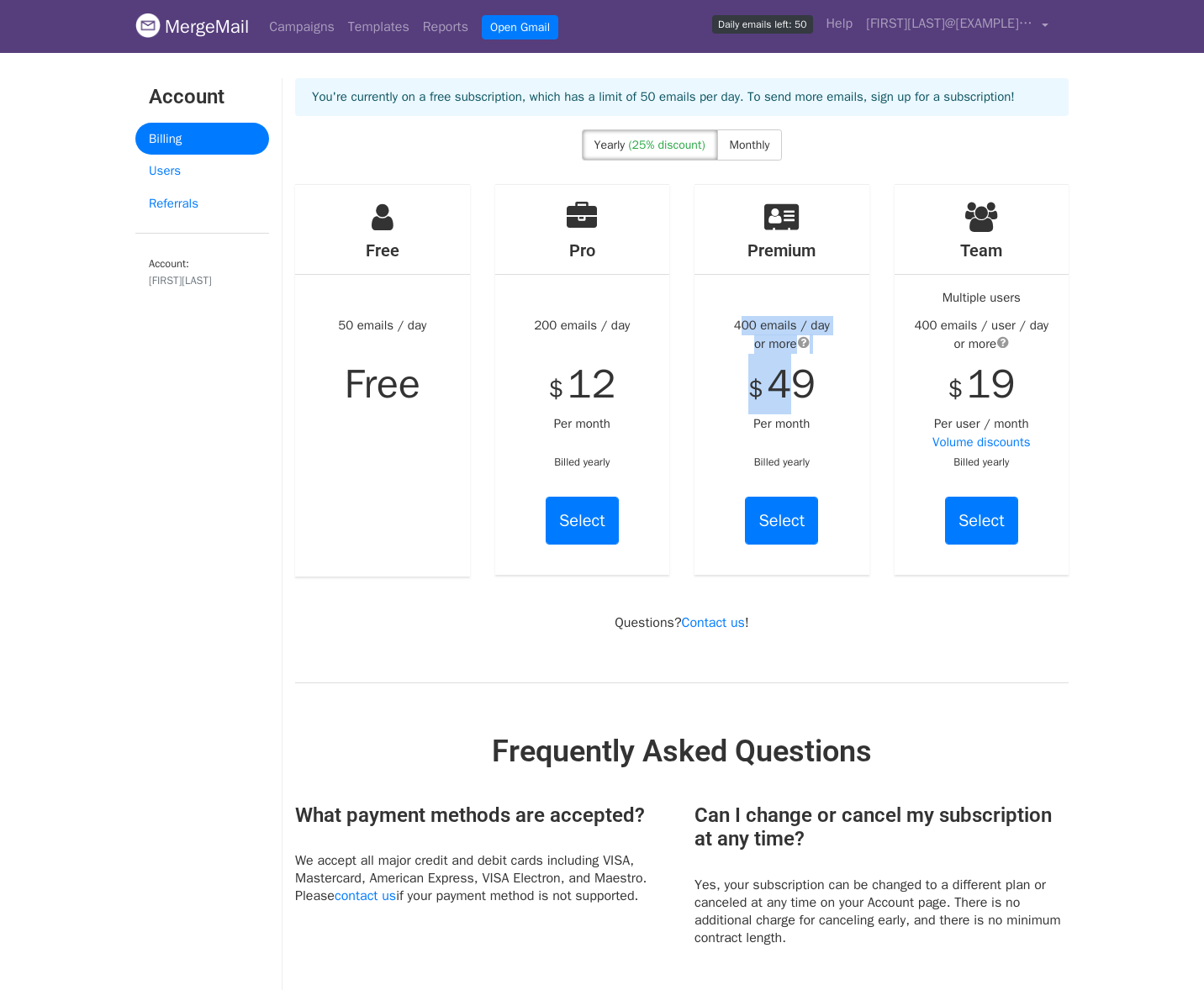 drag, startPoint x: 734, startPoint y: 352, endPoint x: 784, endPoint y: 388, distance: 61.611687 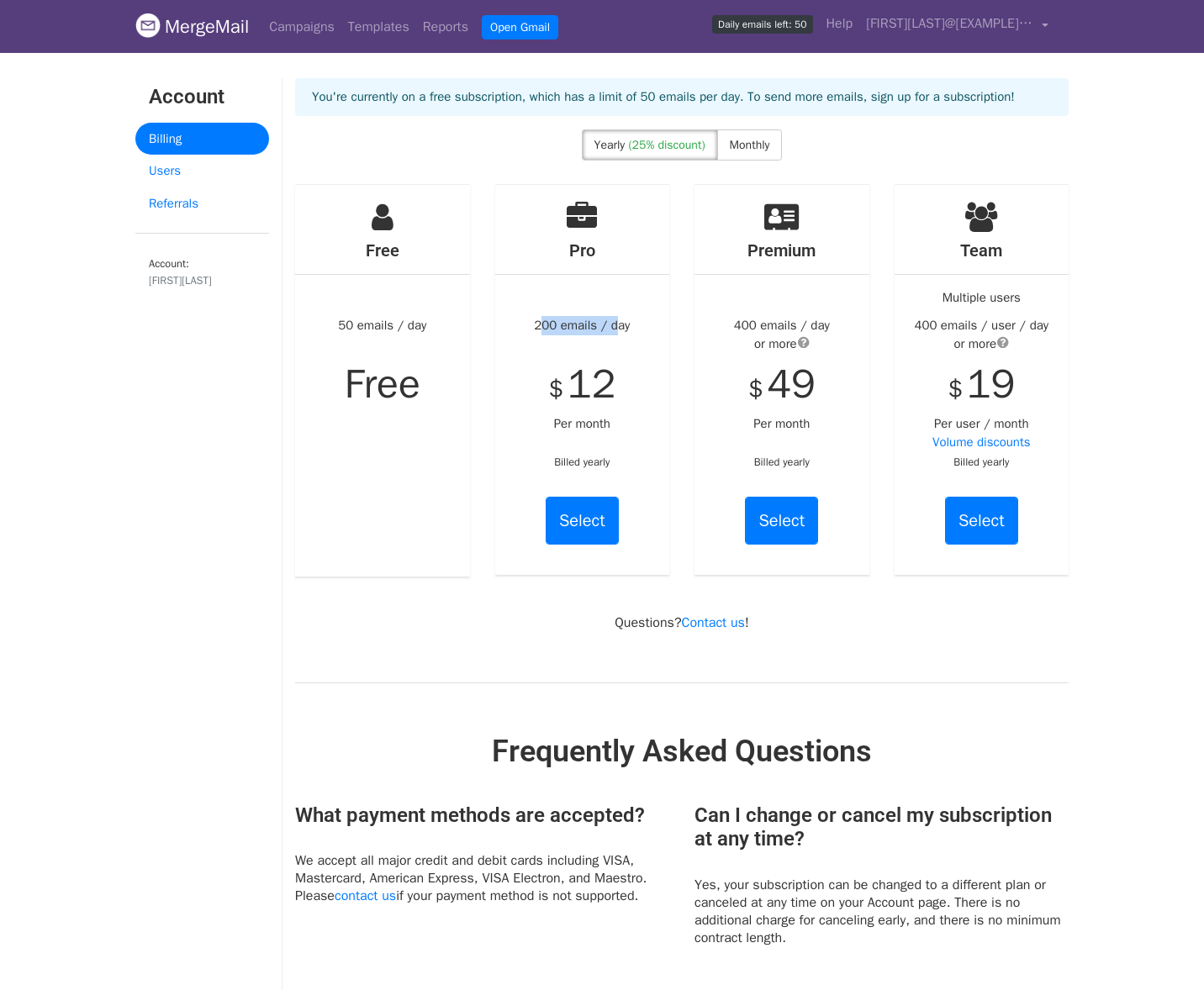 click on "Pro
200
emails / day
$
12
Per month
Billed yearly
Select" at bounding box center (583, 380) 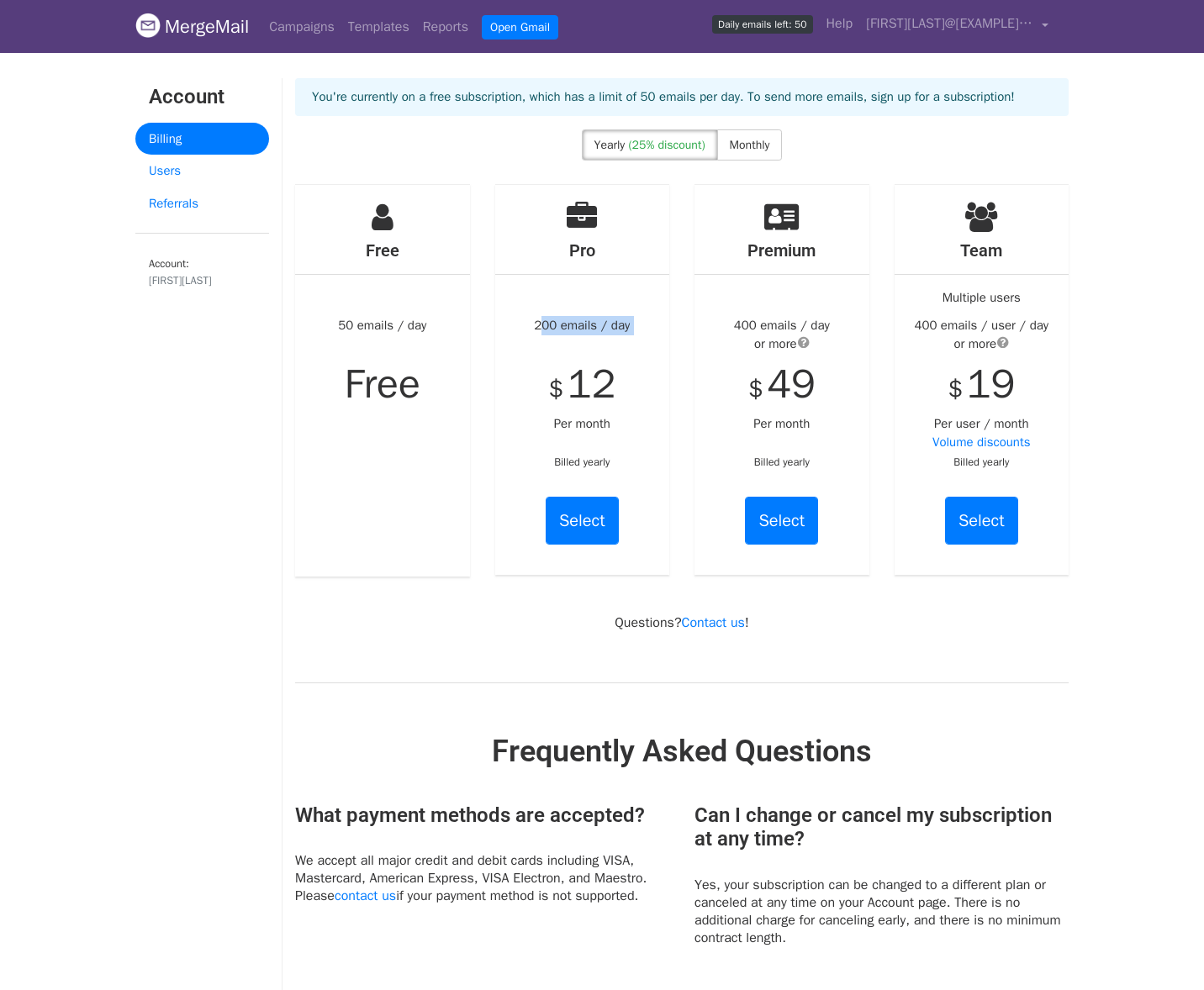 drag, startPoint x: 668, startPoint y: 364, endPoint x: 656, endPoint y: 365, distance: 12.041595 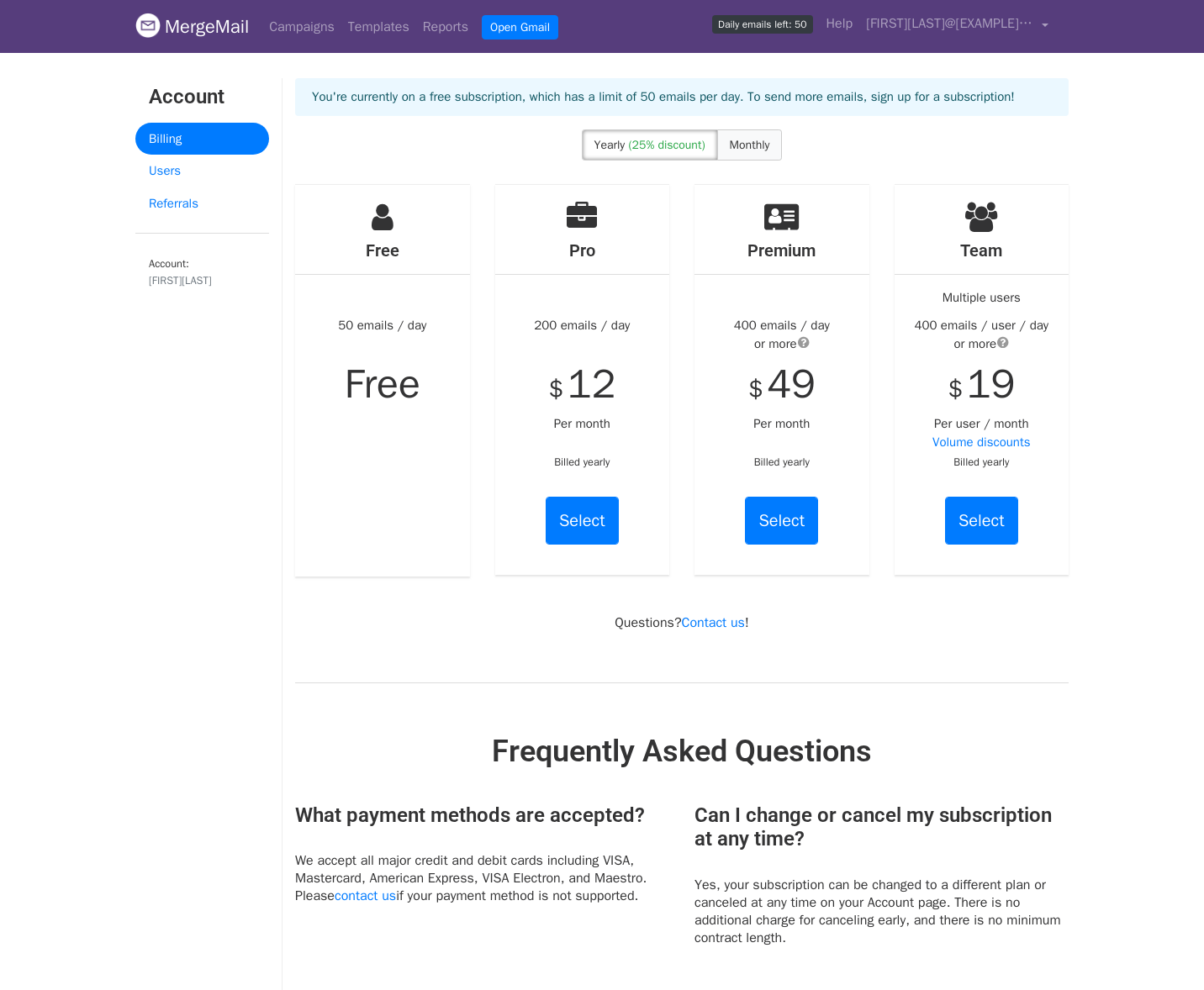 click on "Monthly" at bounding box center [750, 145] 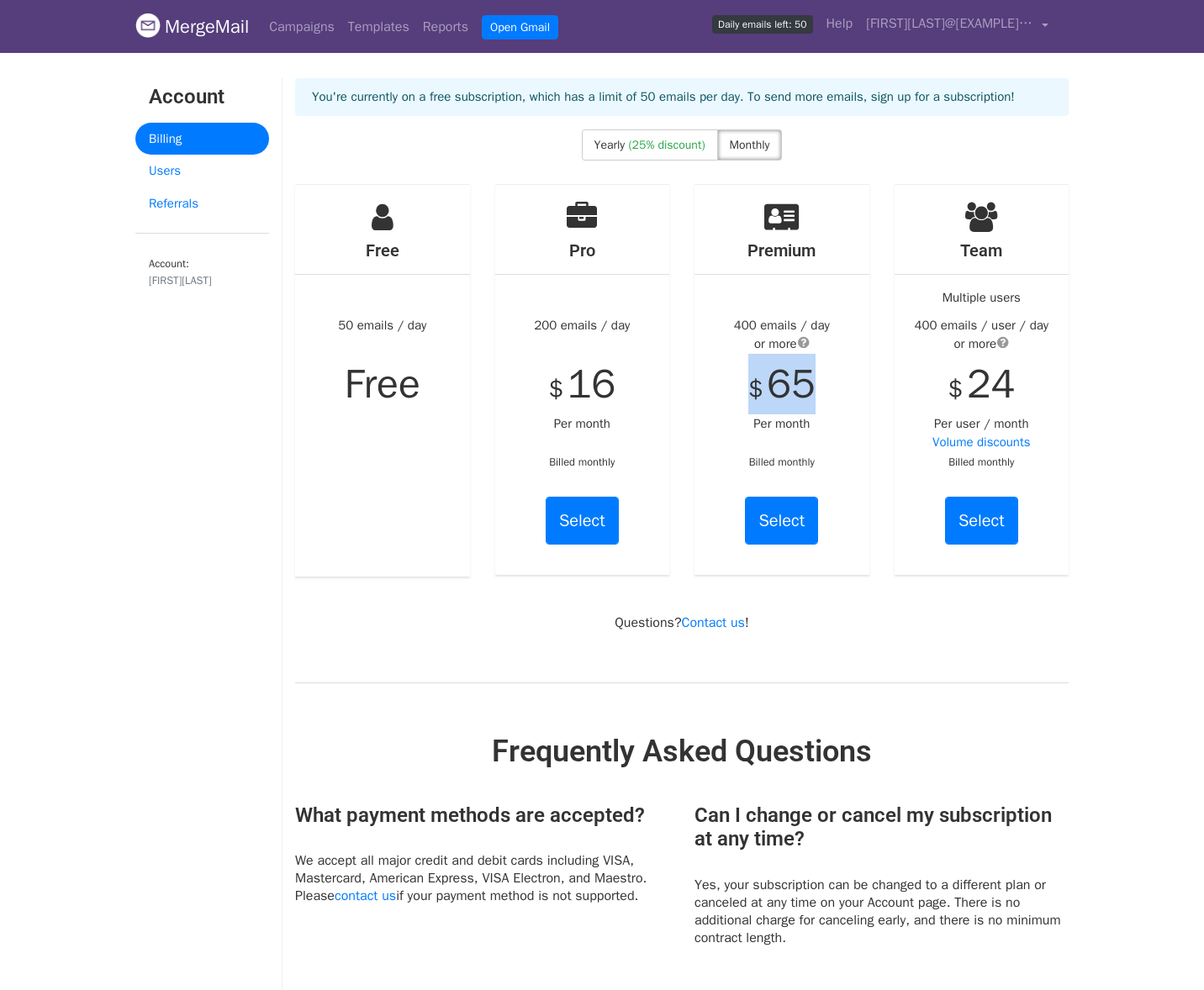 drag, startPoint x: 819, startPoint y: 419, endPoint x: 833, endPoint y: 420, distance: 14.035669 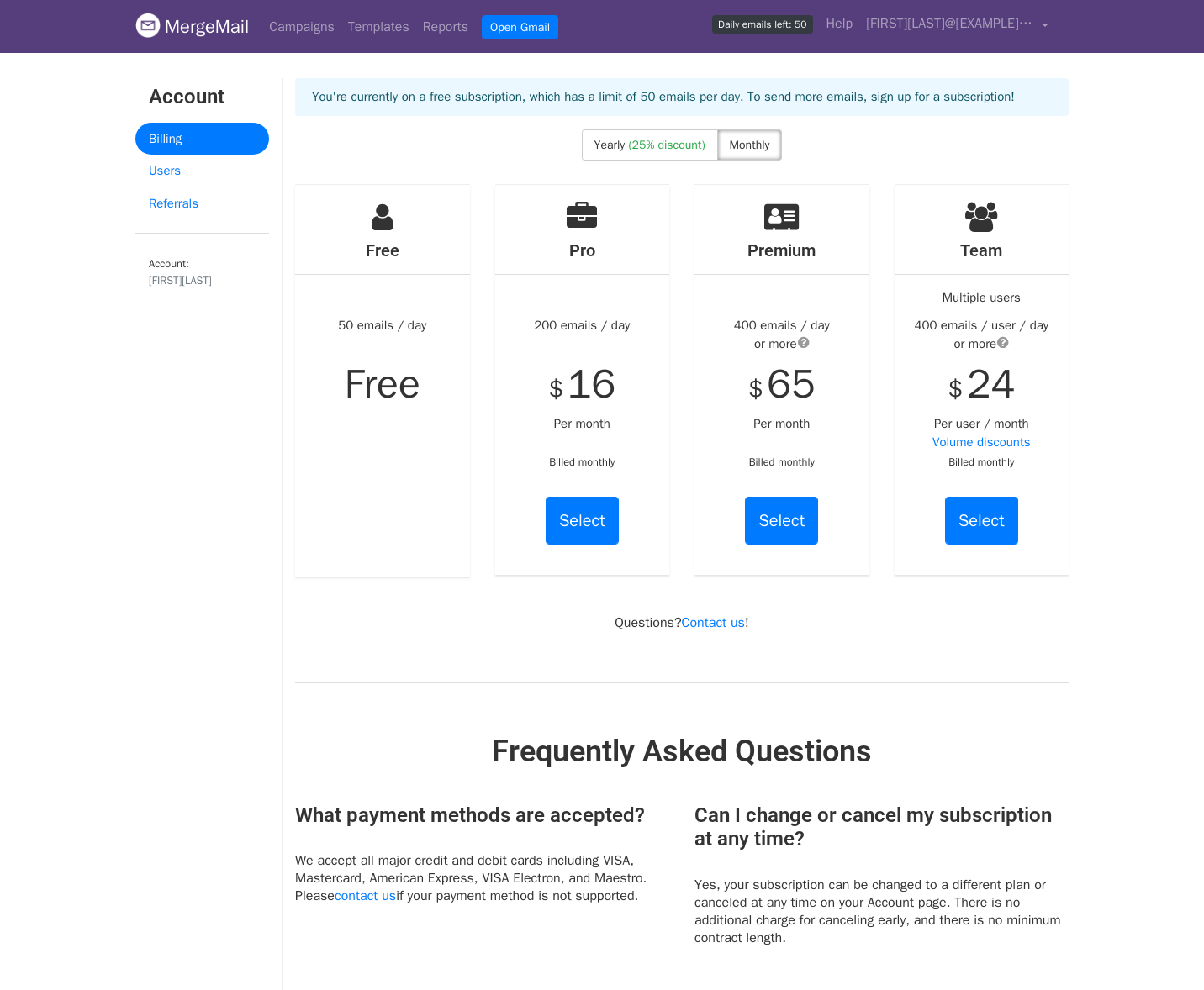 click on "Premium
400
emails / day
or more
$
65
Per month
Billed monthly
Select" at bounding box center [782, 380] 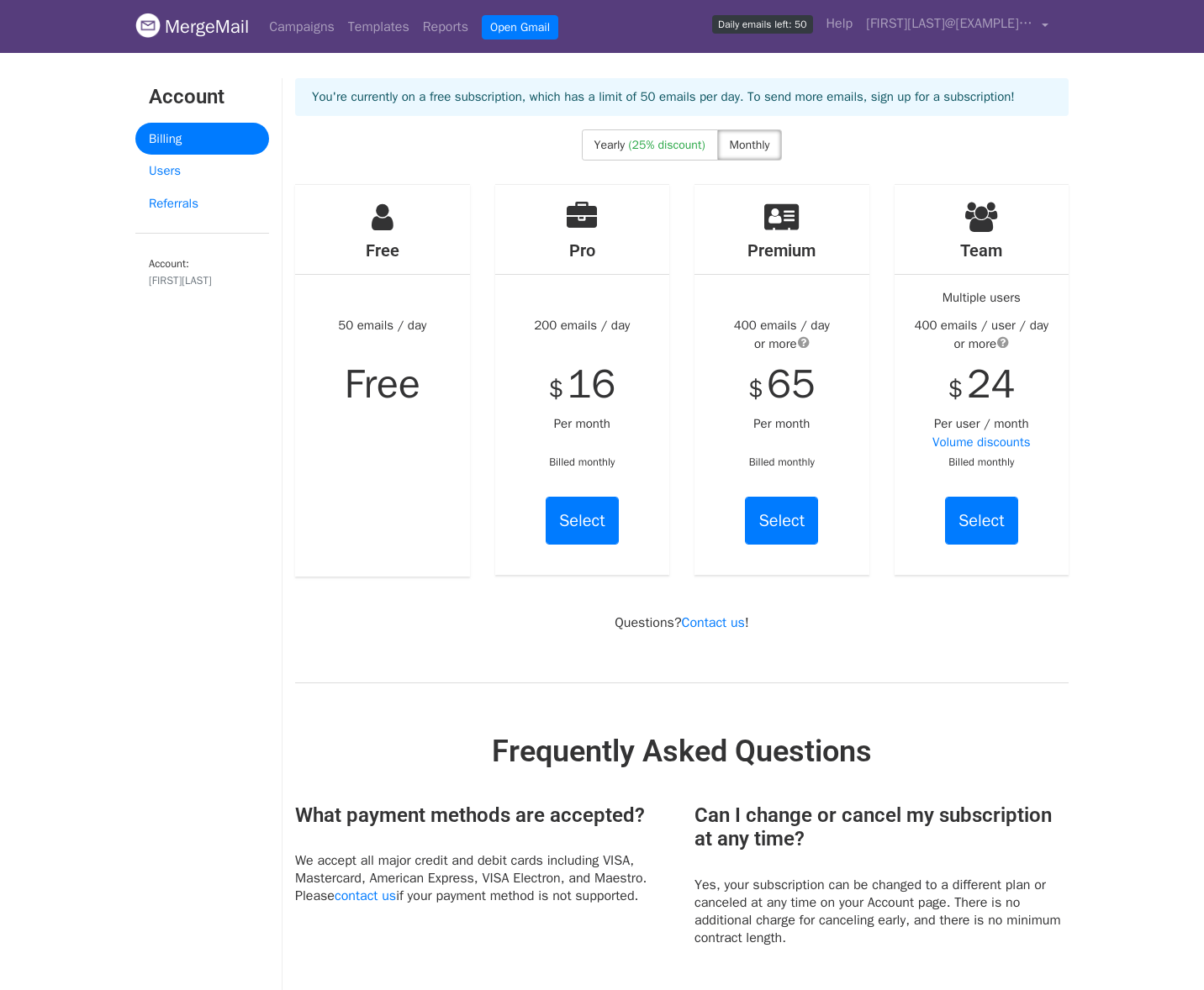 click at bounding box center [804, 342] 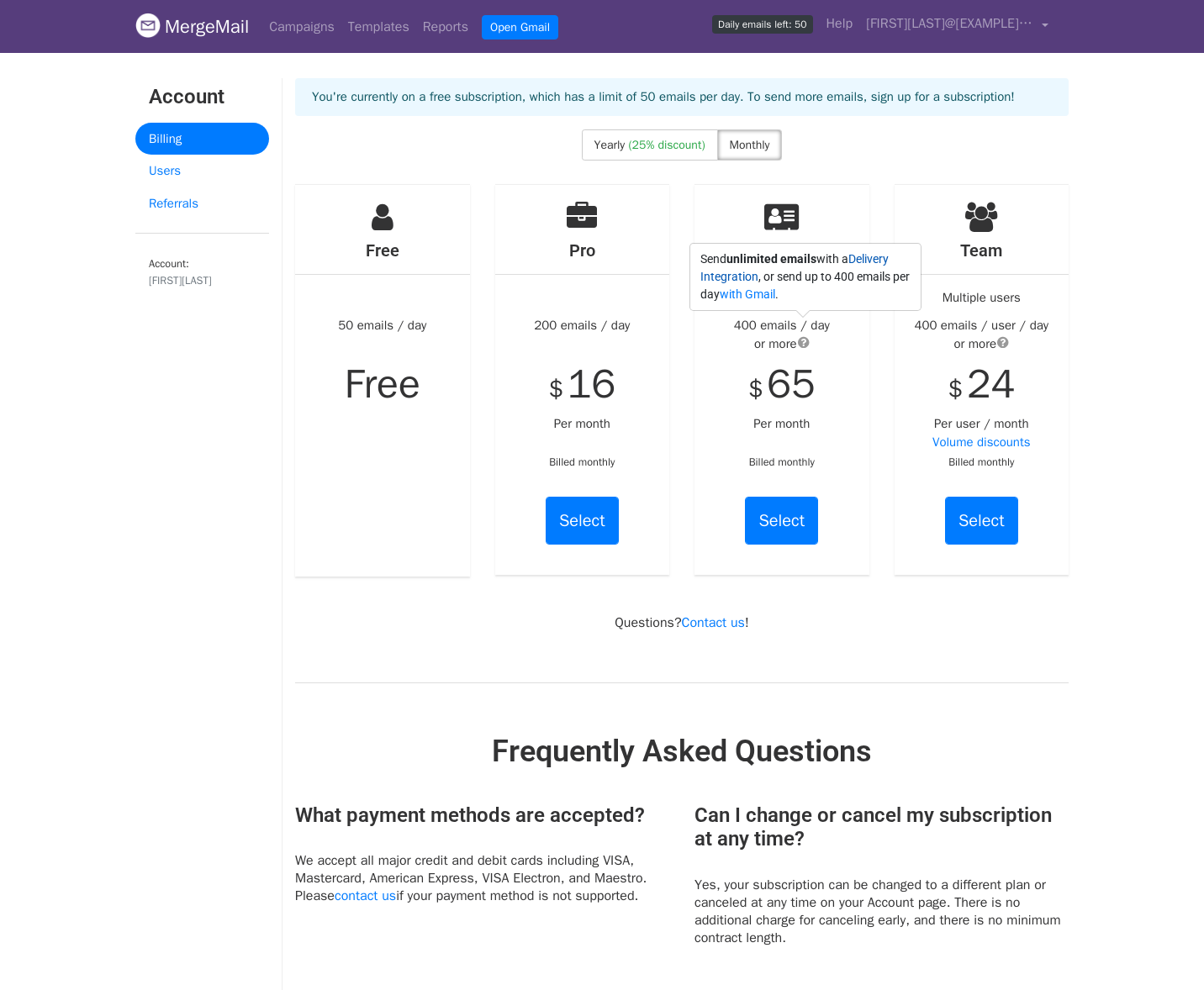 click on "Delivery Integration" at bounding box center [795, 267] 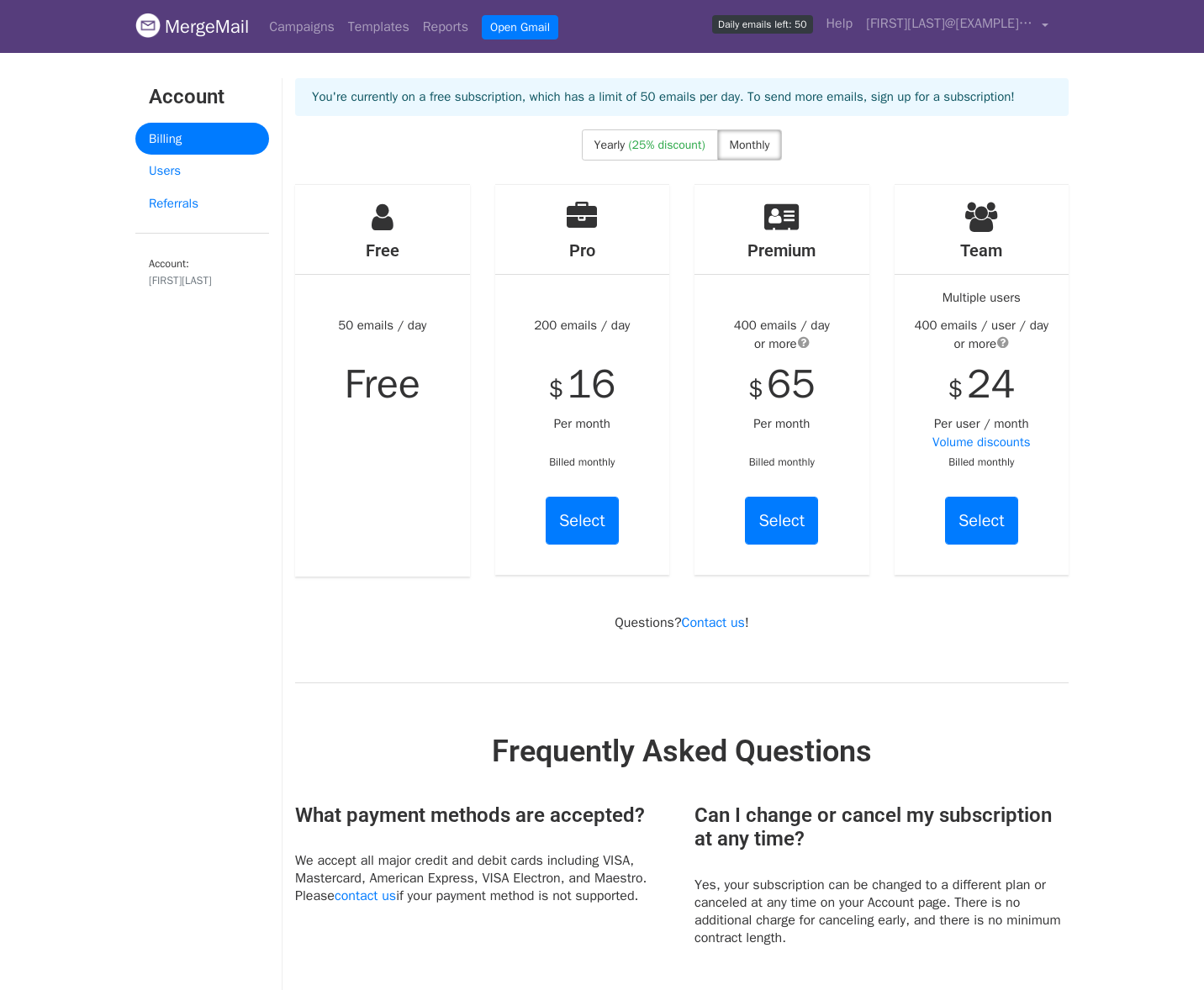 drag, startPoint x: 665, startPoint y: 467, endPoint x: 700, endPoint y: 443, distance: 42.43819 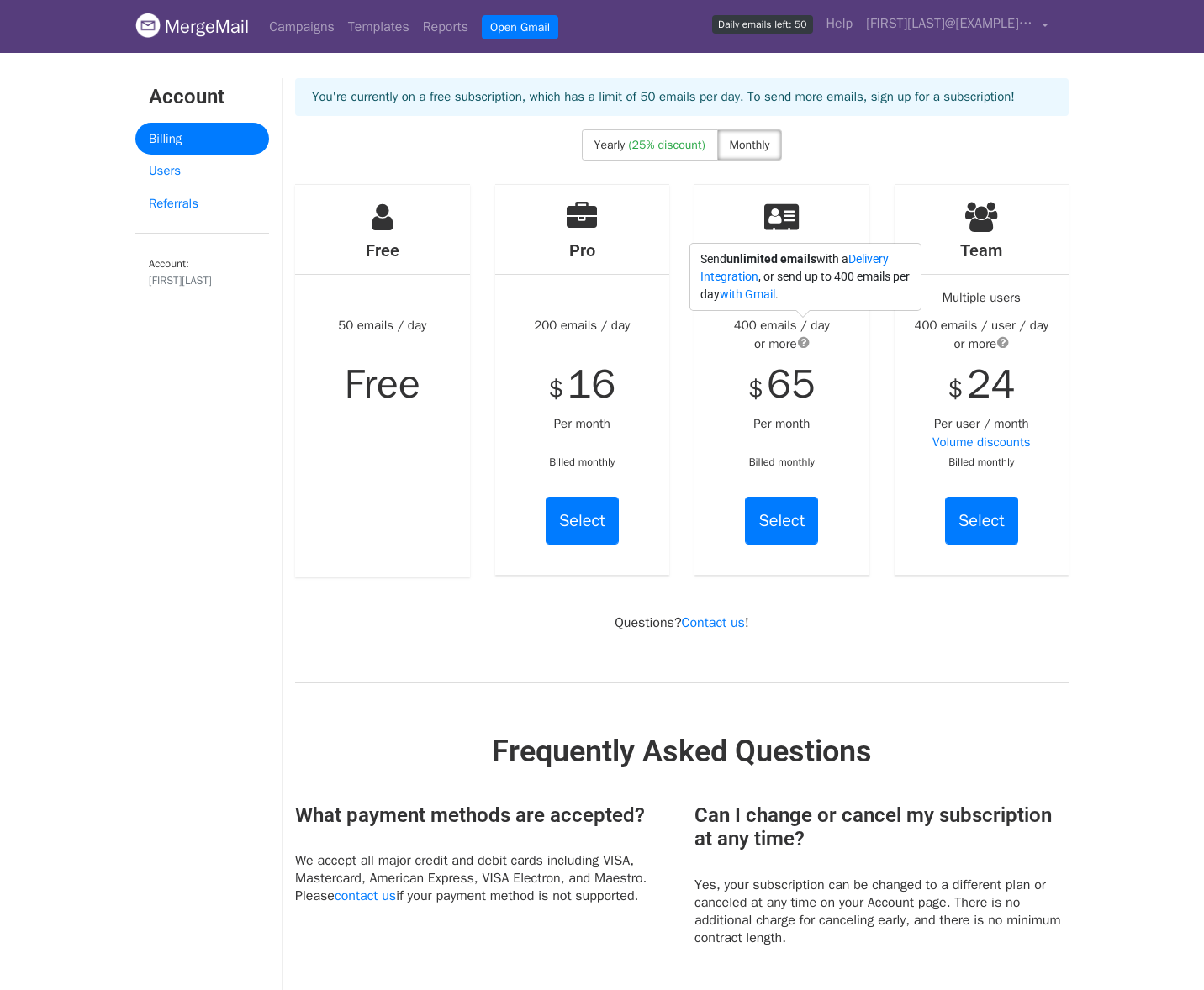 click at bounding box center (804, 342) 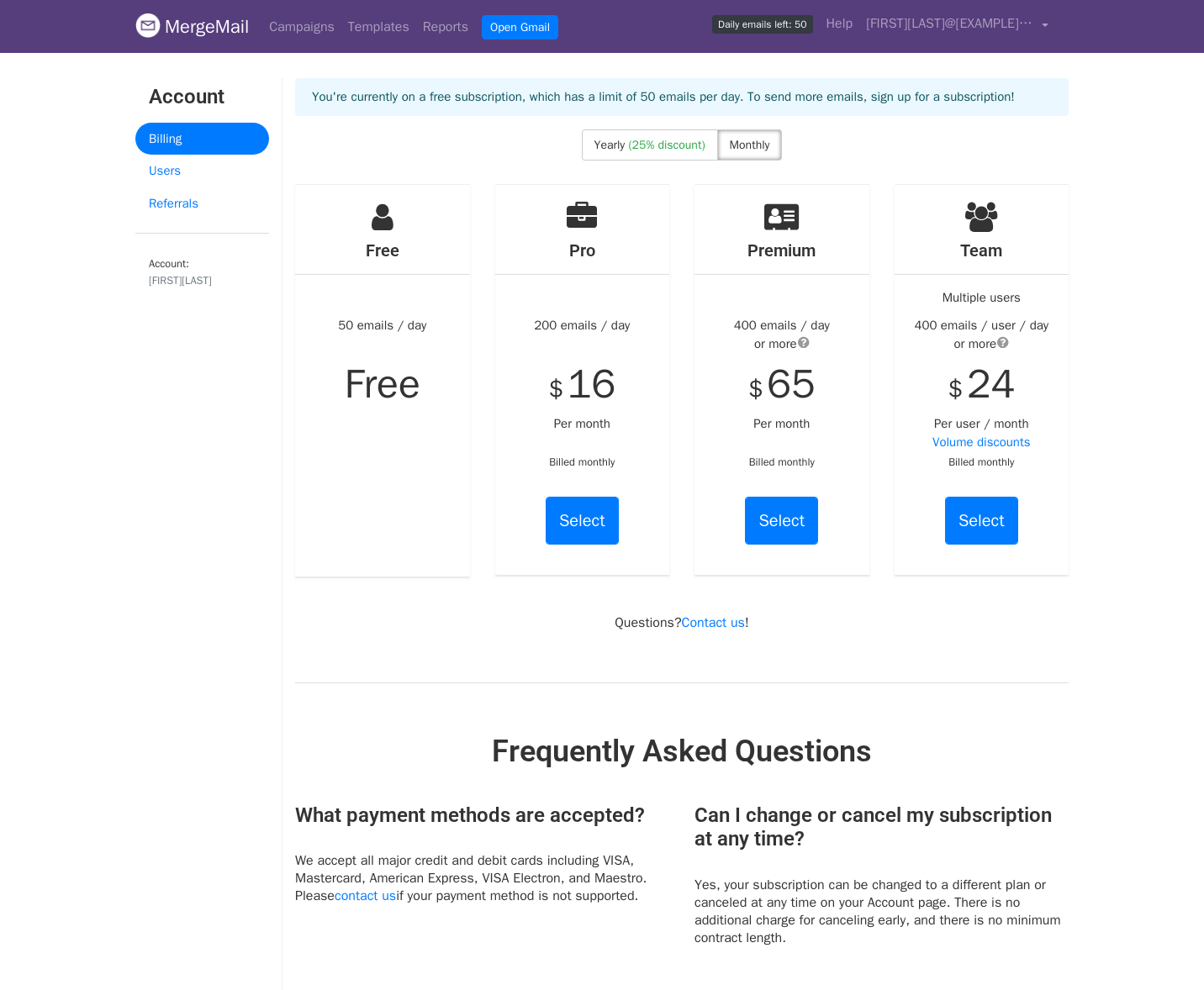 click at bounding box center (804, 342) 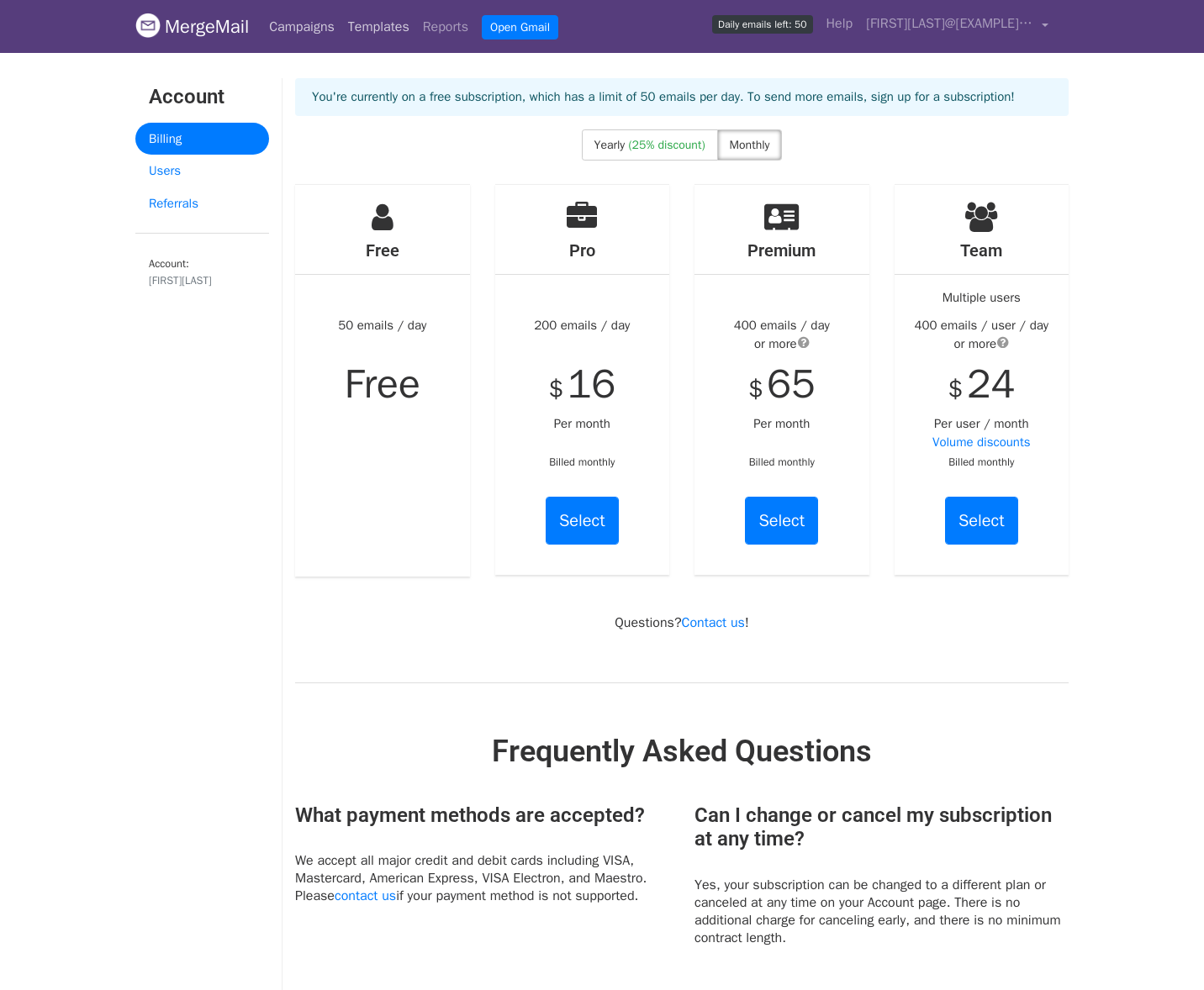 drag, startPoint x: 378, startPoint y: 32, endPoint x: 357, endPoint y: 29, distance: 21.2132 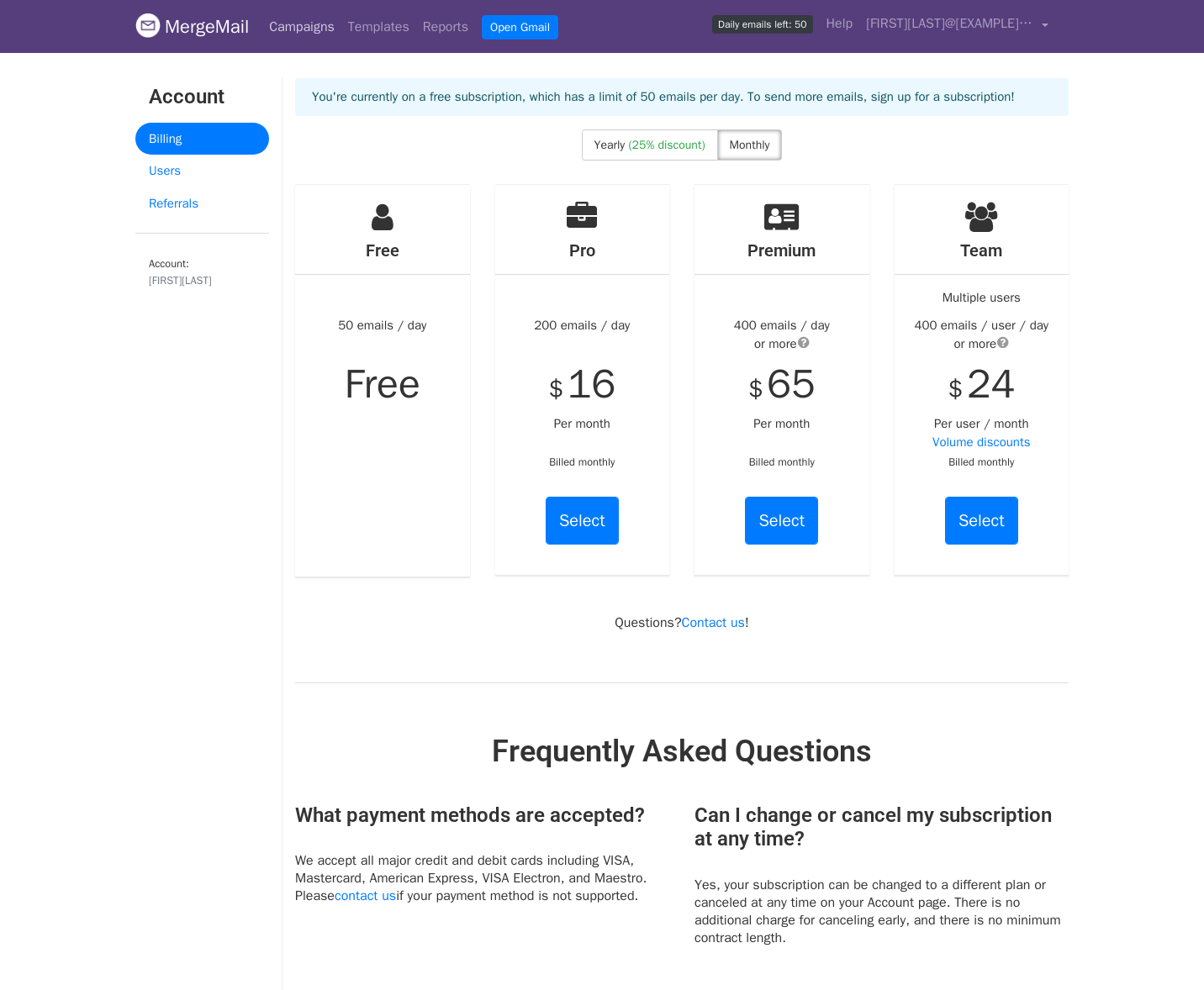 click on "Campaigns" at bounding box center [302, 27] 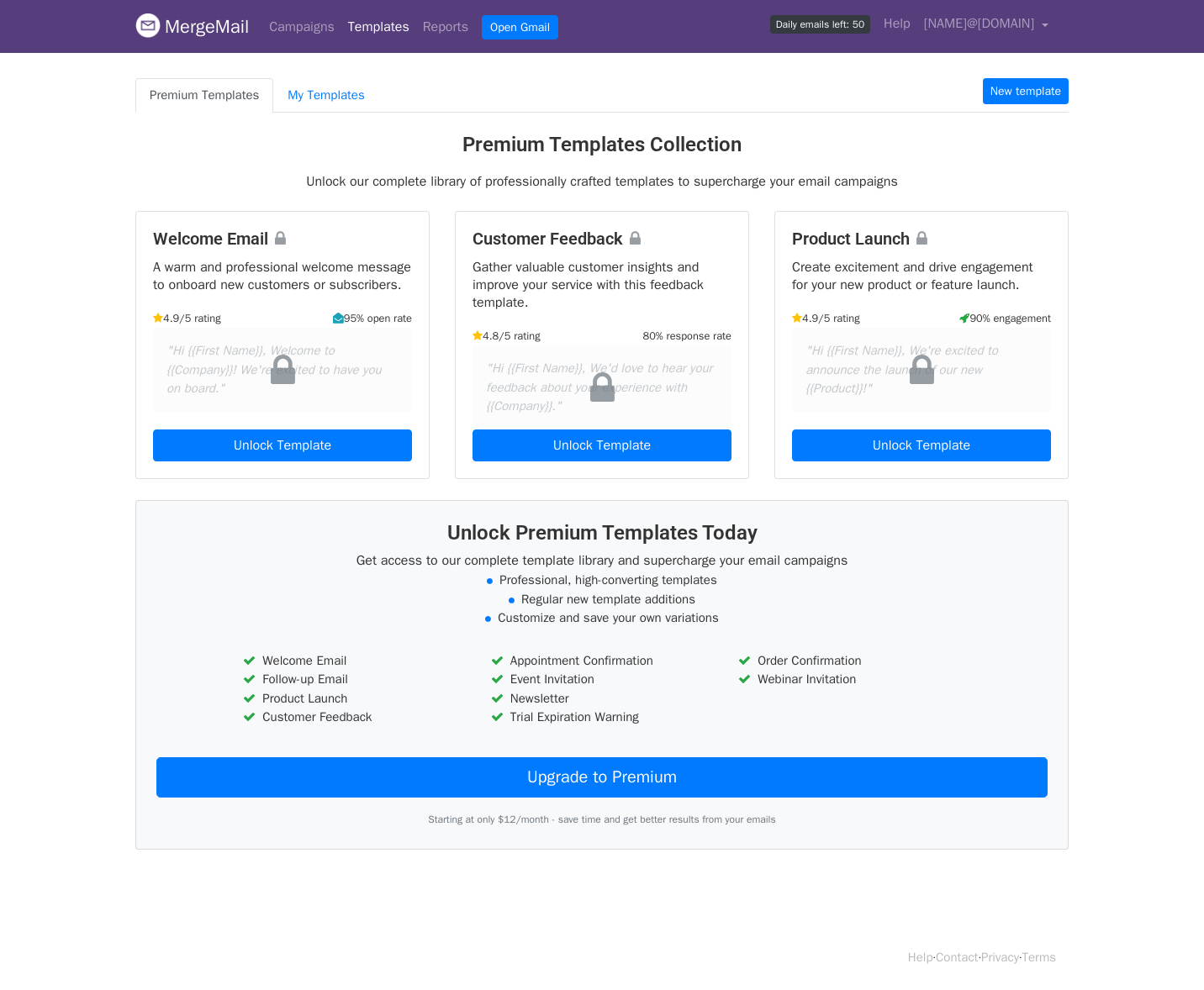 scroll, scrollTop: 0, scrollLeft: 0, axis: both 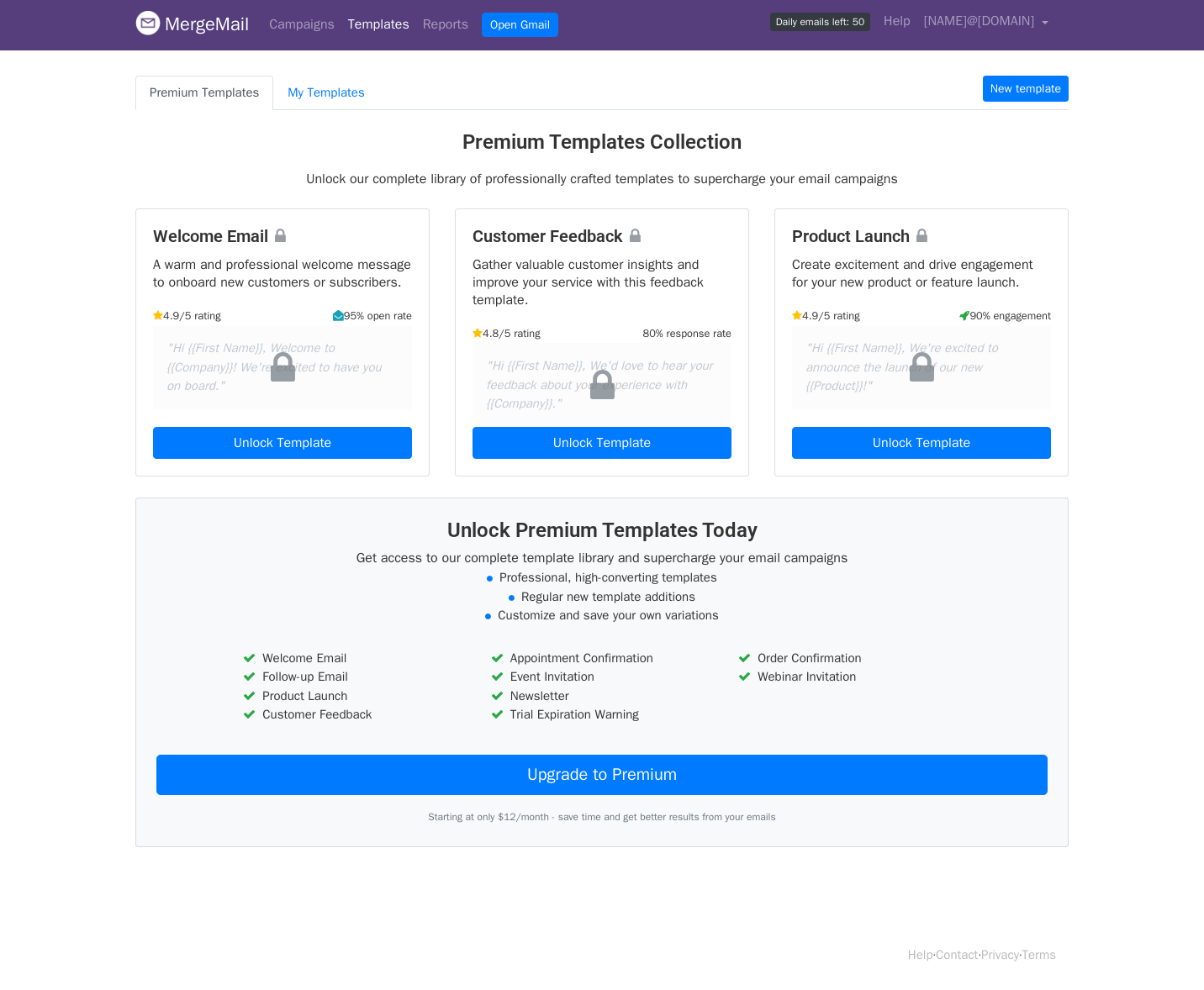 drag, startPoint x: 316, startPoint y: 657, endPoint x: 409, endPoint y: 663, distance: 93.1933 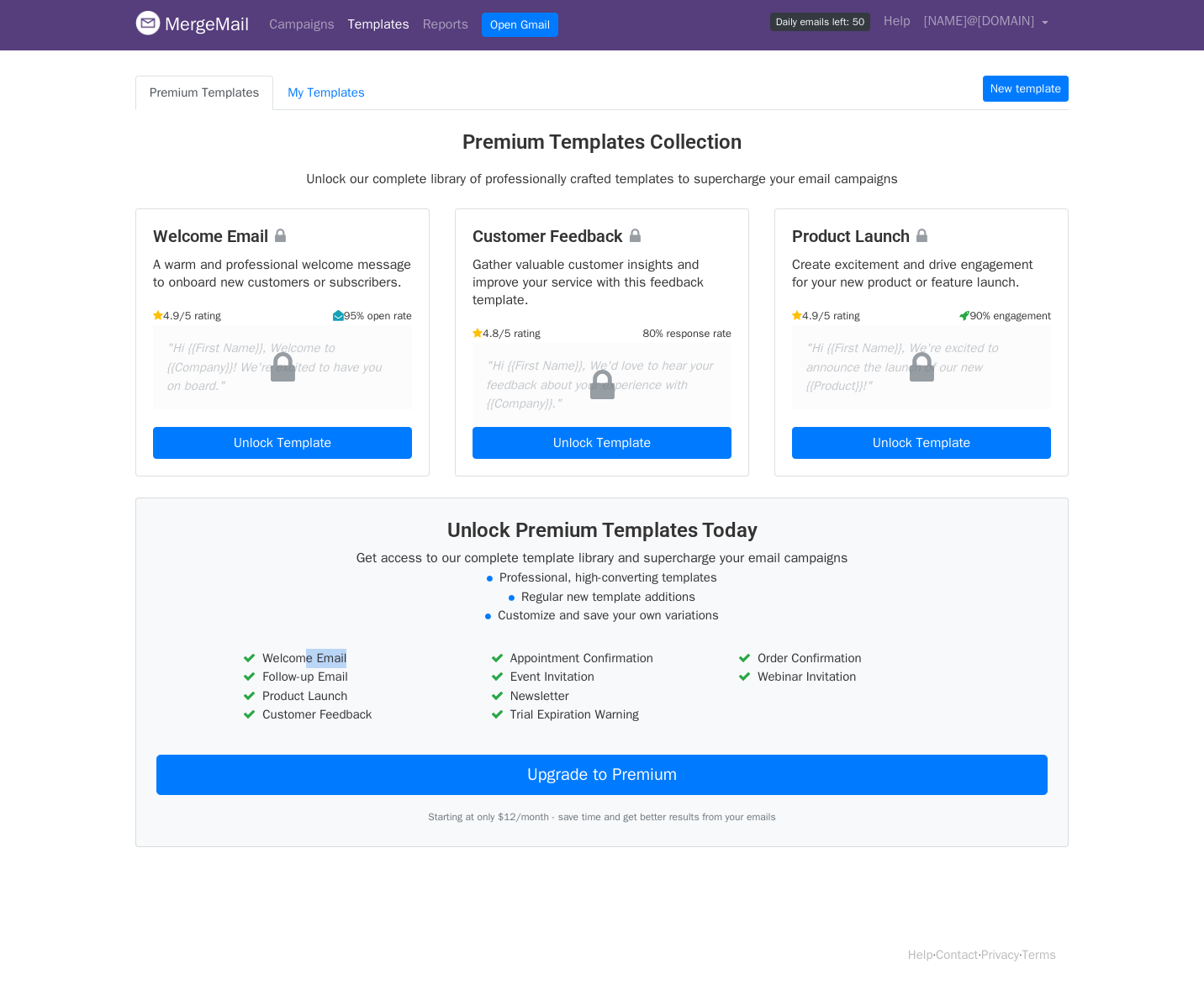 drag, startPoint x: 409, startPoint y: 663, endPoint x: 333, endPoint y: 678, distance: 77.46612 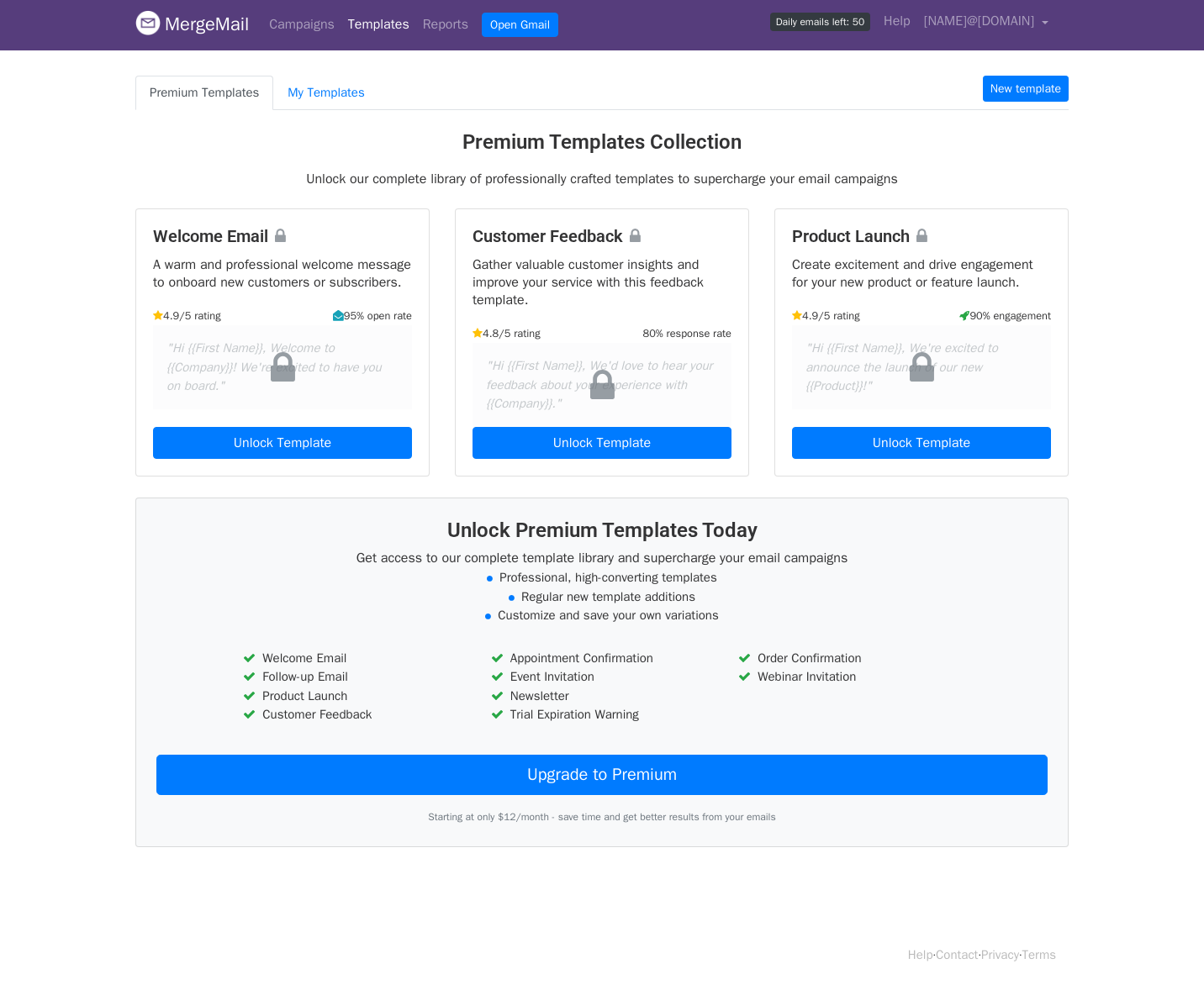 drag, startPoint x: 333, startPoint y: 679, endPoint x: 345, endPoint y: 680, distance: 12.041595 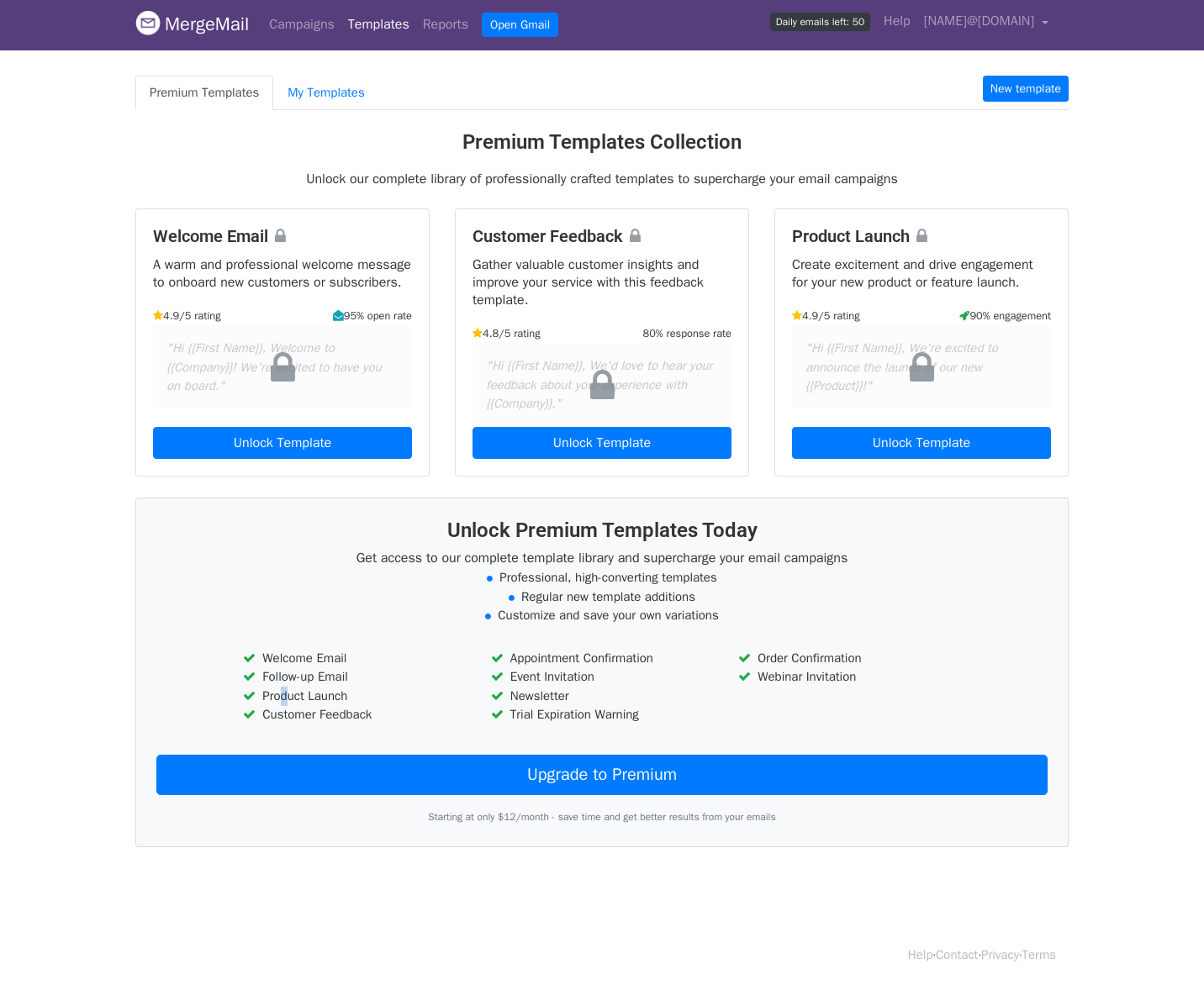 click on "Product Launch" at bounding box center [354, 696] 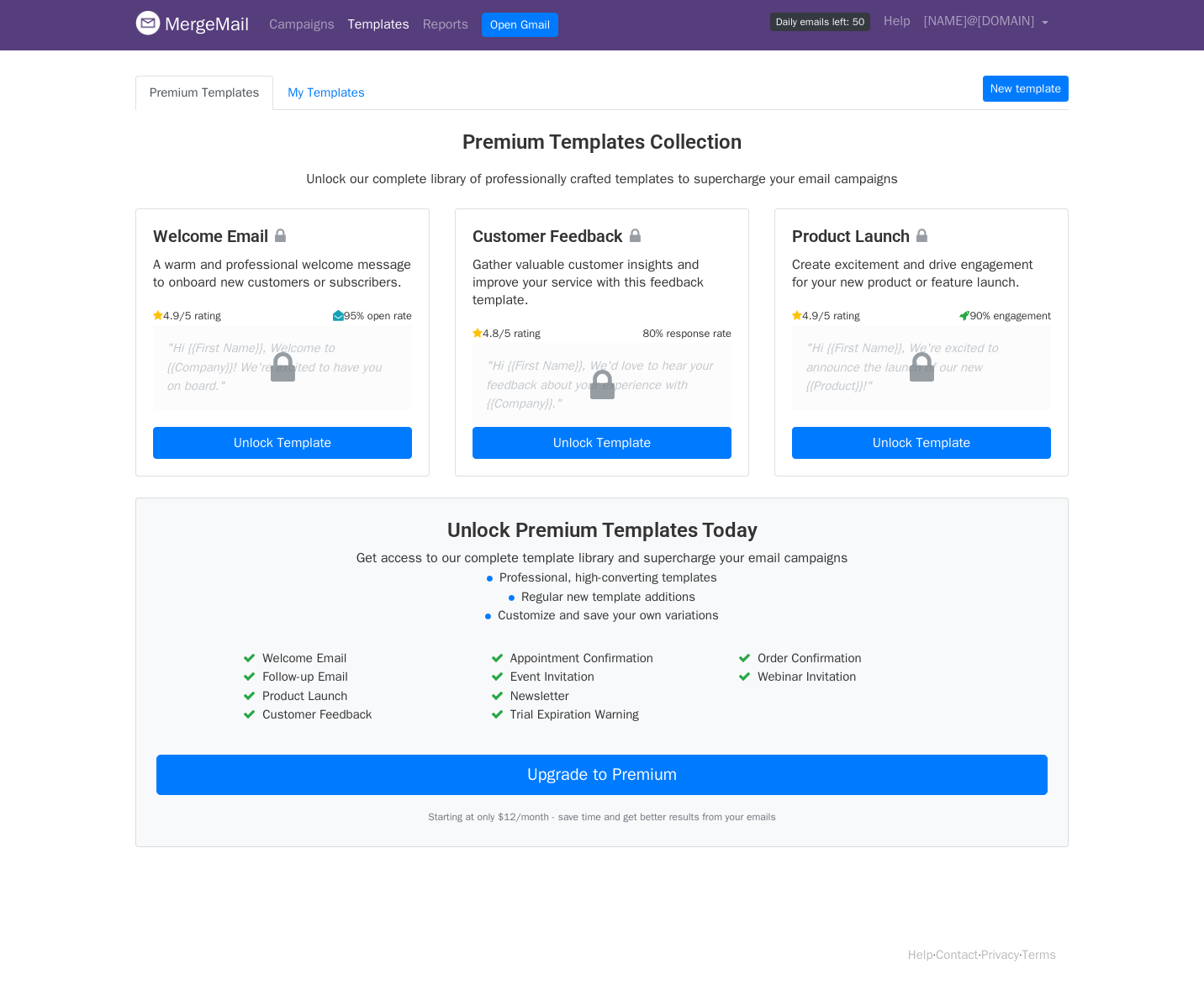 drag, startPoint x: 377, startPoint y: 699, endPoint x: 339, endPoint y: 711, distance: 39.849718 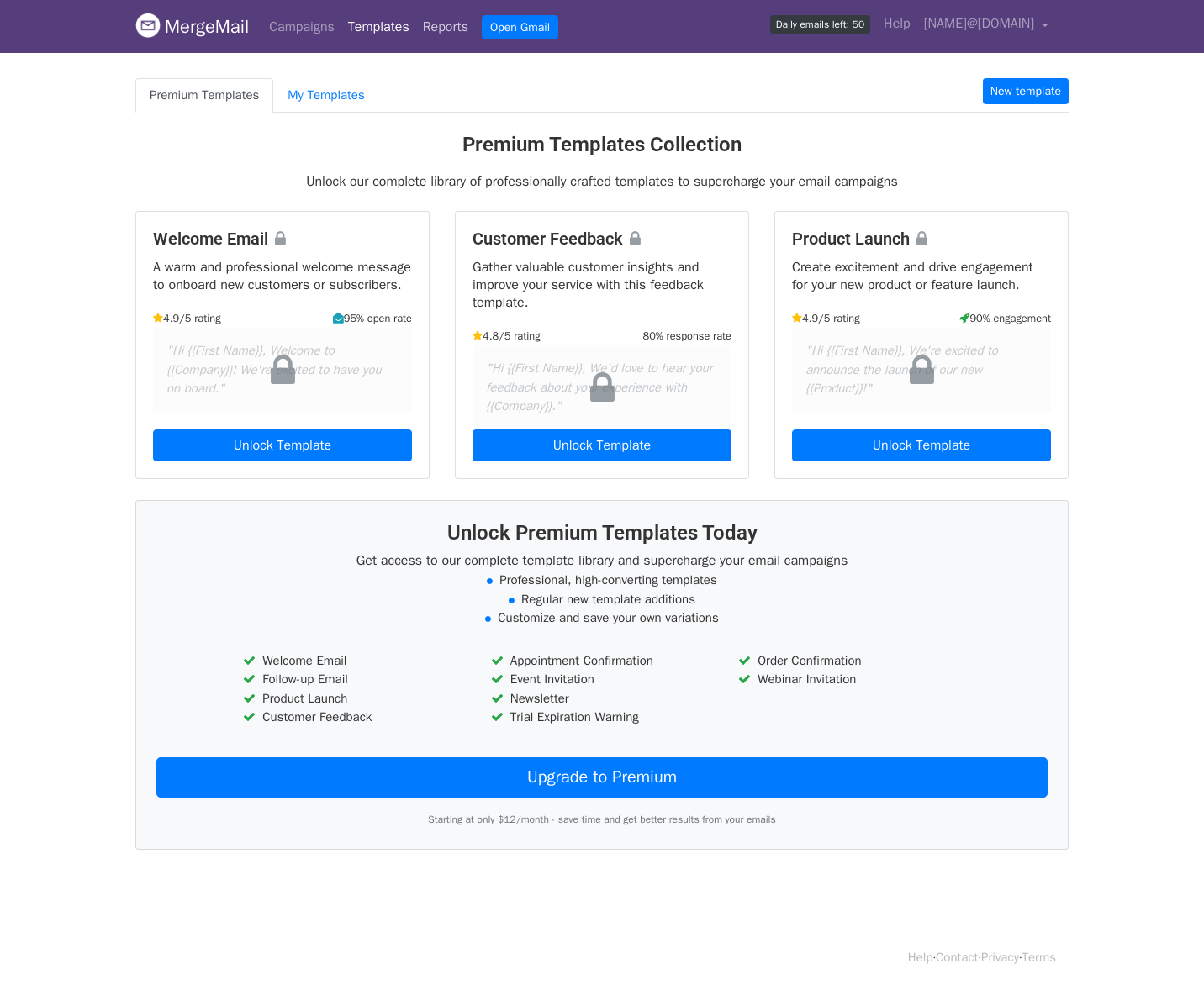 click on "Reports" at bounding box center (446, 27) 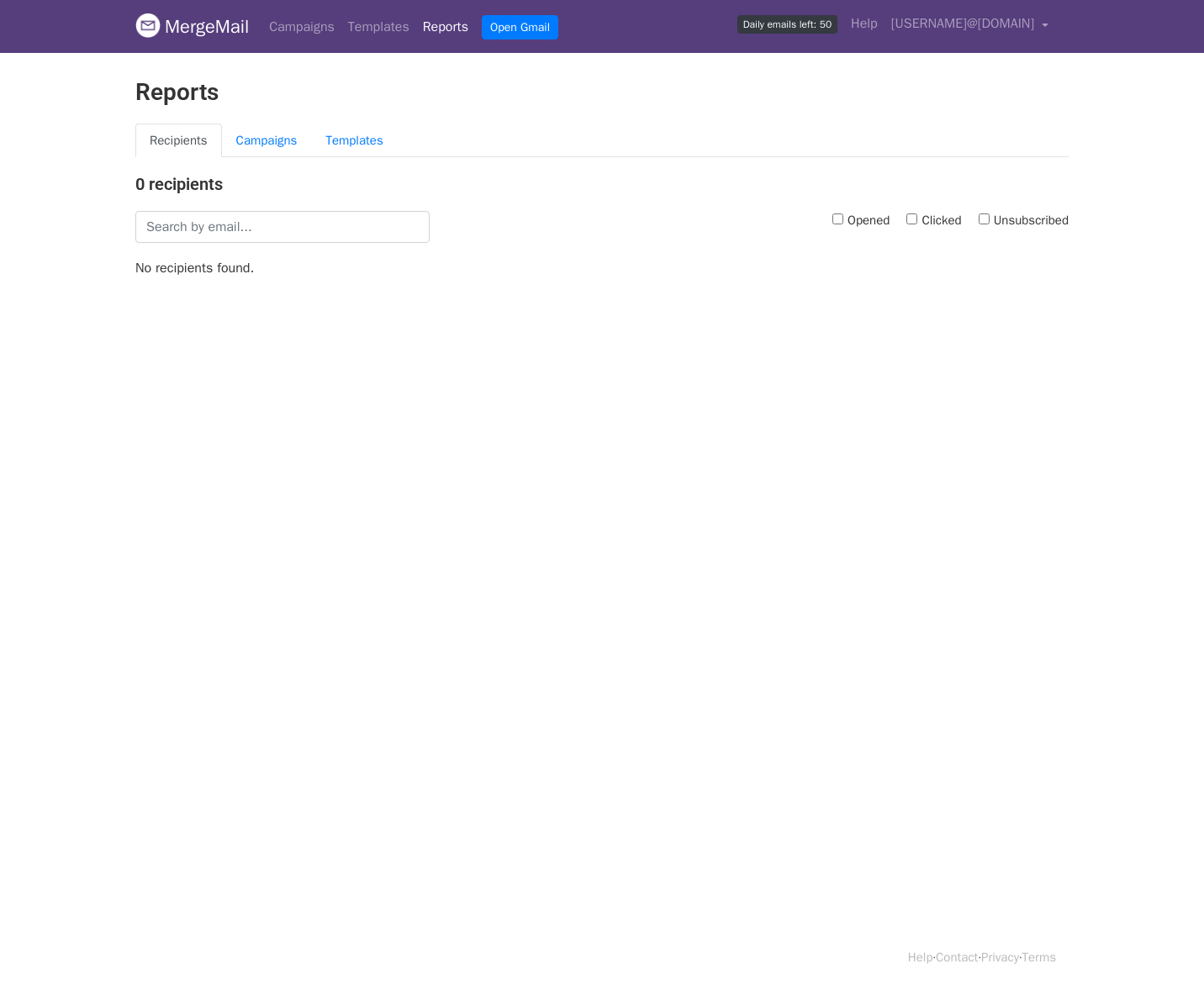 scroll, scrollTop: 0, scrollLeft: 0, axis: both 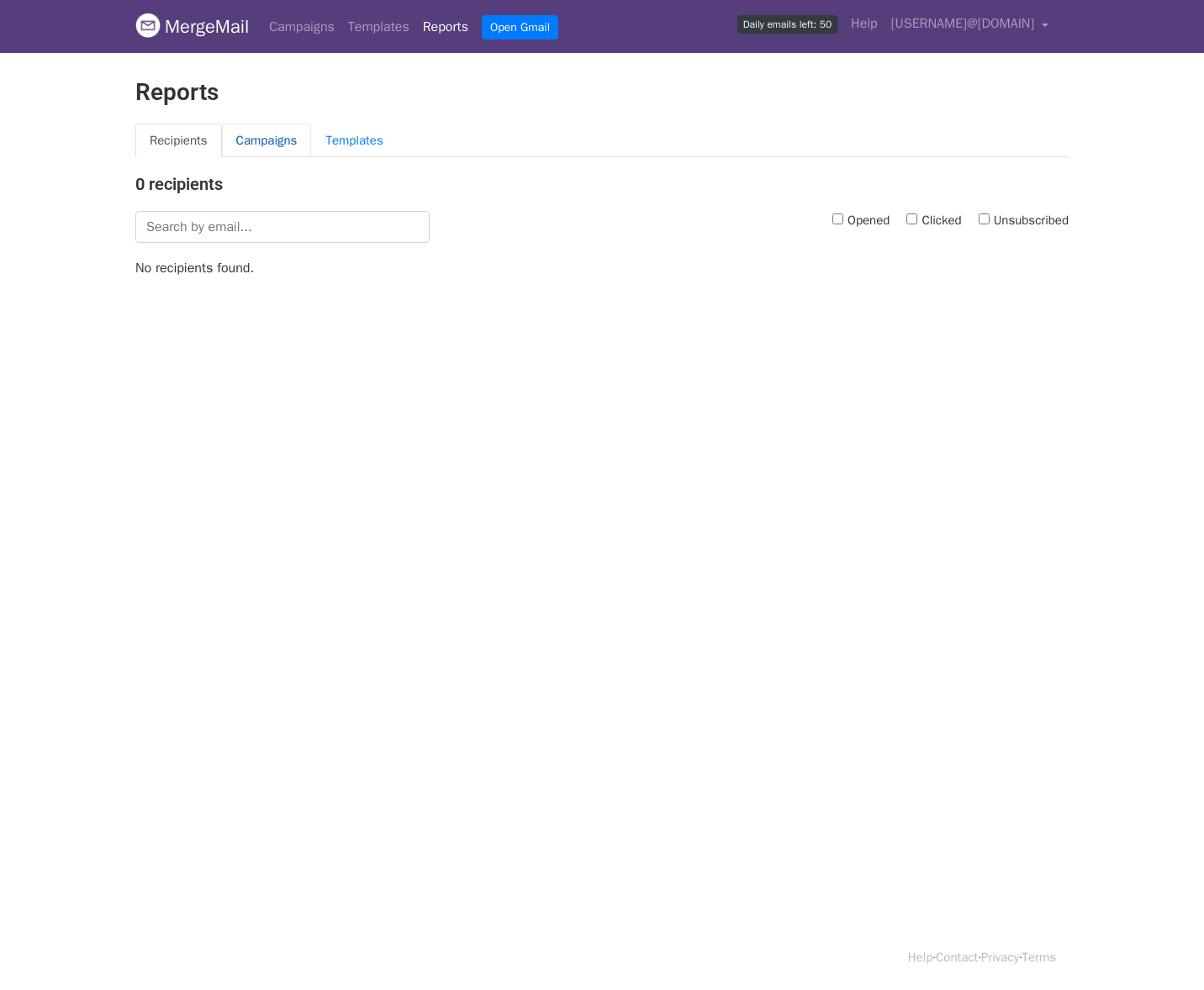 click on "Campaigns" at bounding box center [267, 140] 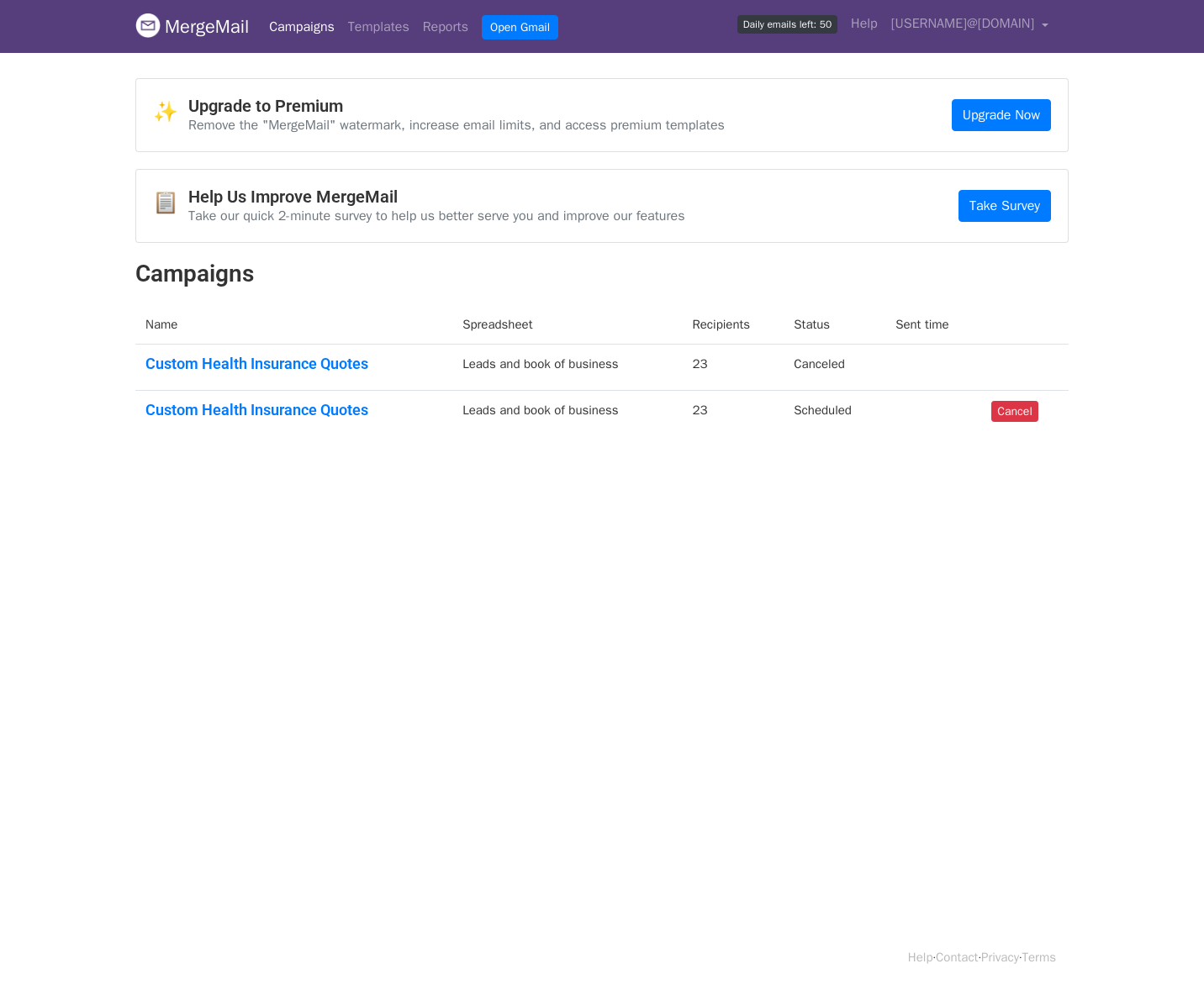 scroll, scrollTop: 0, scrollLeft: 0, axis: both 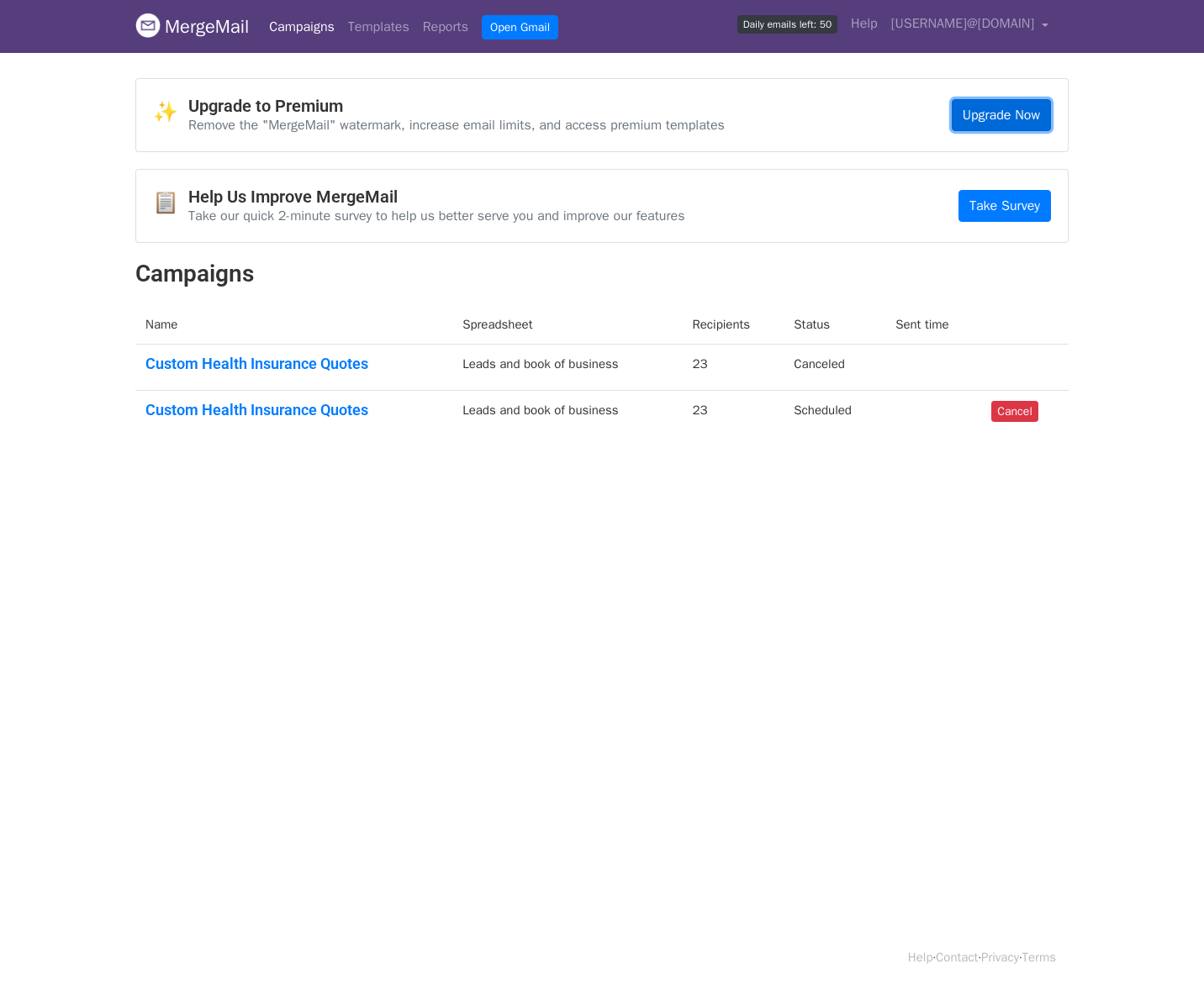 click on "Upgrade Now" at bounding box center [1001, 115] 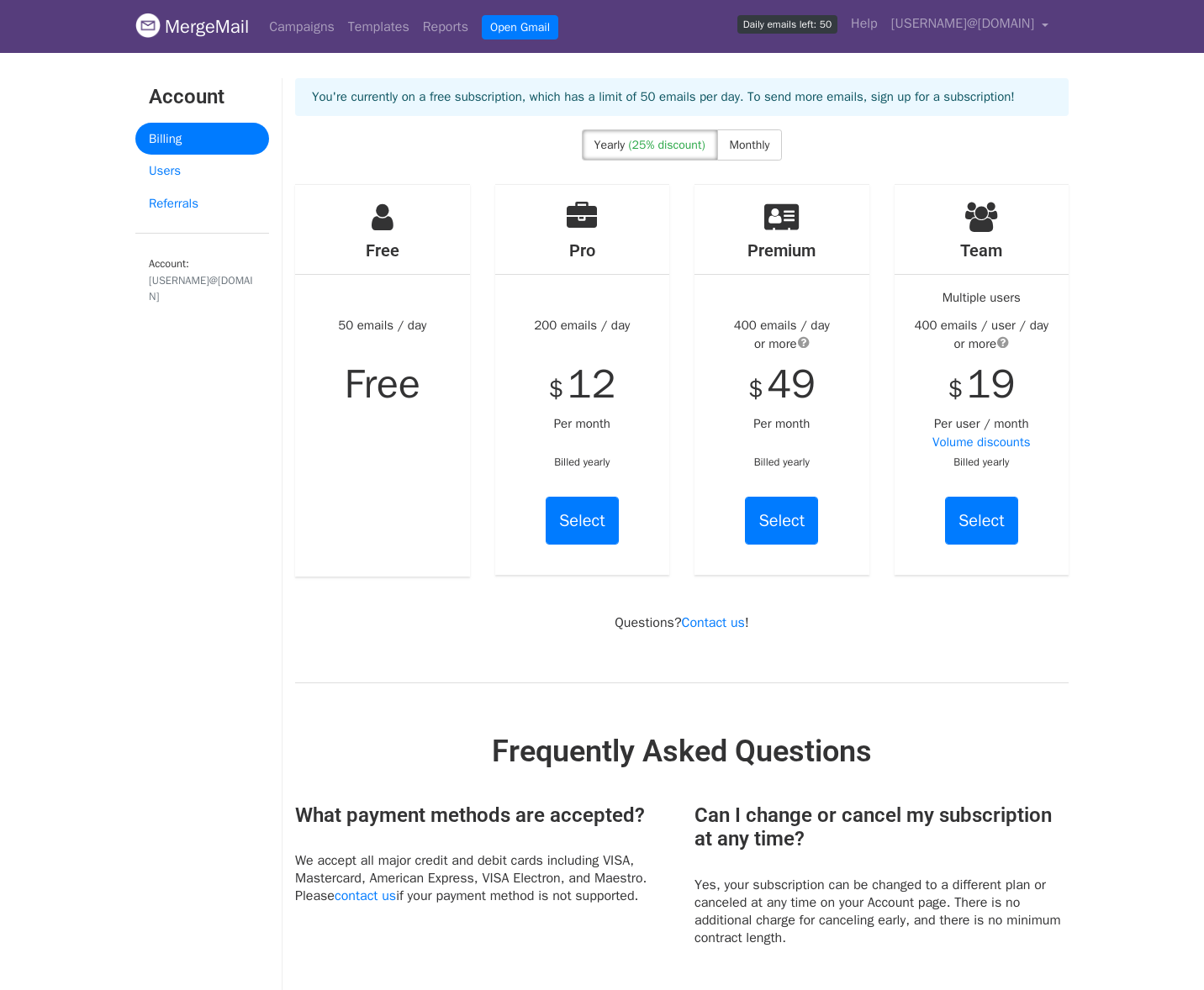 scroll, scrollTop: 32, scrollLeft: 0, axis: vertical 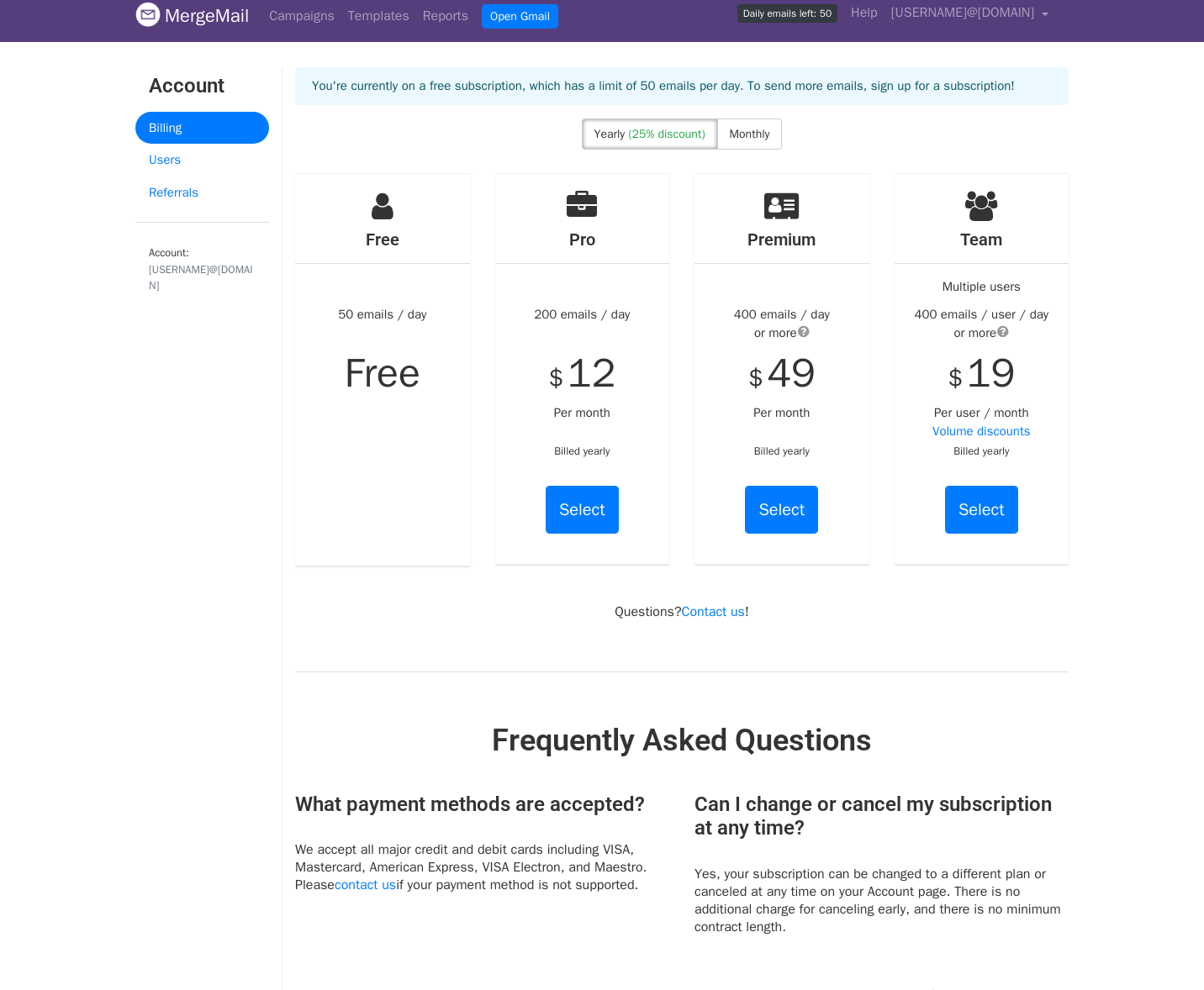 drag, startPoint x: 780, startPoint y: 227, endPoint x: 779, endPoint y: 204, distance: 23.021729 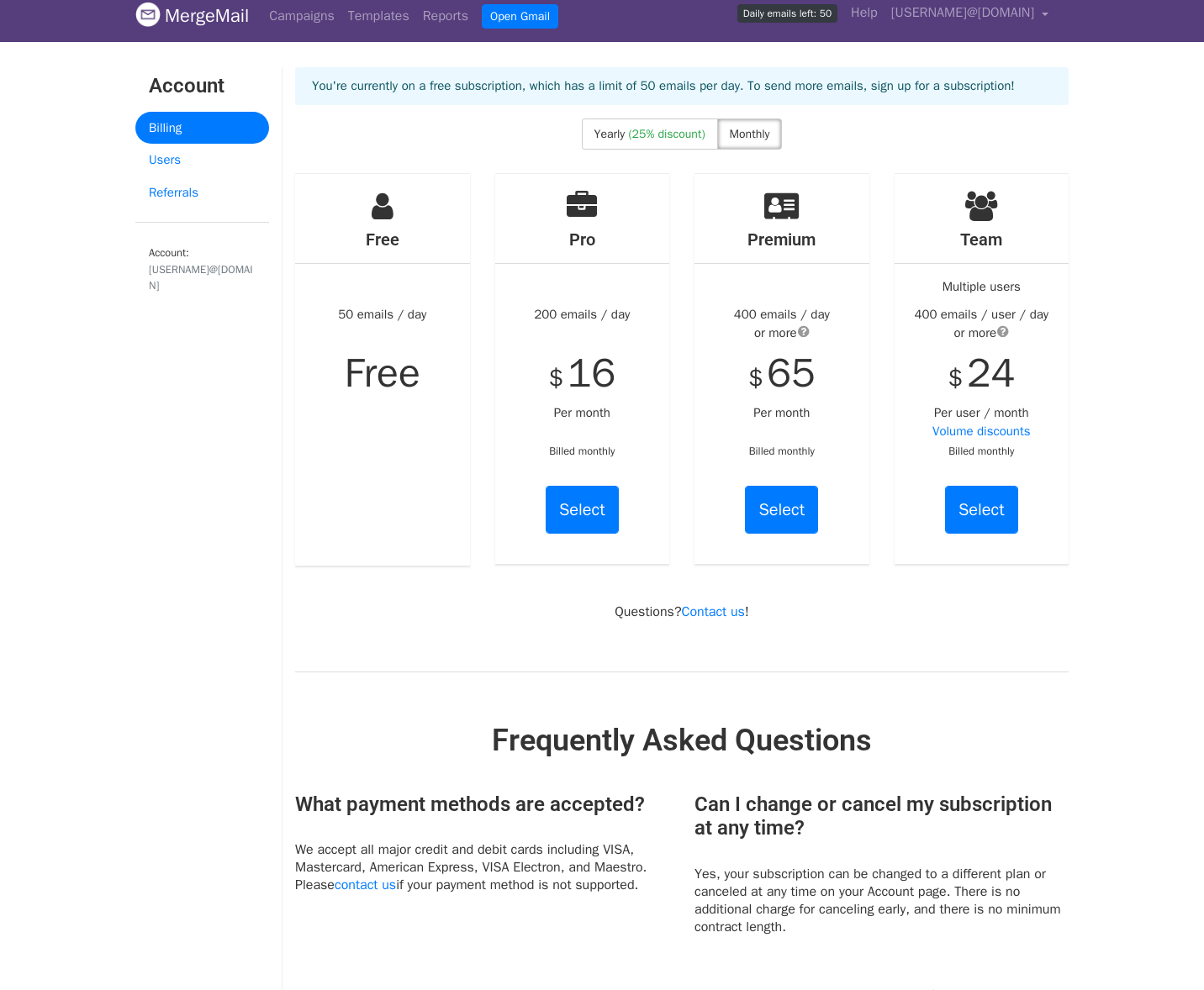 drag, startPoint x: 774, startPoint y: 429, endPoint x: 779, endPoint y: 440, distance: 12.083046 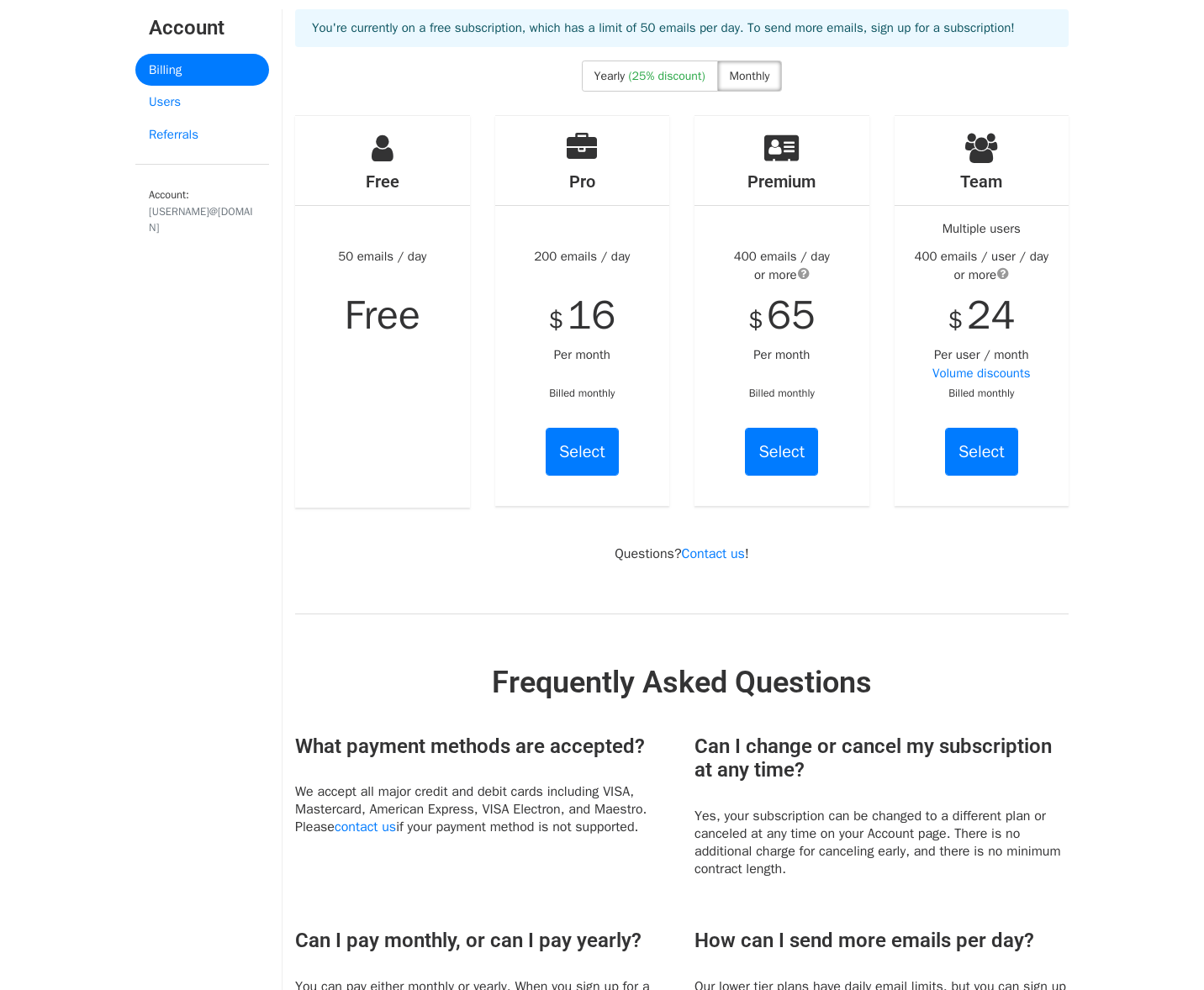 scroll, scrollTop: 0, scrollLeft: 0, axis: both 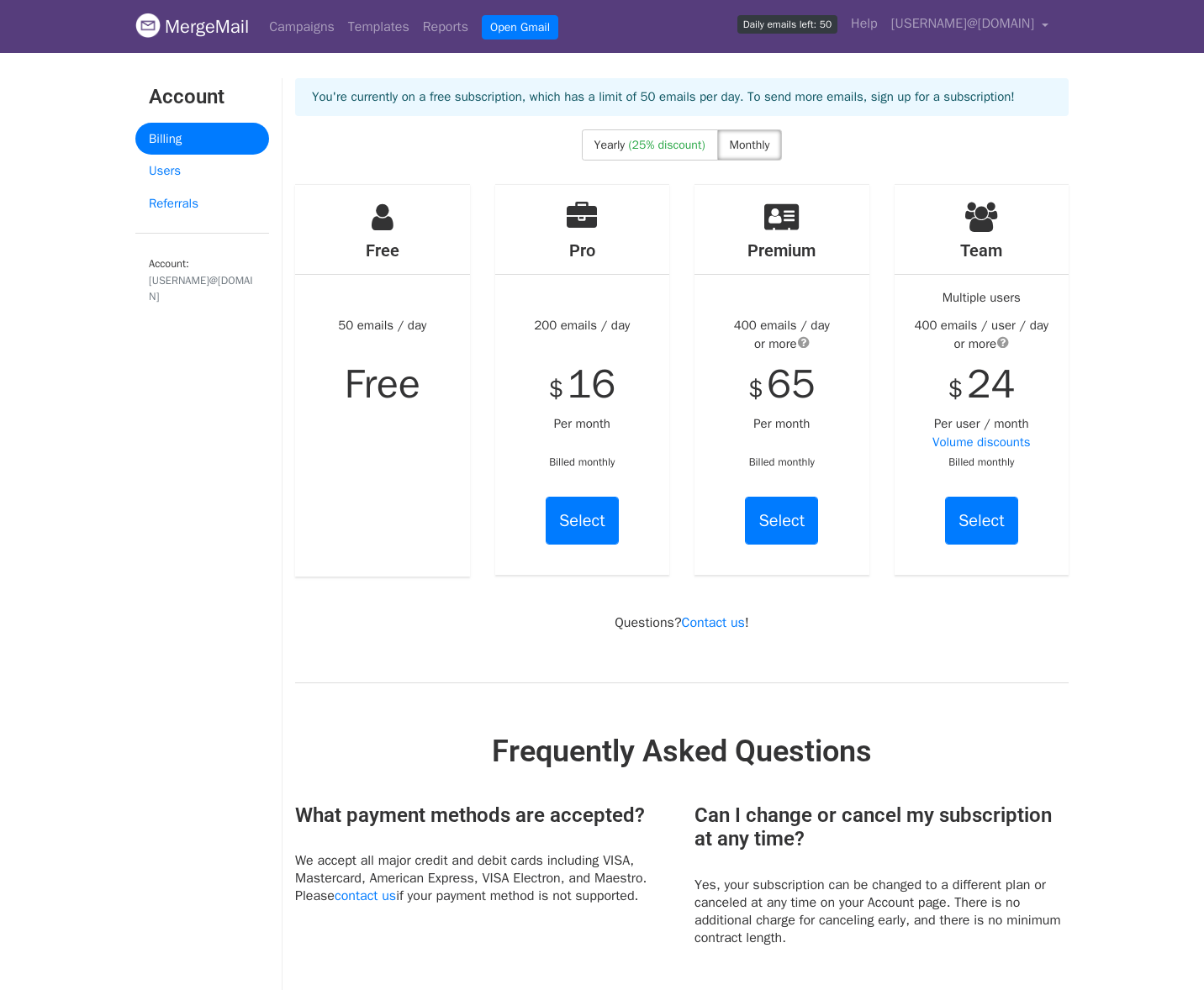 drag, startPoint x: 759, startPoint y: 392, endPoint x: 733, endPoint y: 392, distance: 26 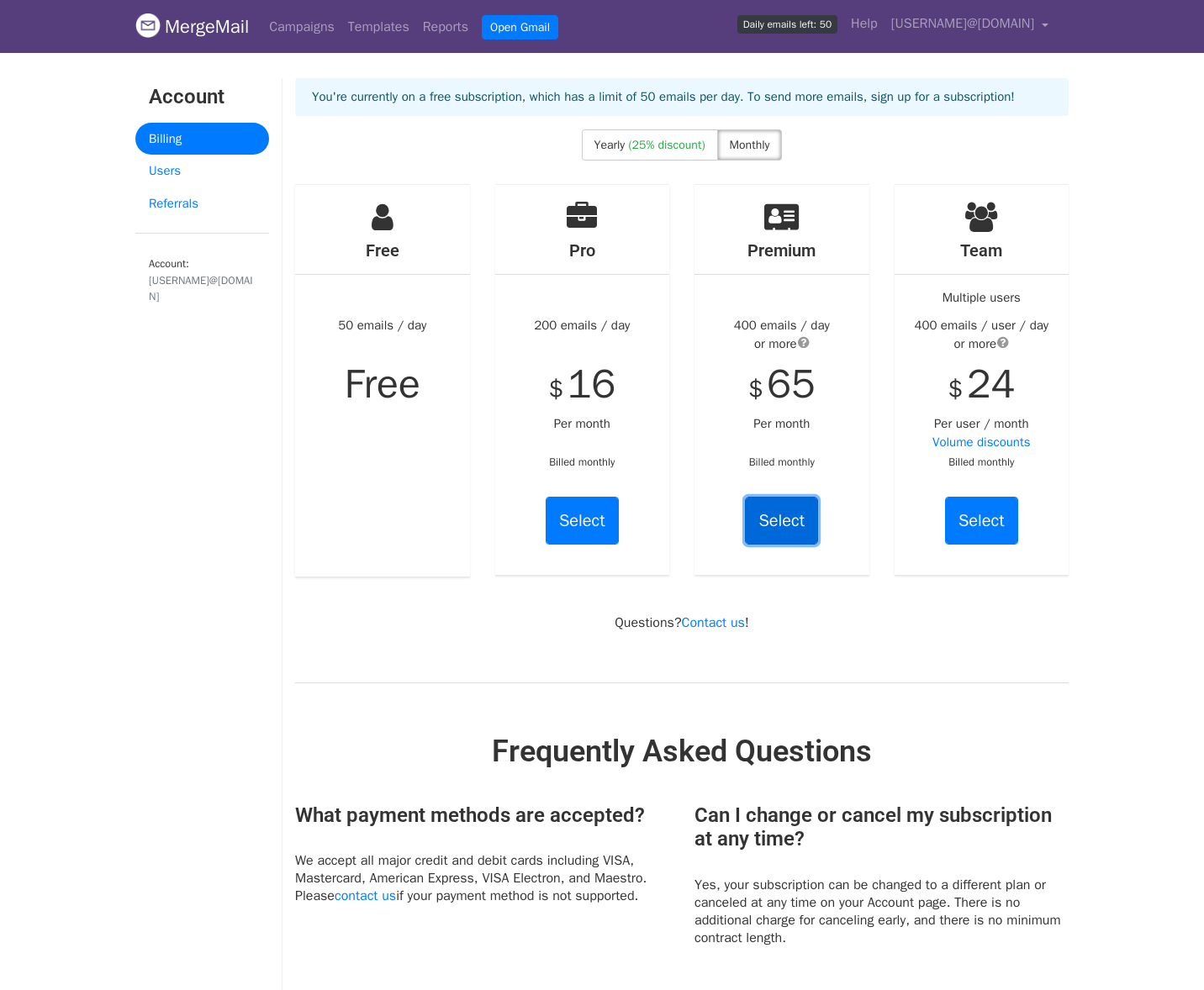 click on "Select" at bounding box center [781, 520] 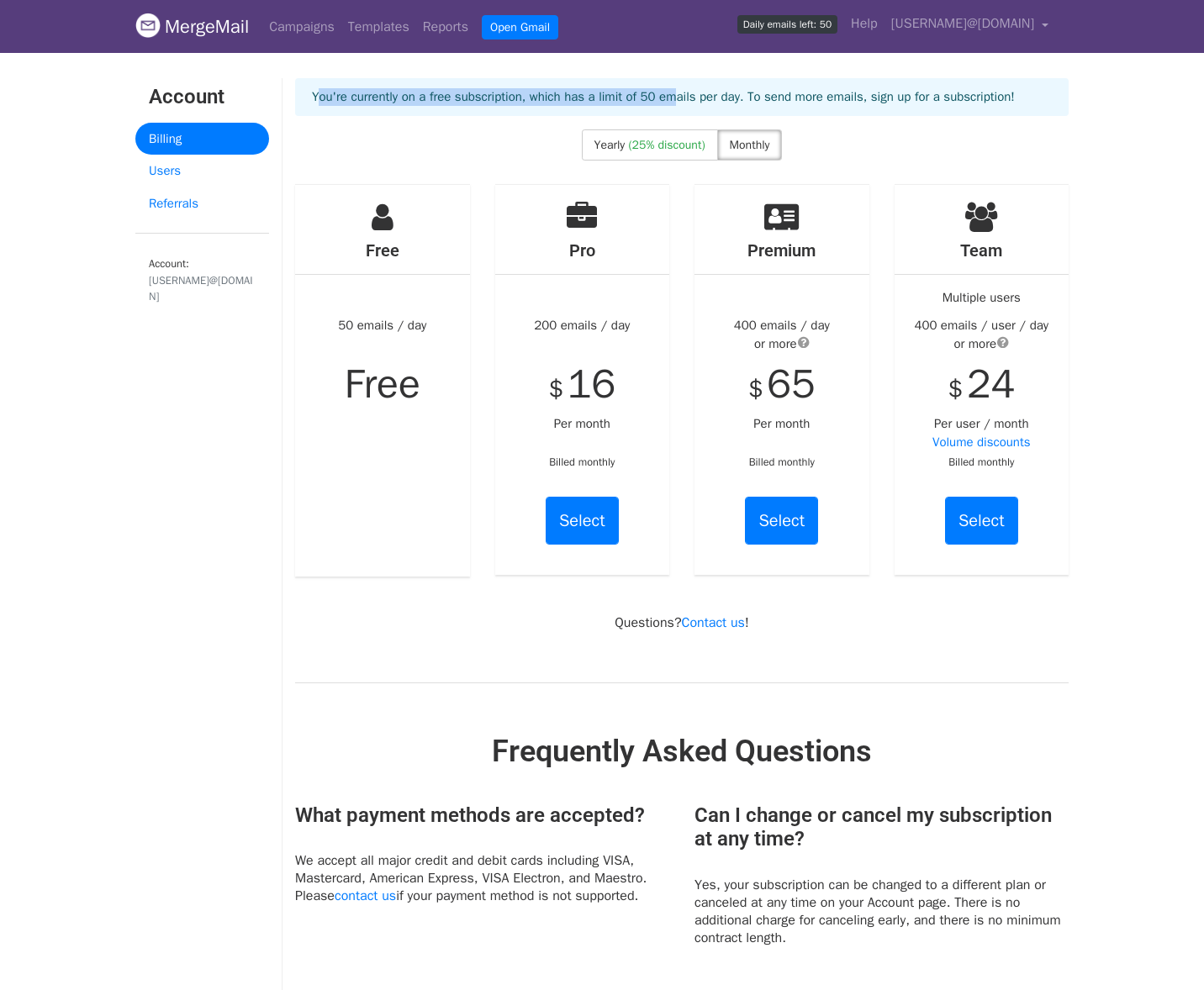 drag, startPoint x: 517, startPoint y: 96, endPoint x: 768, endPoint y: 113, distance: 251.57504 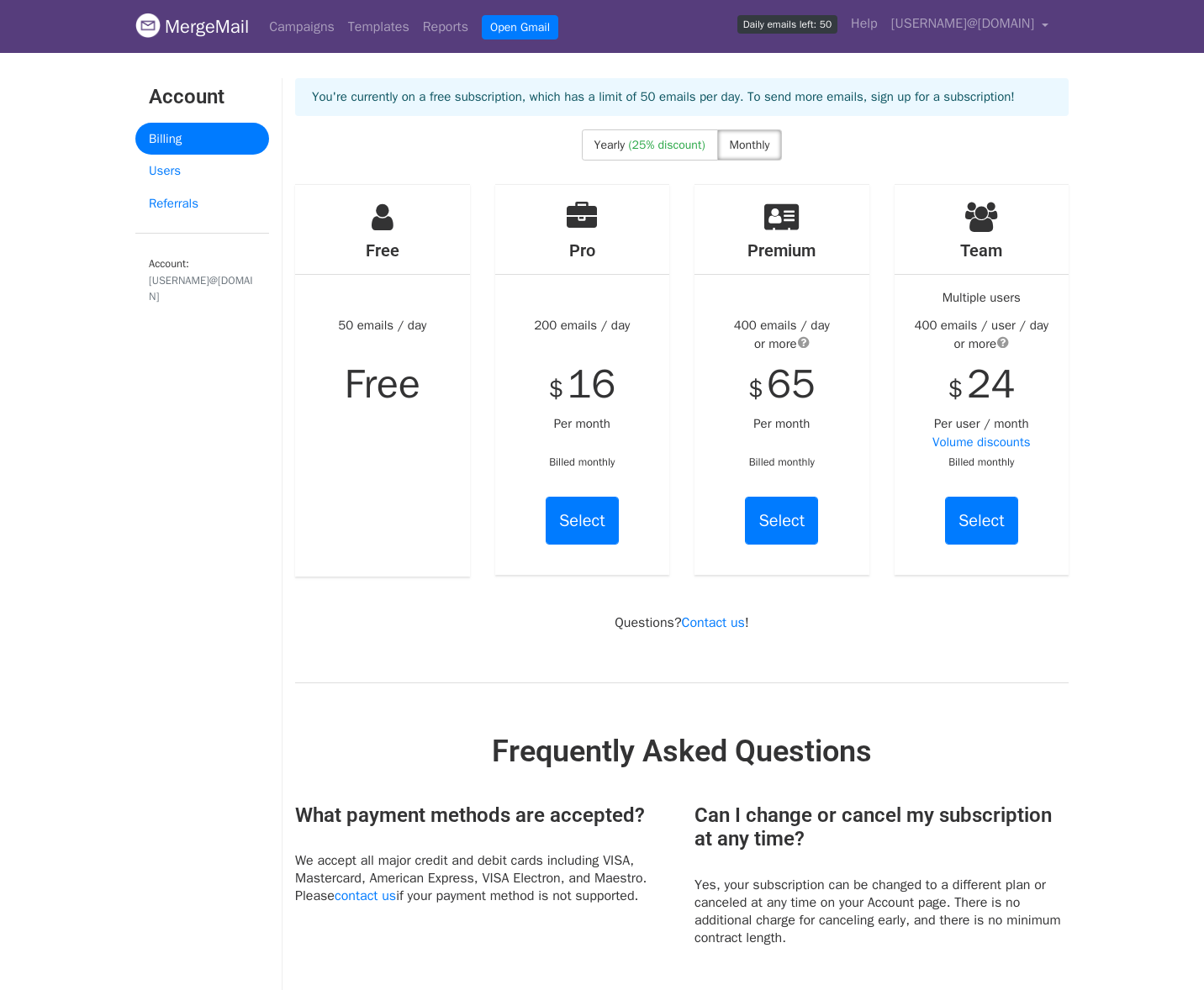 click on "You're currently on a free subscription, which has a limit of 50 emails per day. To send more emails, sign up for a subscription!" at bounding box center [682, 97] 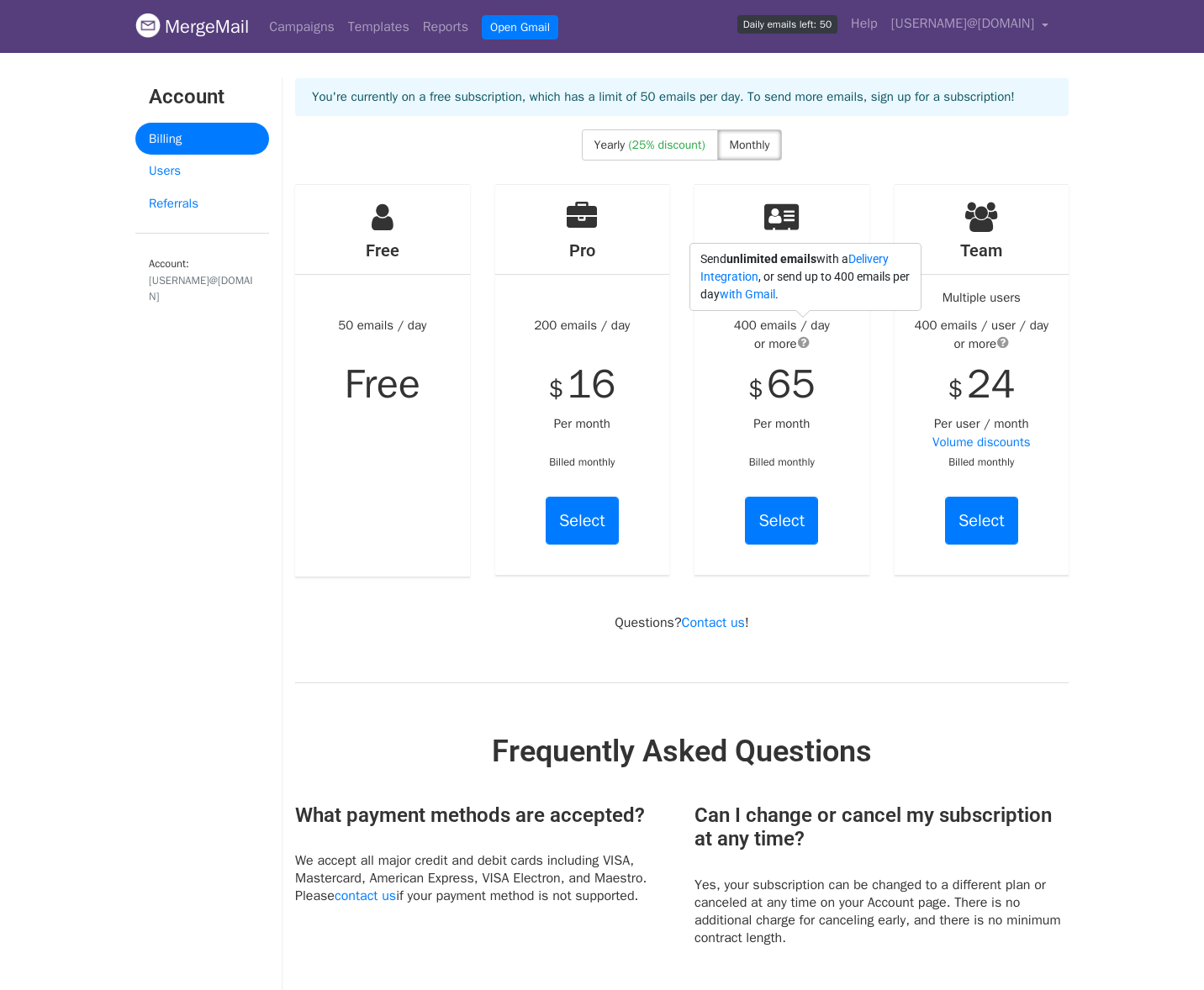 click at bounding box center (804, 342) 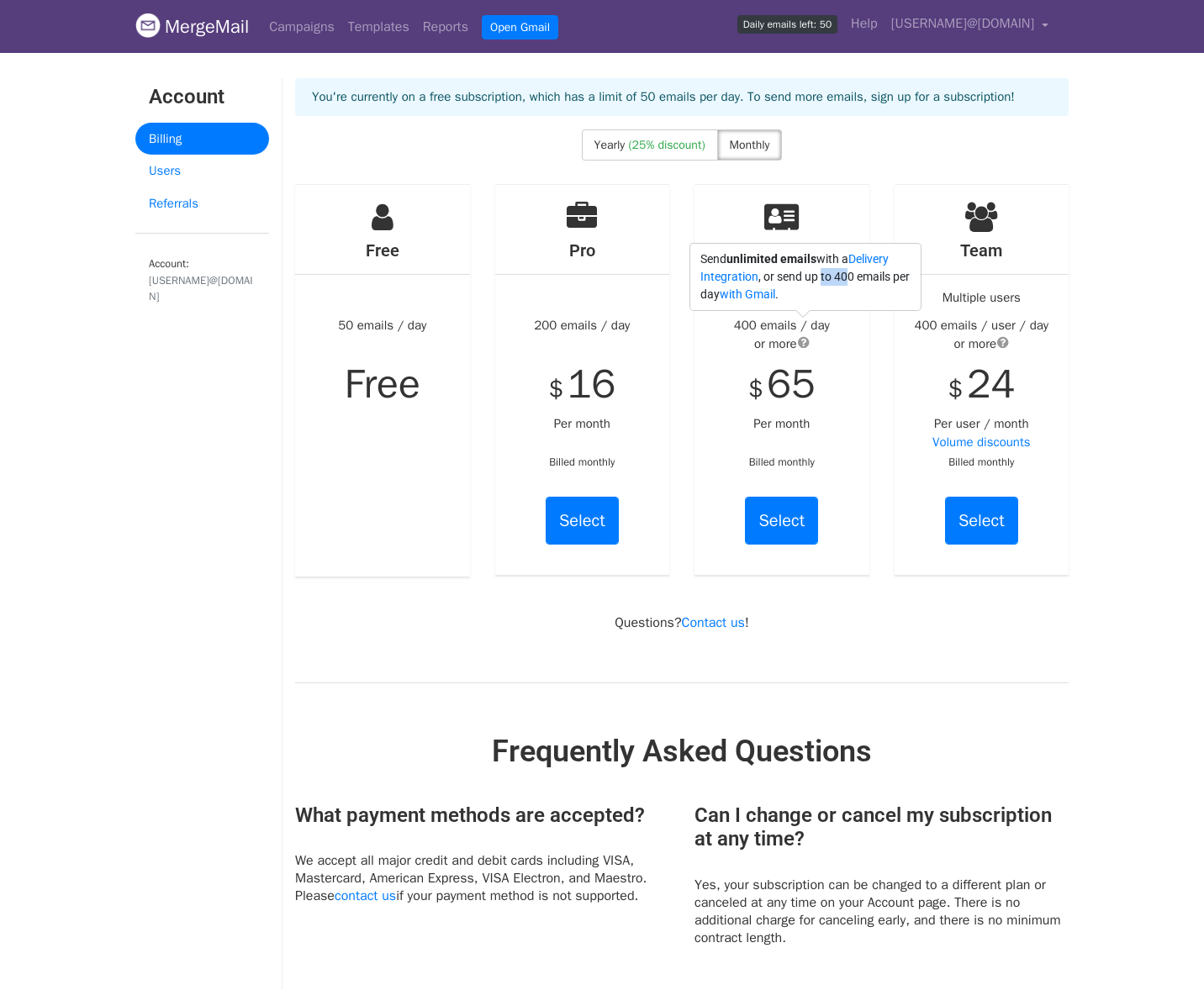 drag, startPoint x: 725, startPoint y: 312, endPoint x: 774, endPoint y: 313, distance: 49.0102 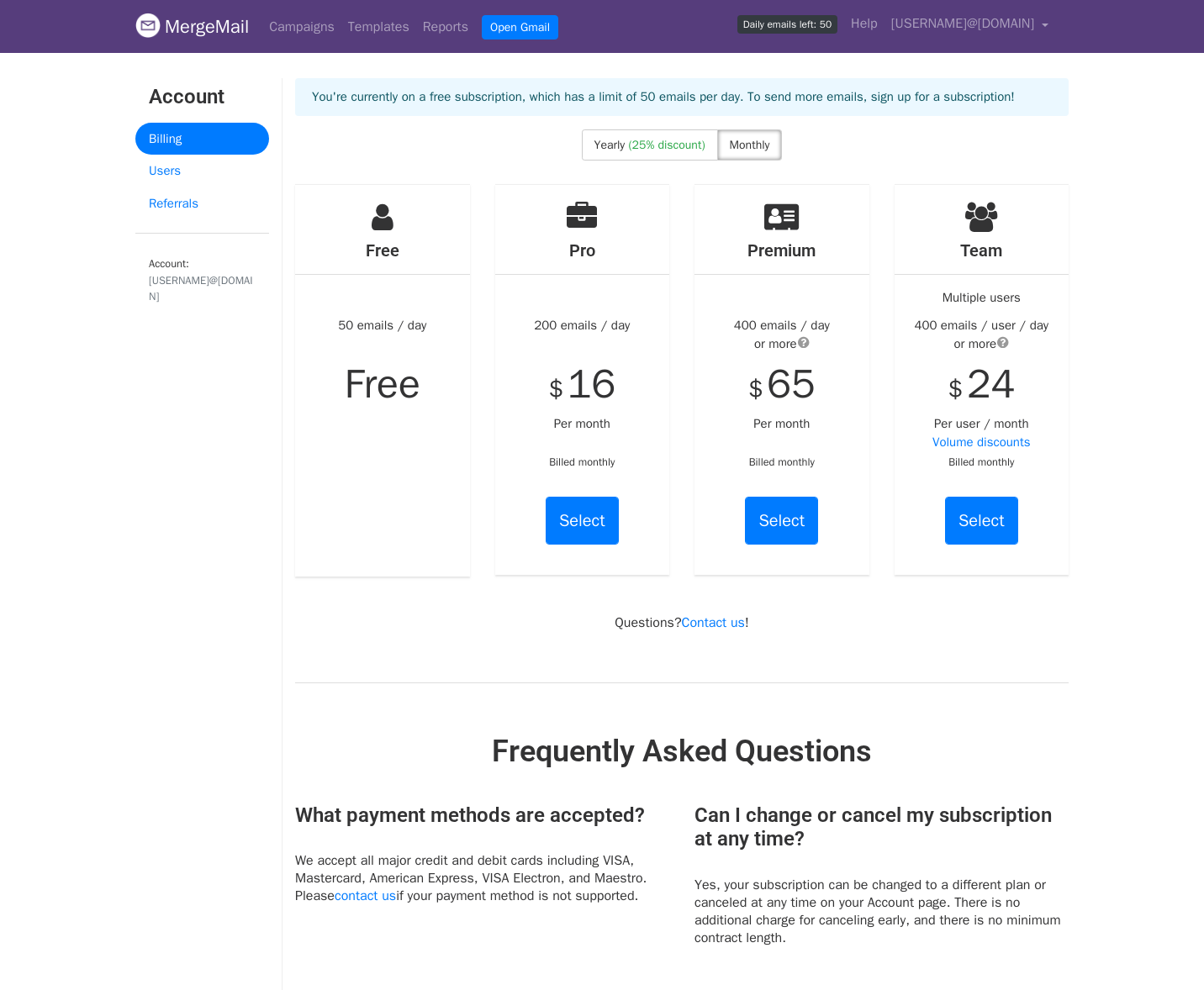 click on "Premium
400
emails / day
or more
$
65
Per month
Billed monthly
Select" at bounding box center [782, 380] 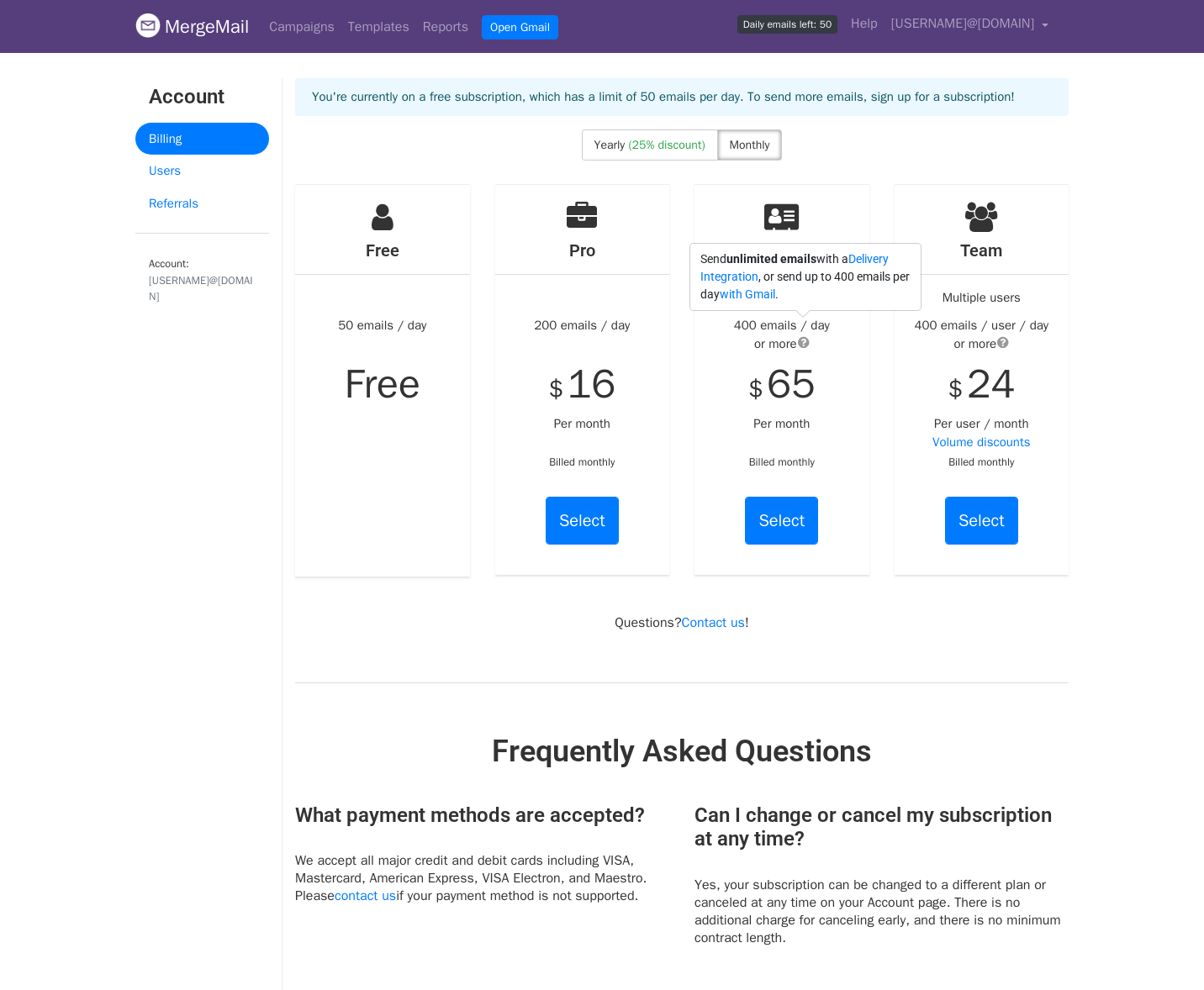 click at bounding box center [804, 342] 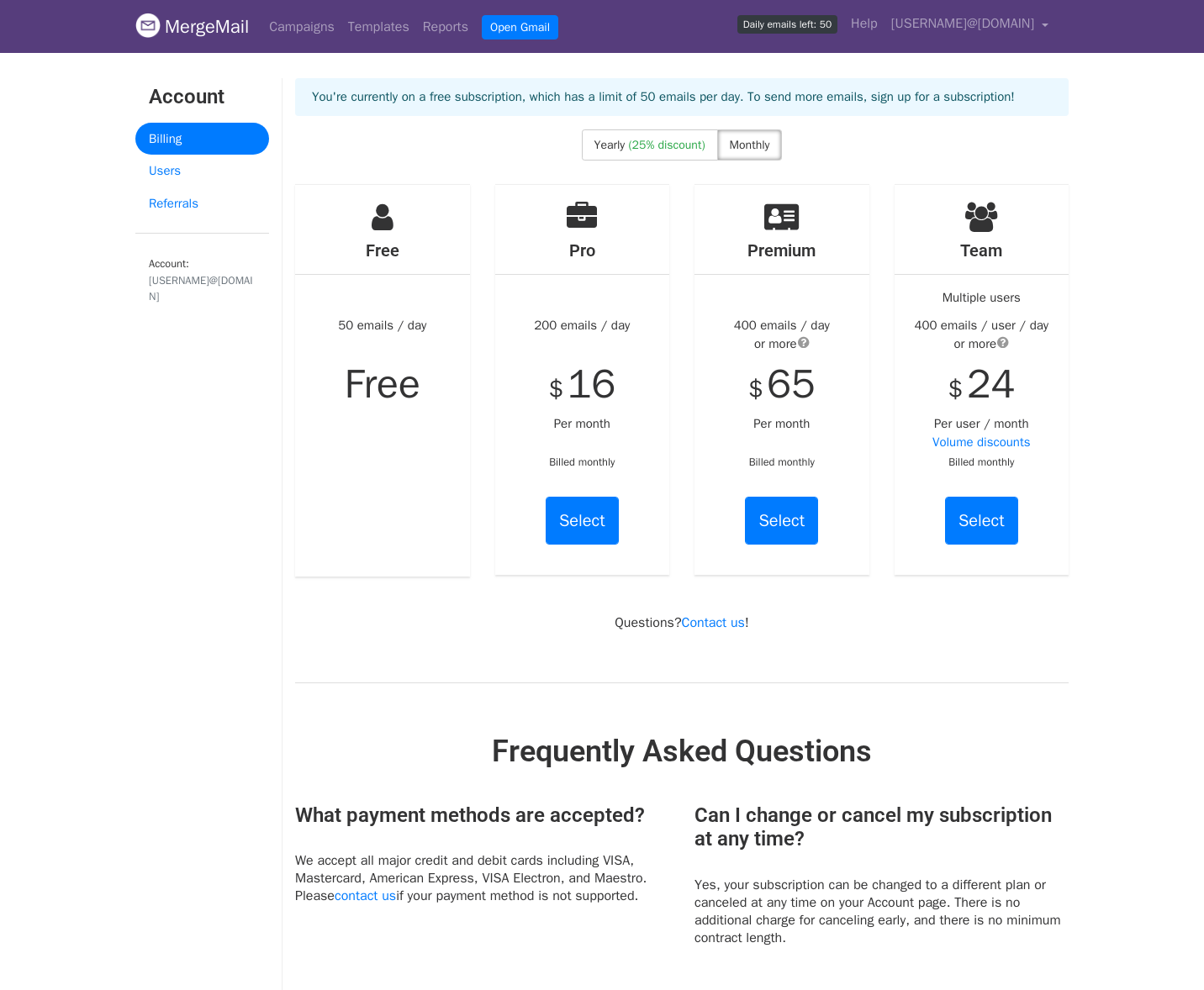 click at bounding box center [804, 342] 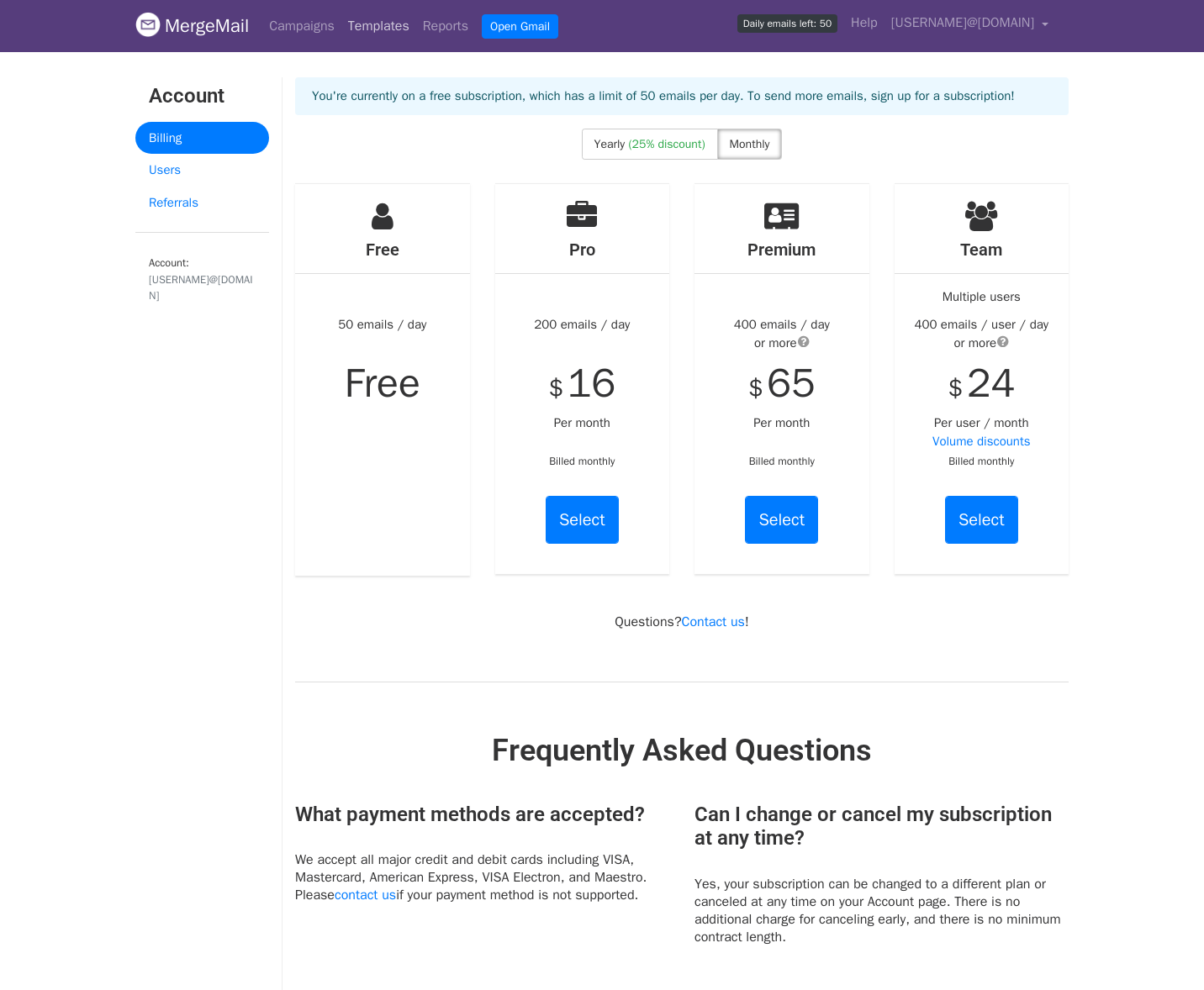 click on "Templates" at bounding box center (378, 26) 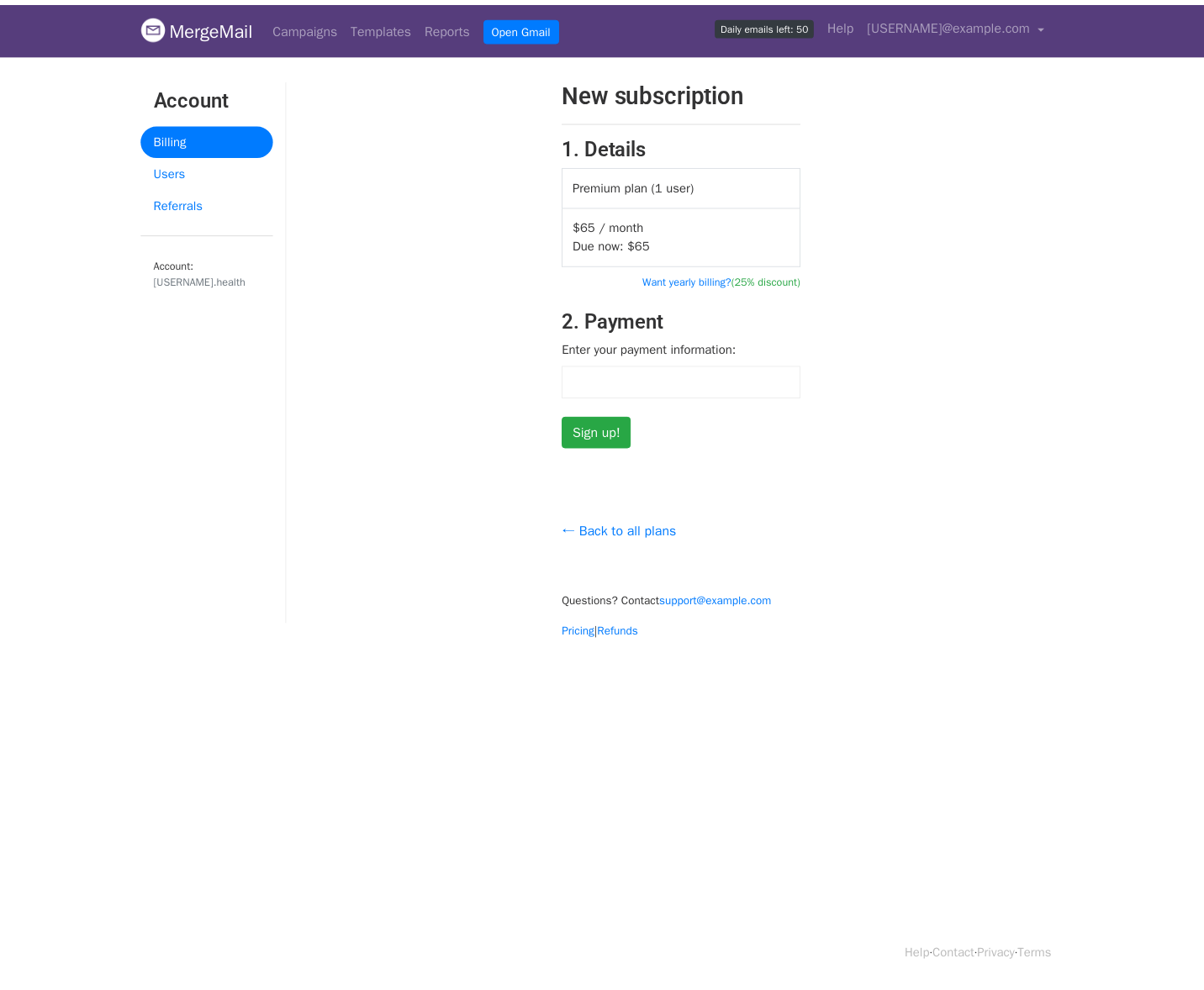 scroll, scrollTop: 0, scrollLeft: 0, axis: both 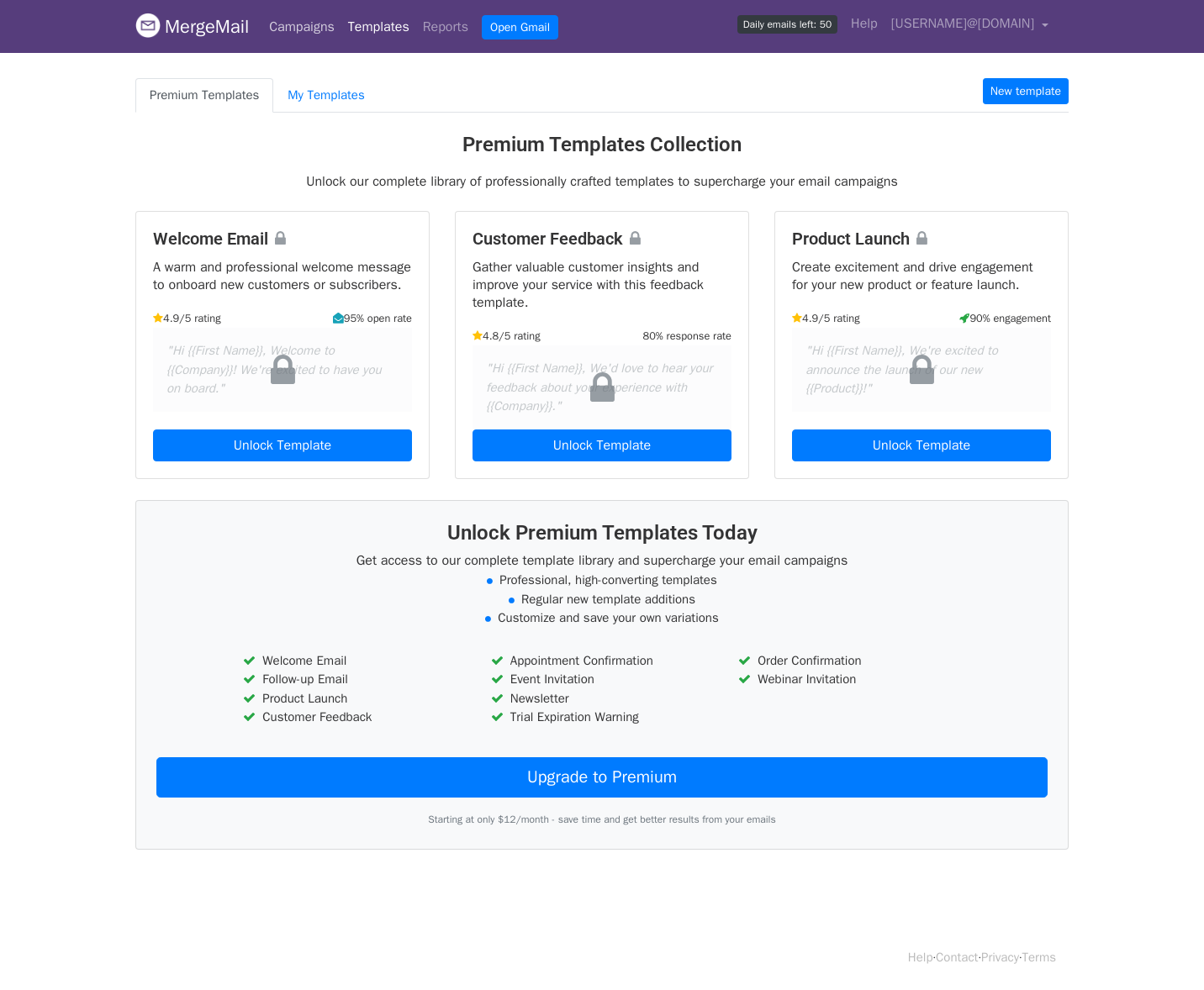 click on "Campaigns" at bounding box center (302, 27) 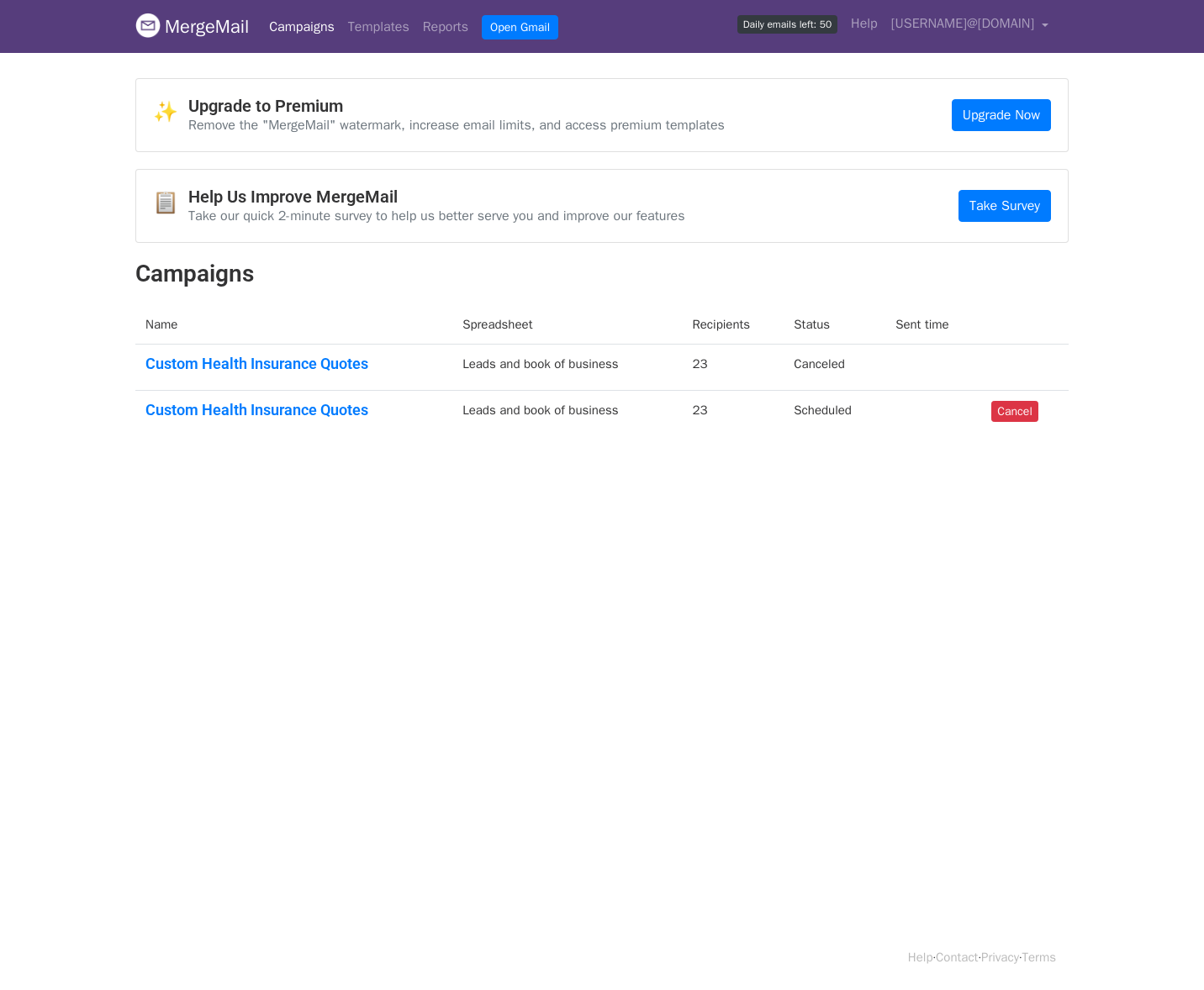 scroll, scrollTop: 0, scrollLeft: 0, axis: both 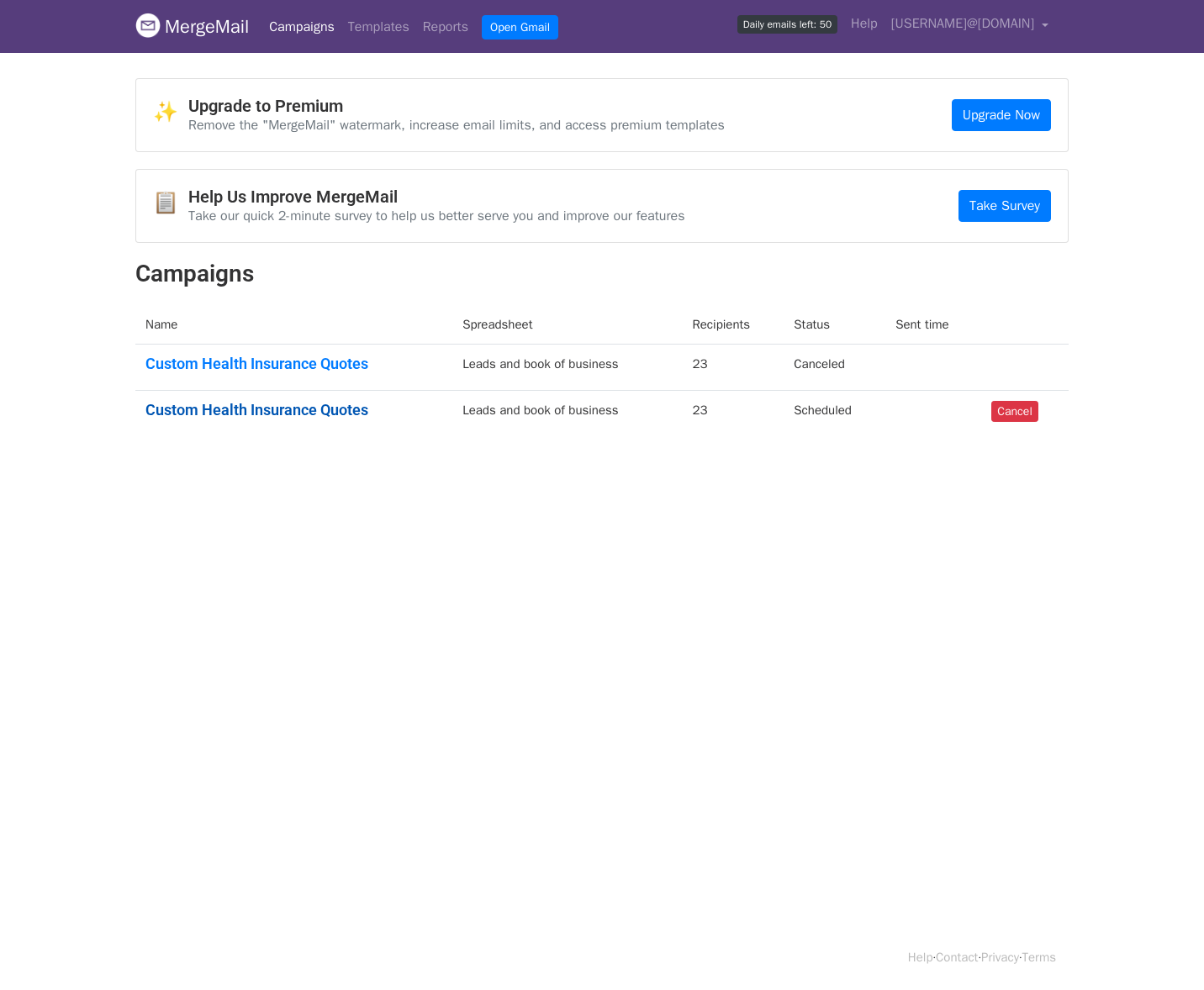 click on "Custom Health Insurance Quotes" at bounding box center [293, 410] 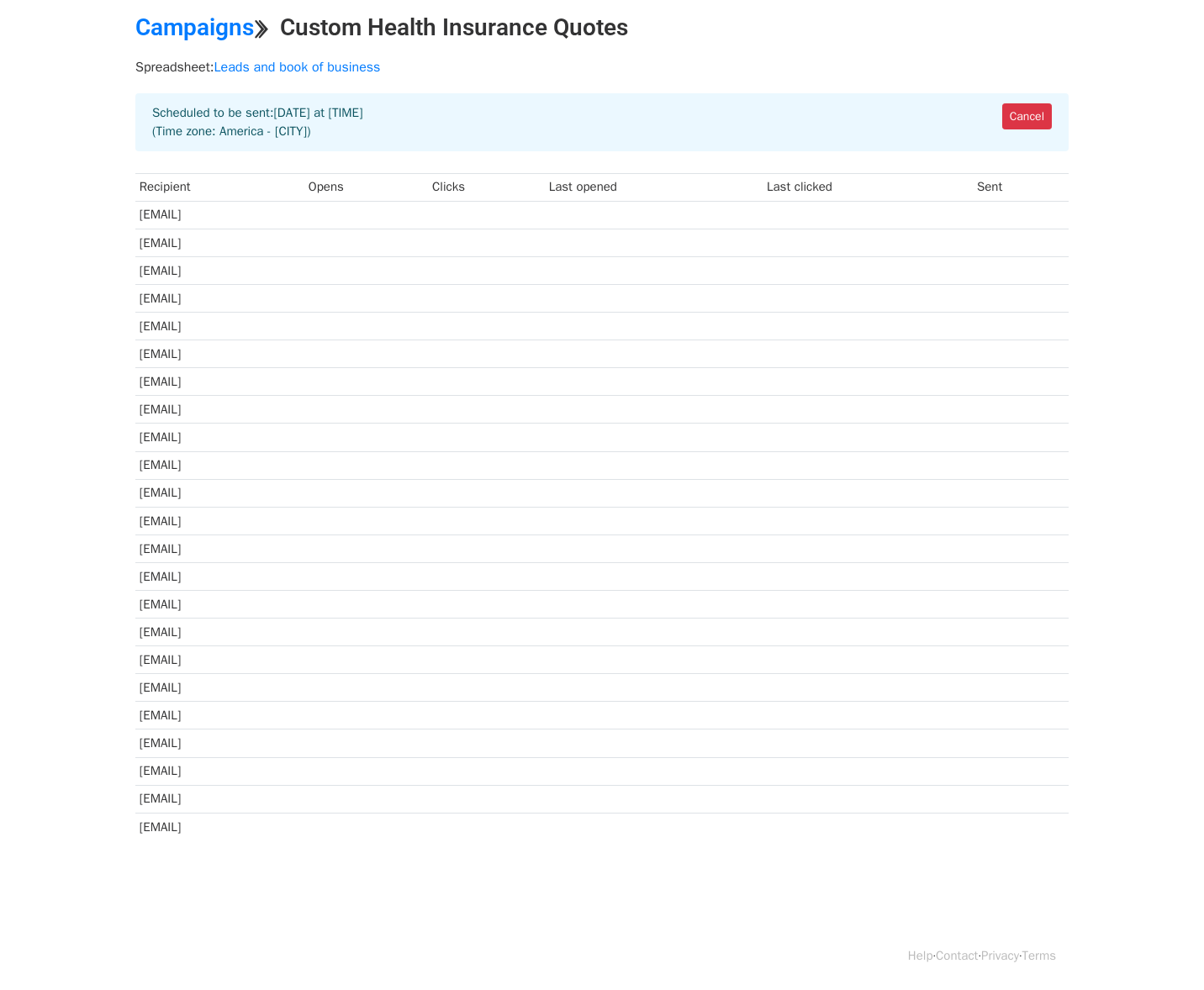 scroll, scrollTop: 0, scrollLeft: 0, axis: both 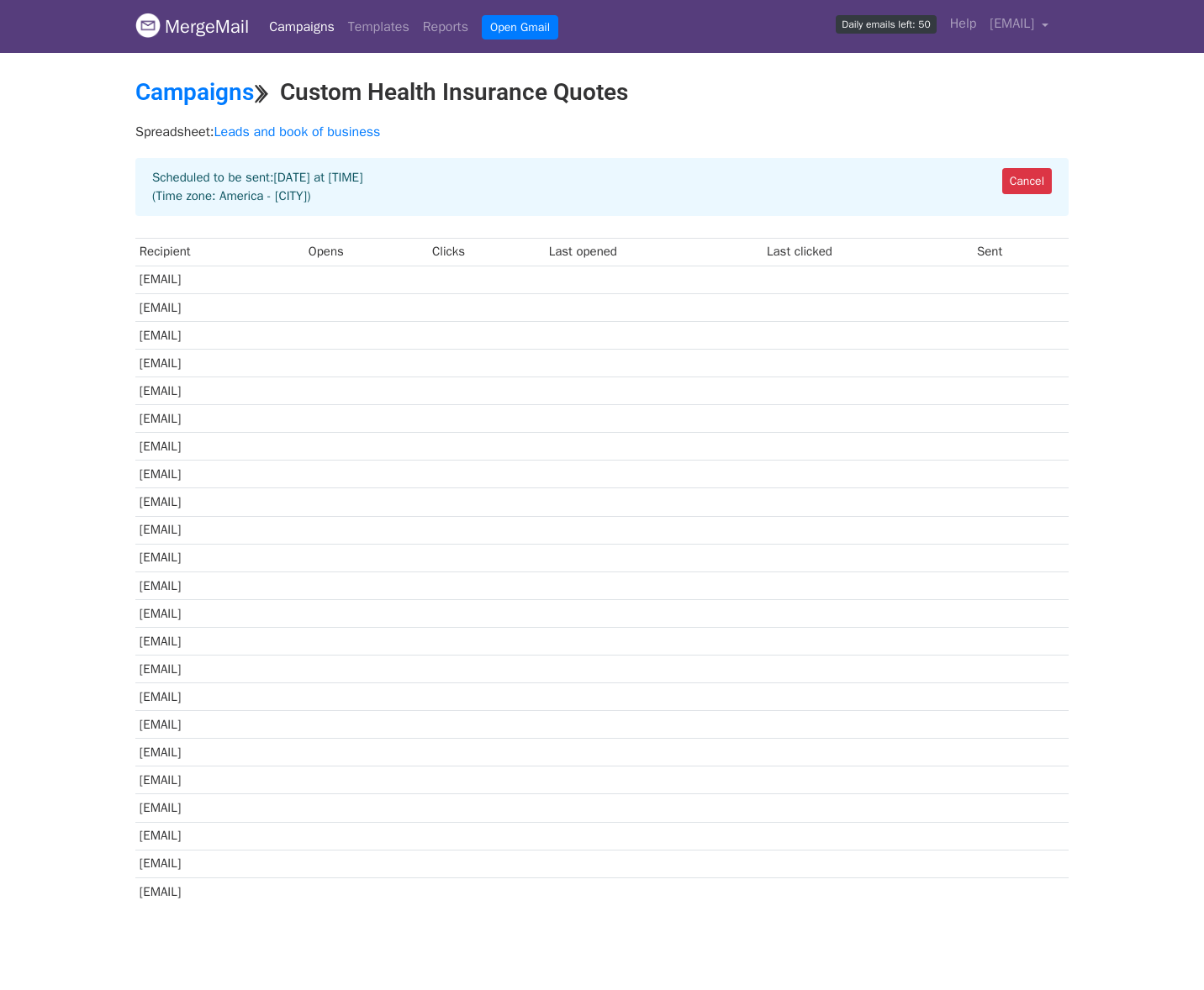 drag, startPoint x: 325, startPoint y: 200, endPoint x: 449, endPoint y: 187, distance: 124.6796 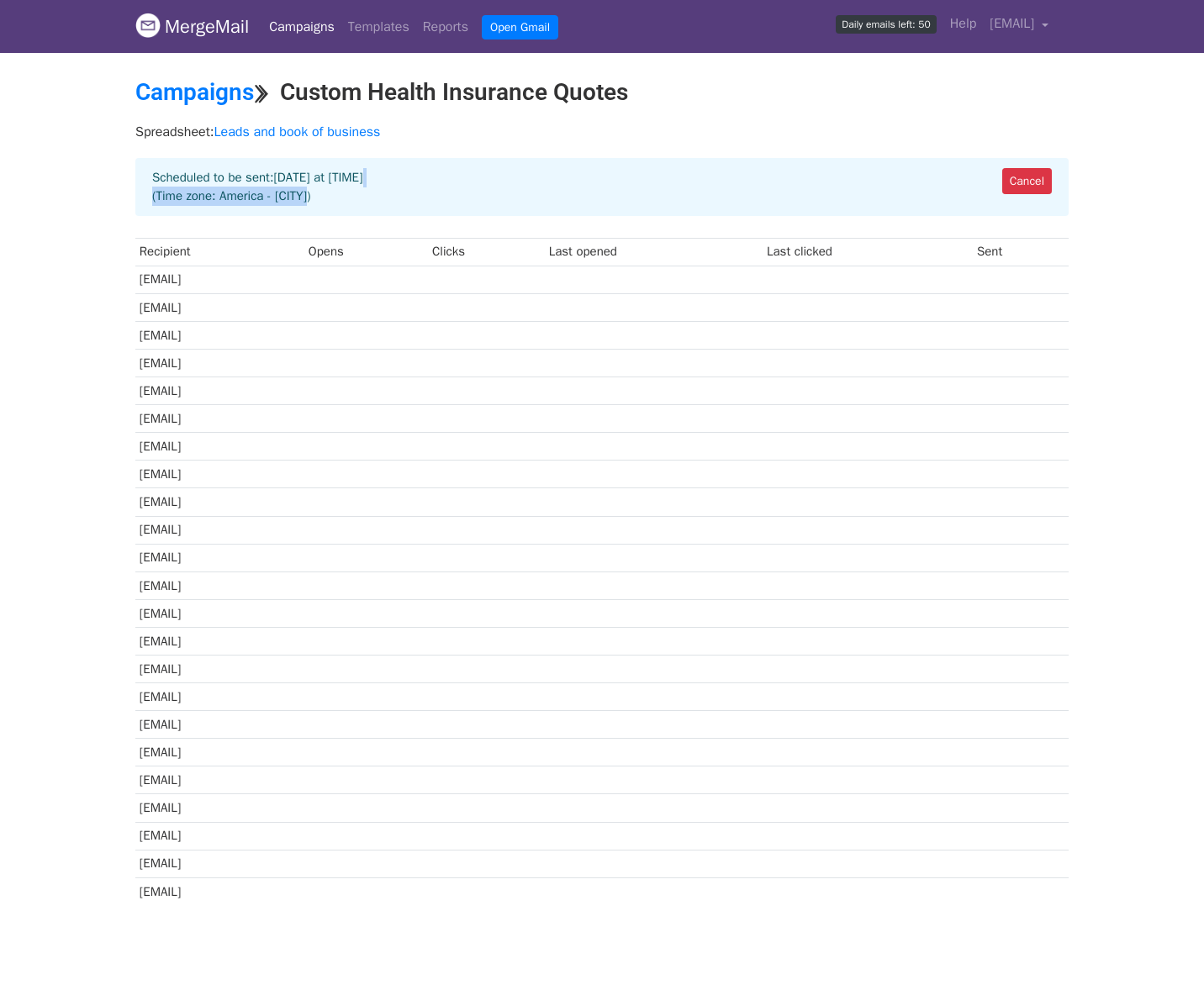 click on "Cancel
Scheduled to be sent:
[DATE] at [TIME]
(Time zone: America - [CITY])" at bounding box center [602, 187] 